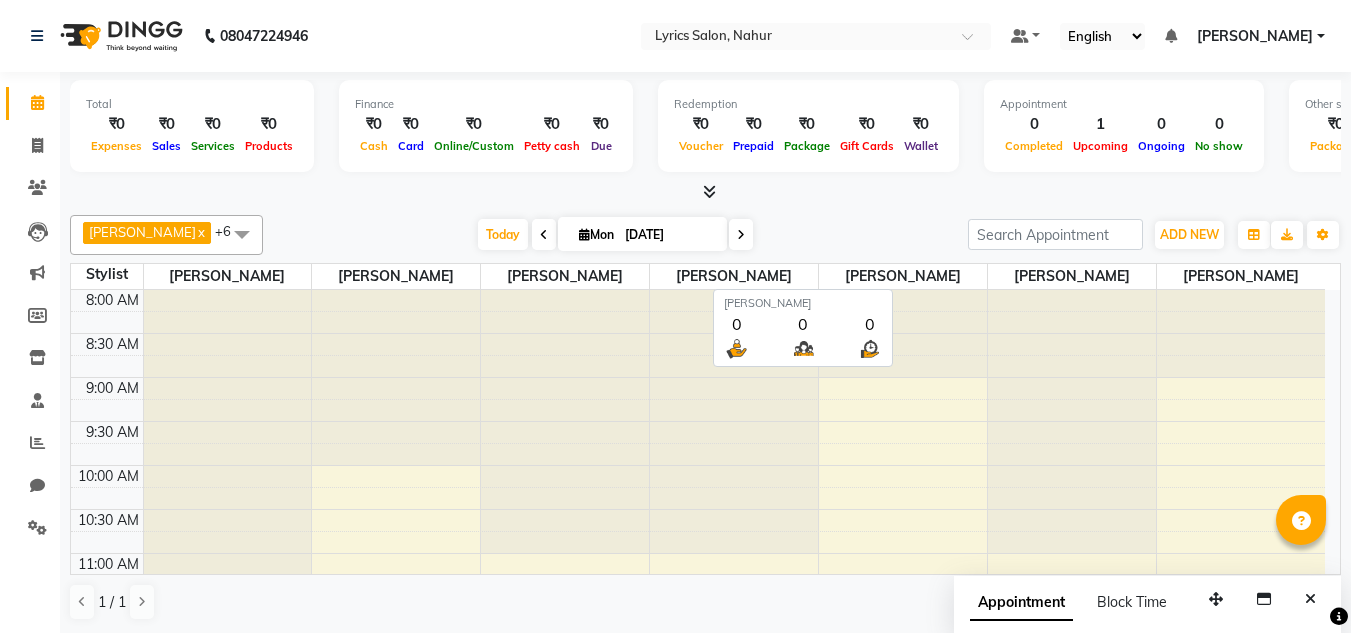 scroll, scrollTop: 0, scrollLeft: 0, axis: both 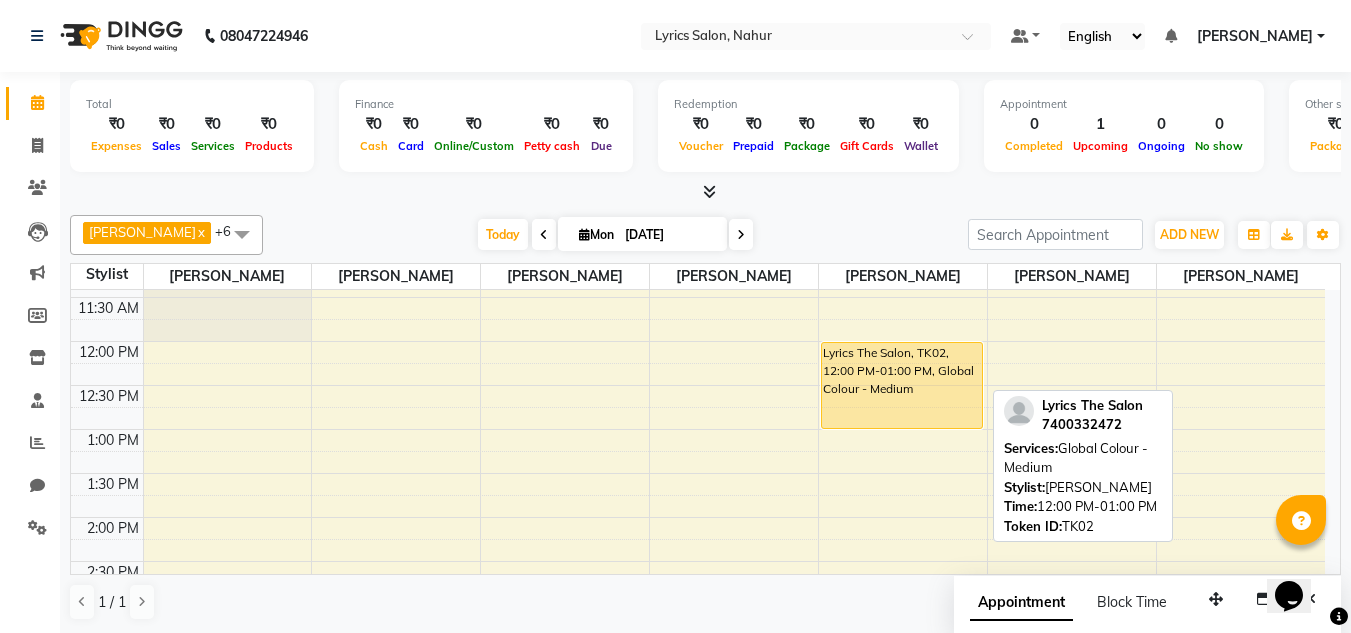 click on "Lyrics The Salon, TK02, 12:00 PM-01:00 PM, Global Colour - Medium" at bounding box center [902, 385] 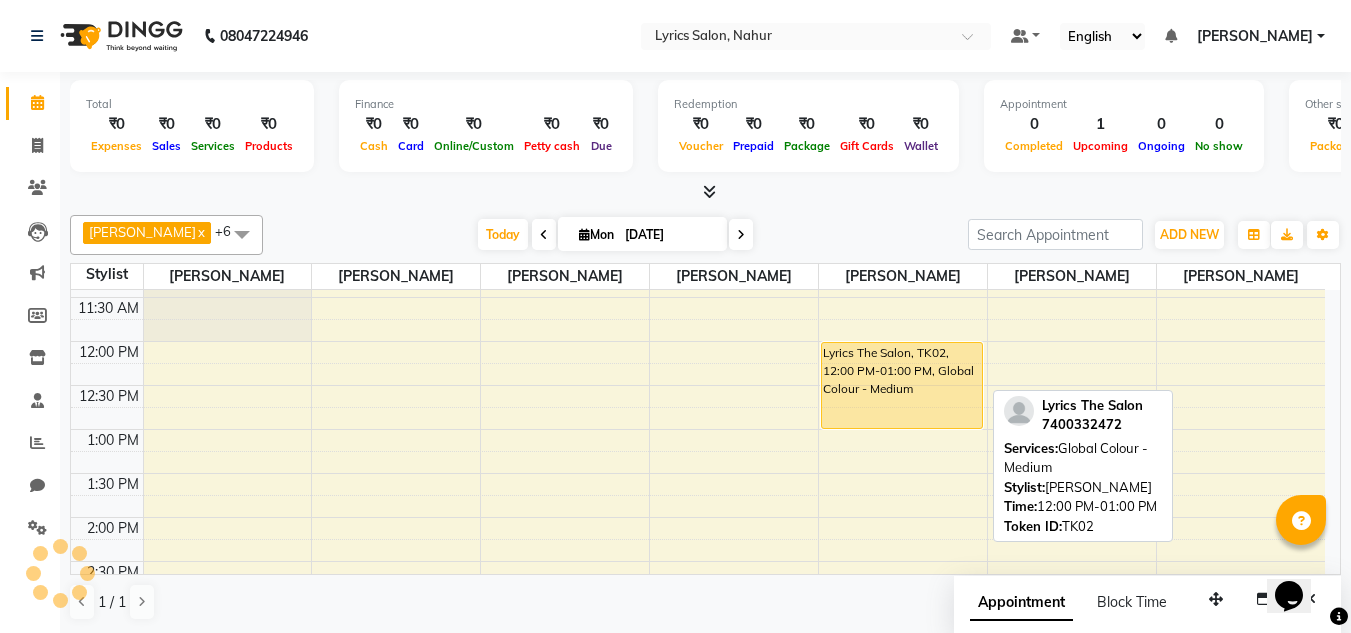 click on "Lyrics The Salon, TK02, 12:00 PM-01:00 PM, Global Colour - Medium" at bounding box center (902, 385) 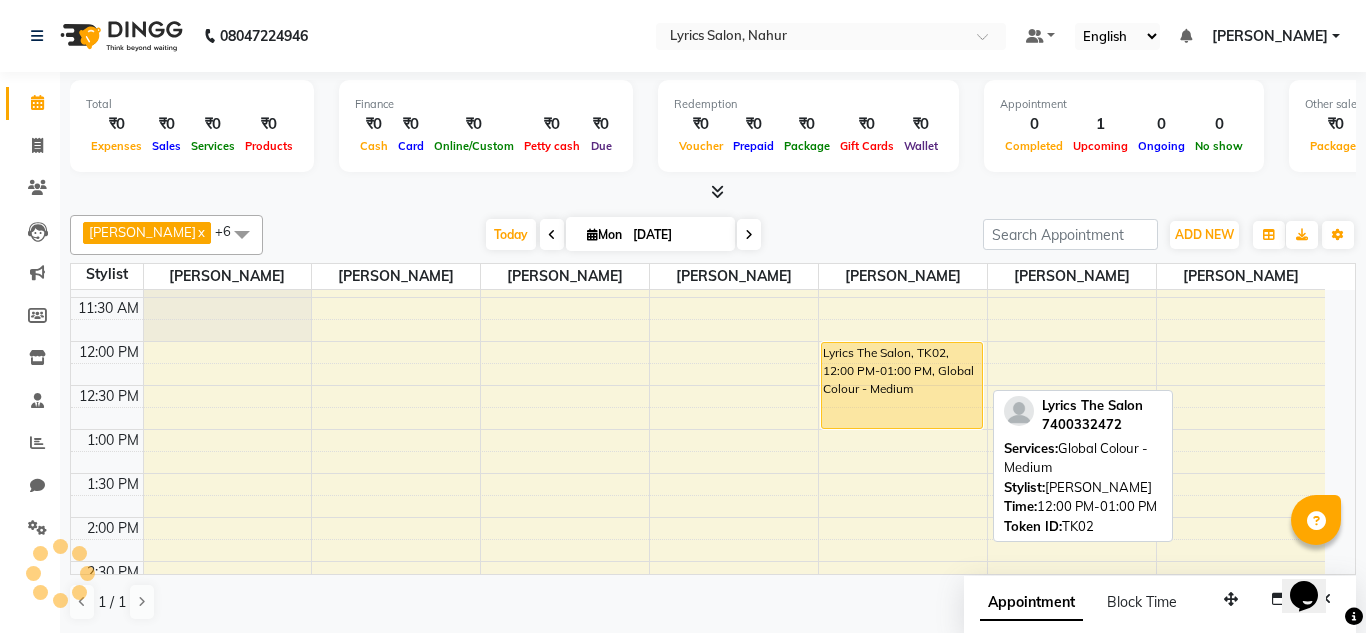 select on "1" 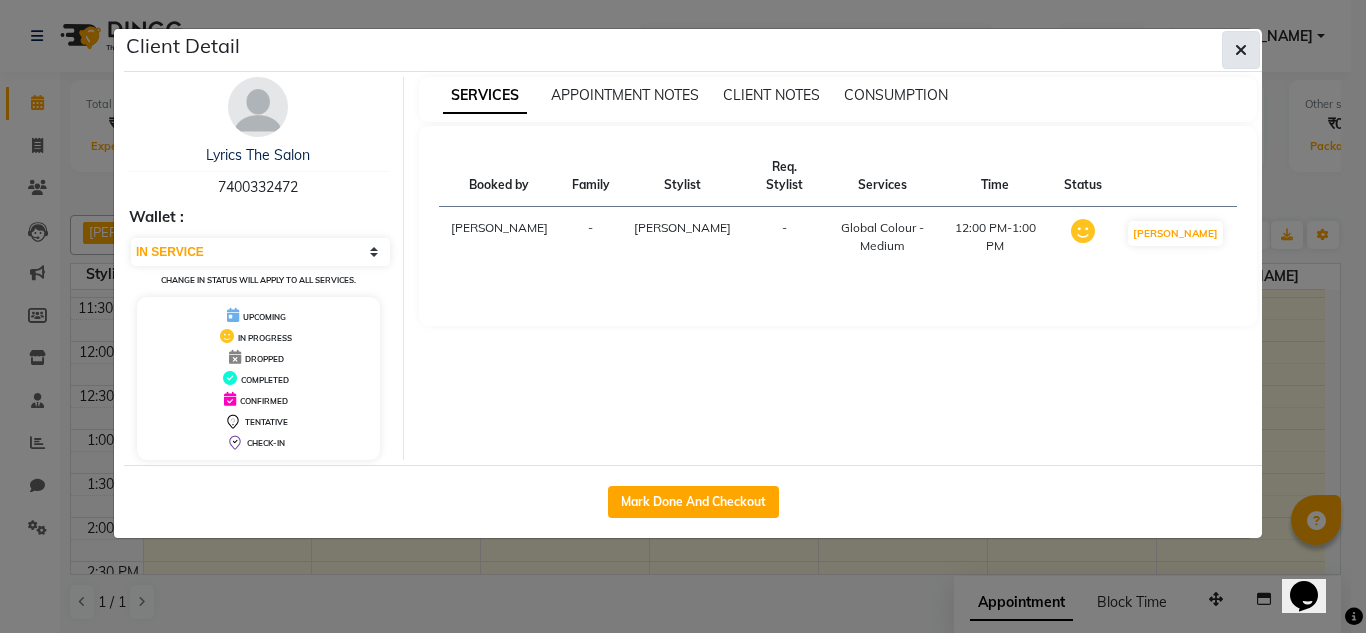 click 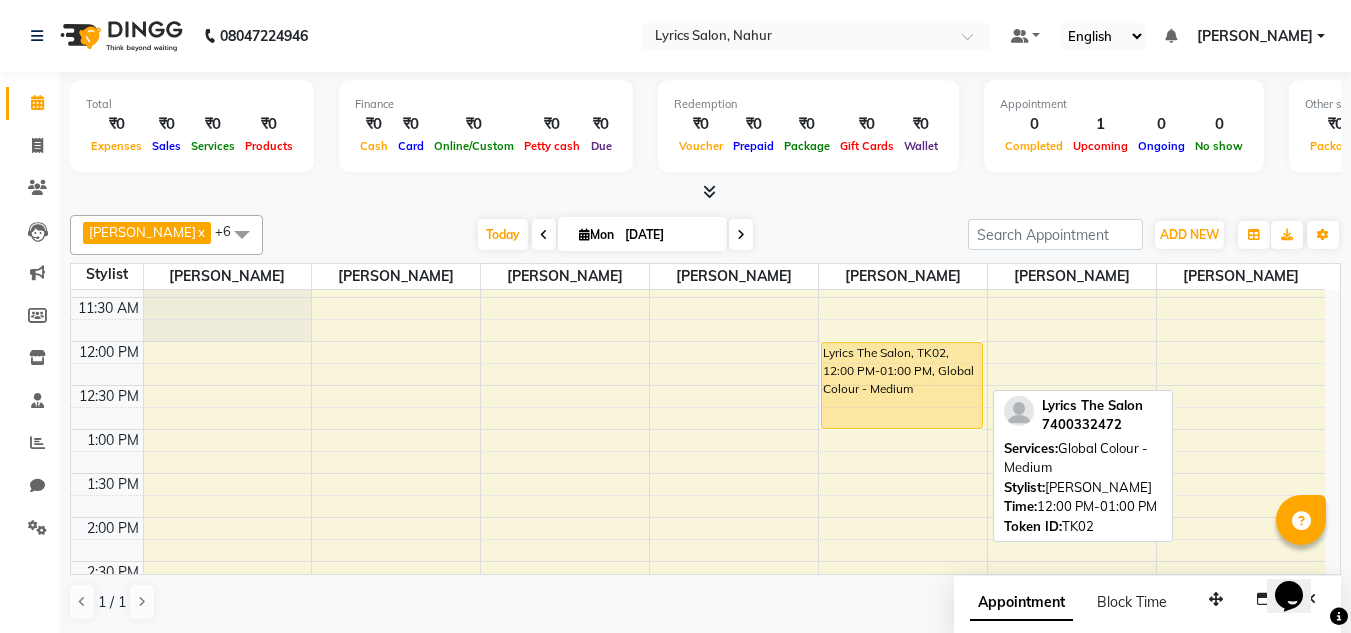 click on "Lyrics The Salon, TK02, 12:00 PM-01:00 PM, Global Colour - Medium" at bounding box center [902, 385] 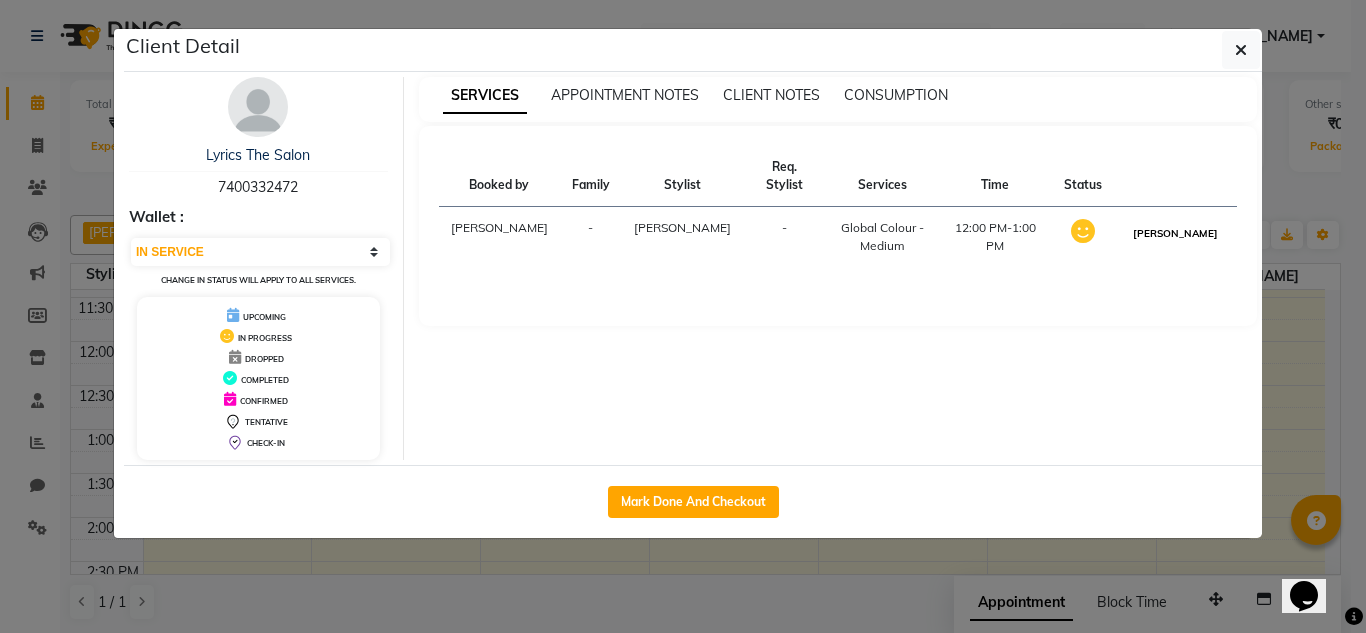 click on "[PERSON_NAME]" at bounding box center [1175, 233] 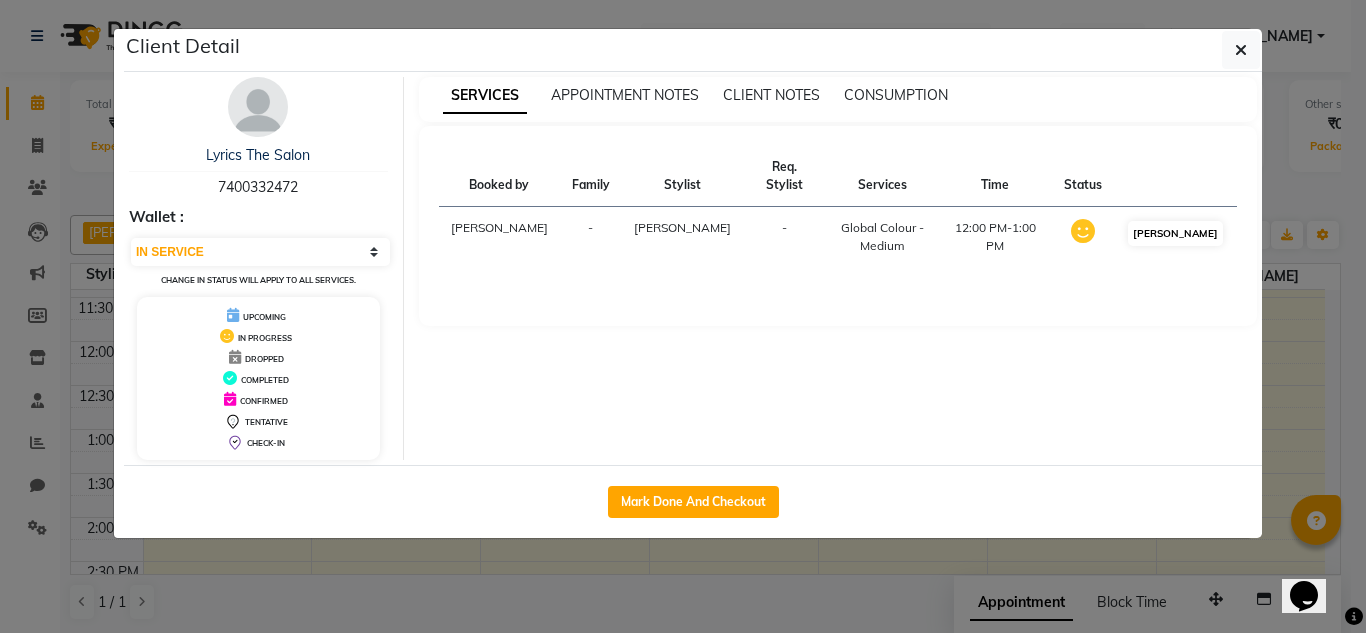 select on "3" 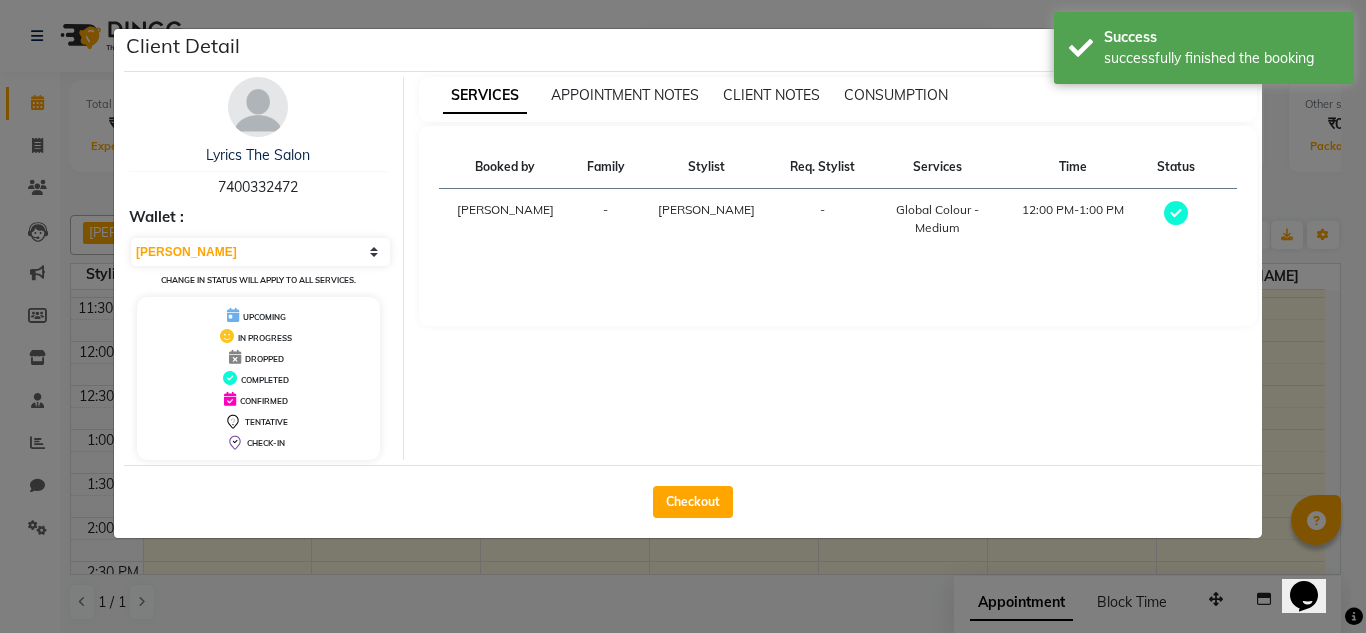 click at bounding box center [1176, 213] 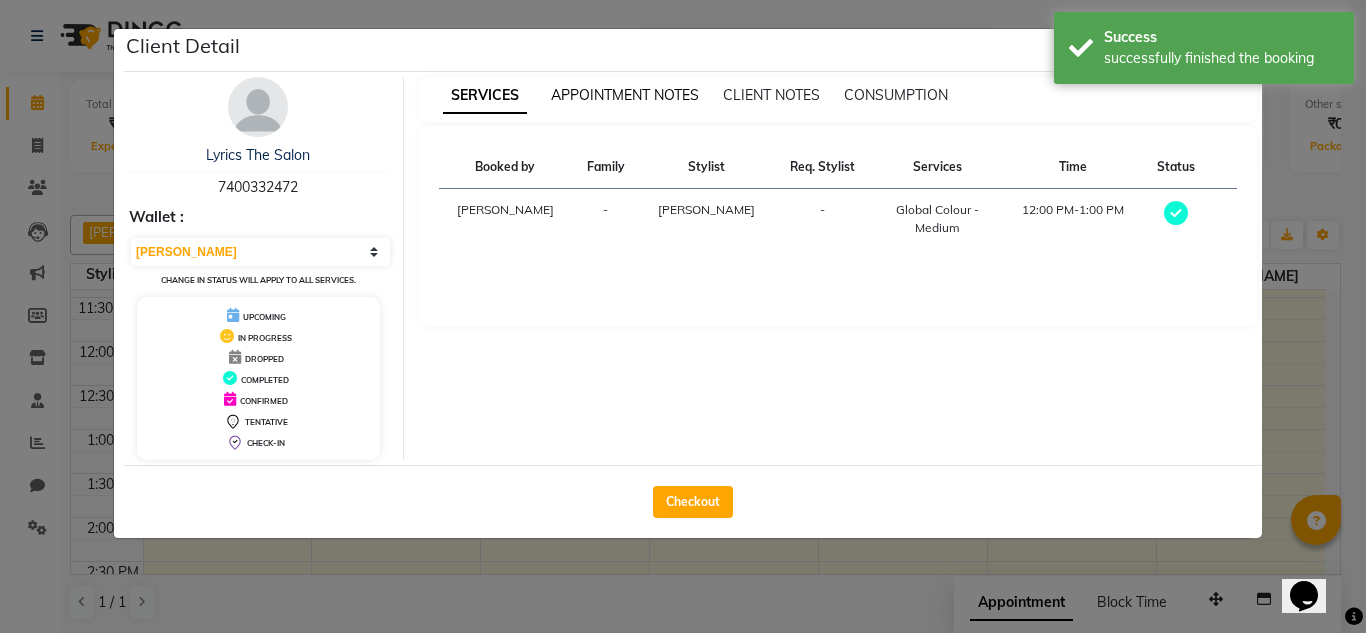 click on "APPOINTMENT NOTES" at bounding box center (625, 95) 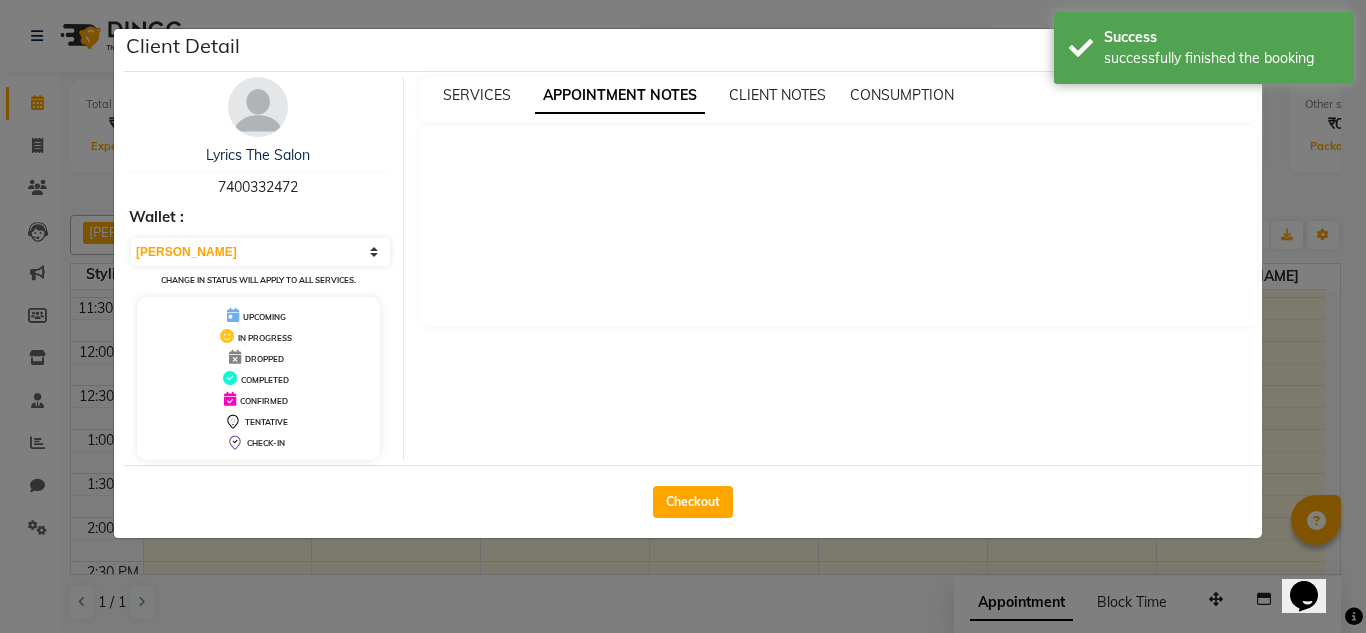 click on "SERVICES APPOINTMENT NOTES CLIENT NOTES CONSUMPTION" at bounding box center (838, 268) 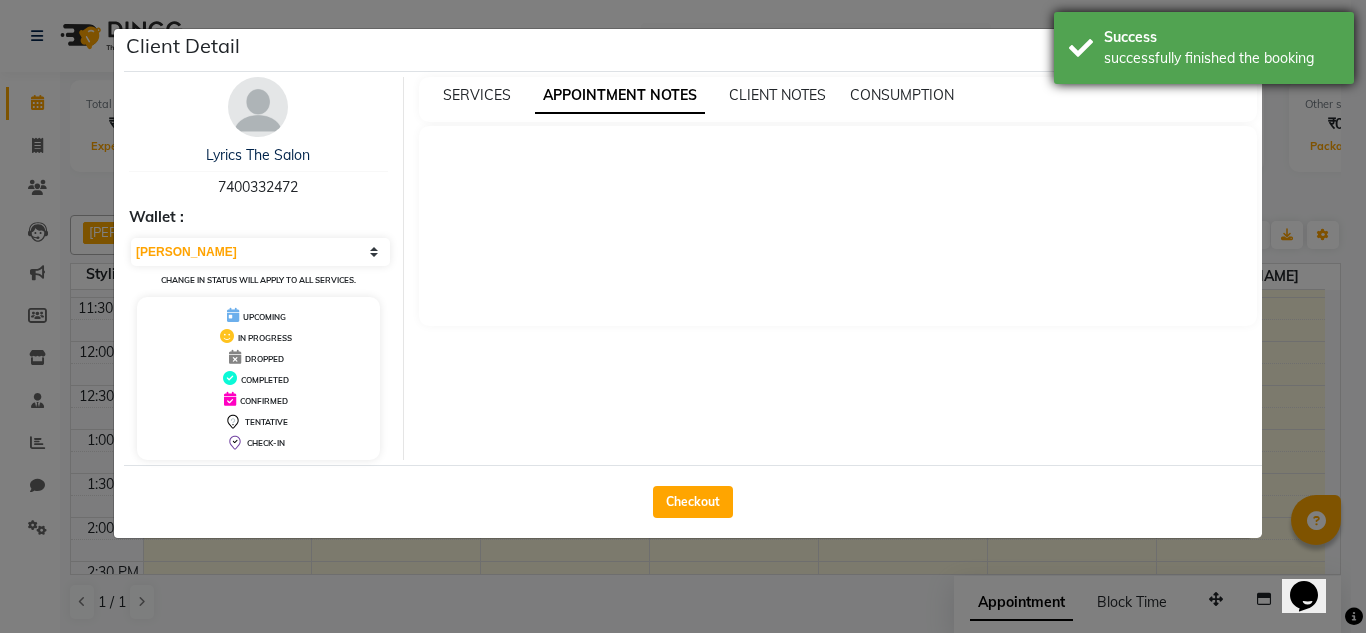 click on "Success" at bounding box center [1221, 37] 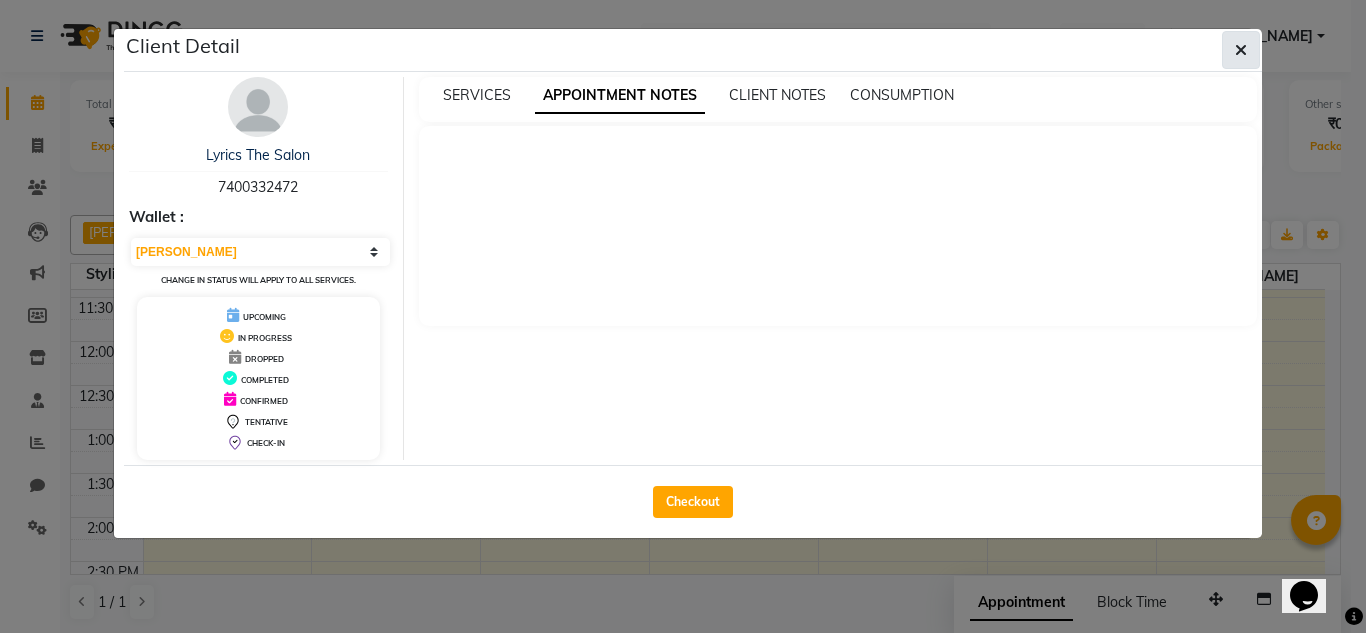 click 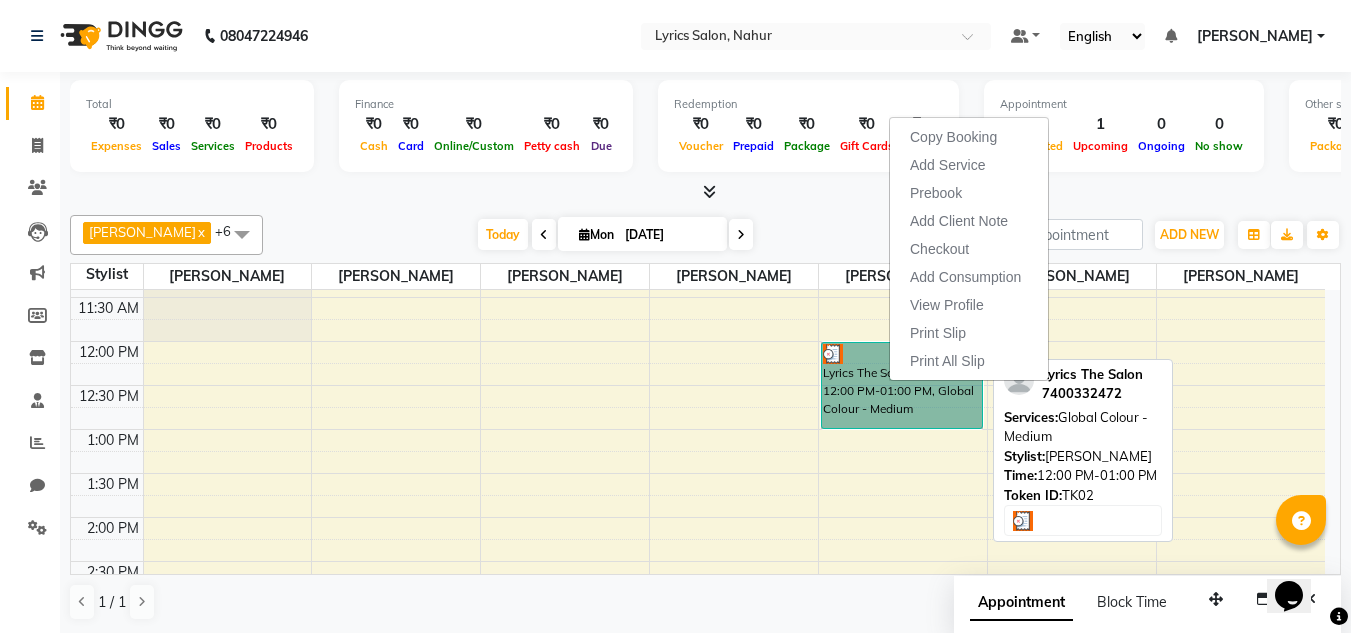 click on "Lyrics The Salon, TK02, 12:00 PM-01:00 PM, Global Colour - Medium" at bounding box center [902, 385] 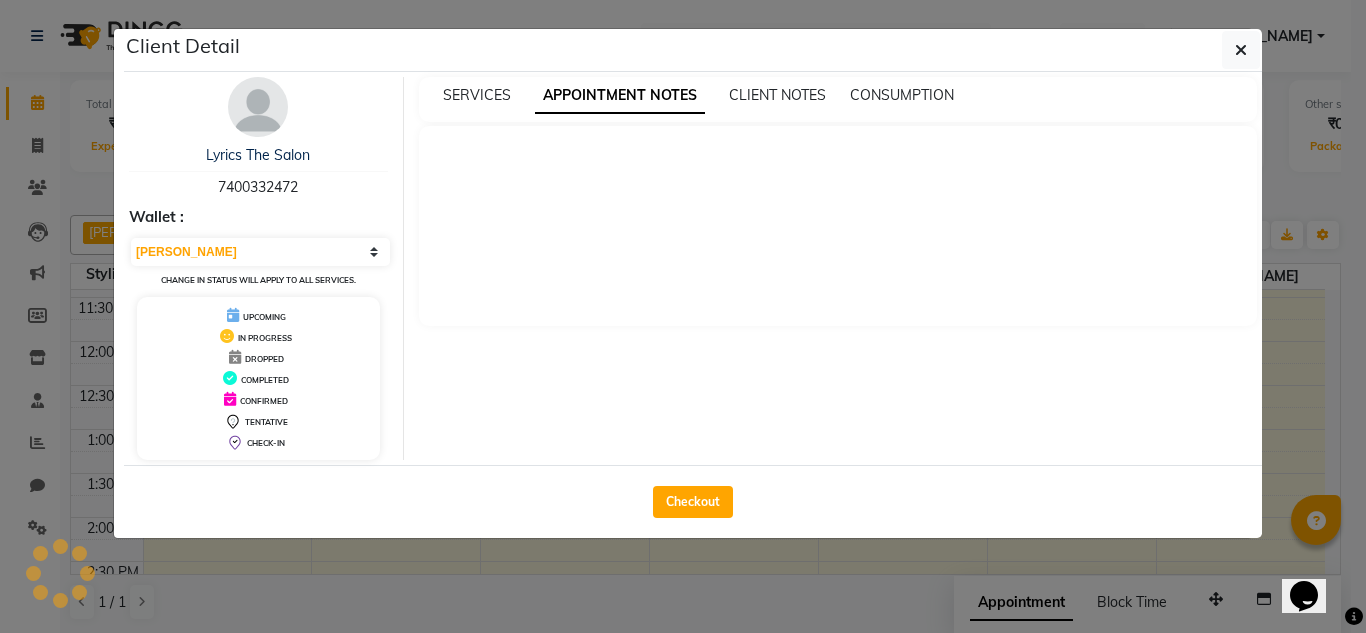 click on "Client Detail  Lyrics The Salon   7400332472 Wallet : Select MARK DONE UPCOMING Change in status will apply to all services. UPCOMING IN PROGRESS DROPPED COMPLETED CONFIRMED TENTATIVE CHECK-IN SERVICES APPOINTMENT NOTES CLIENT NOTES CONSUMPTION  Checkout" 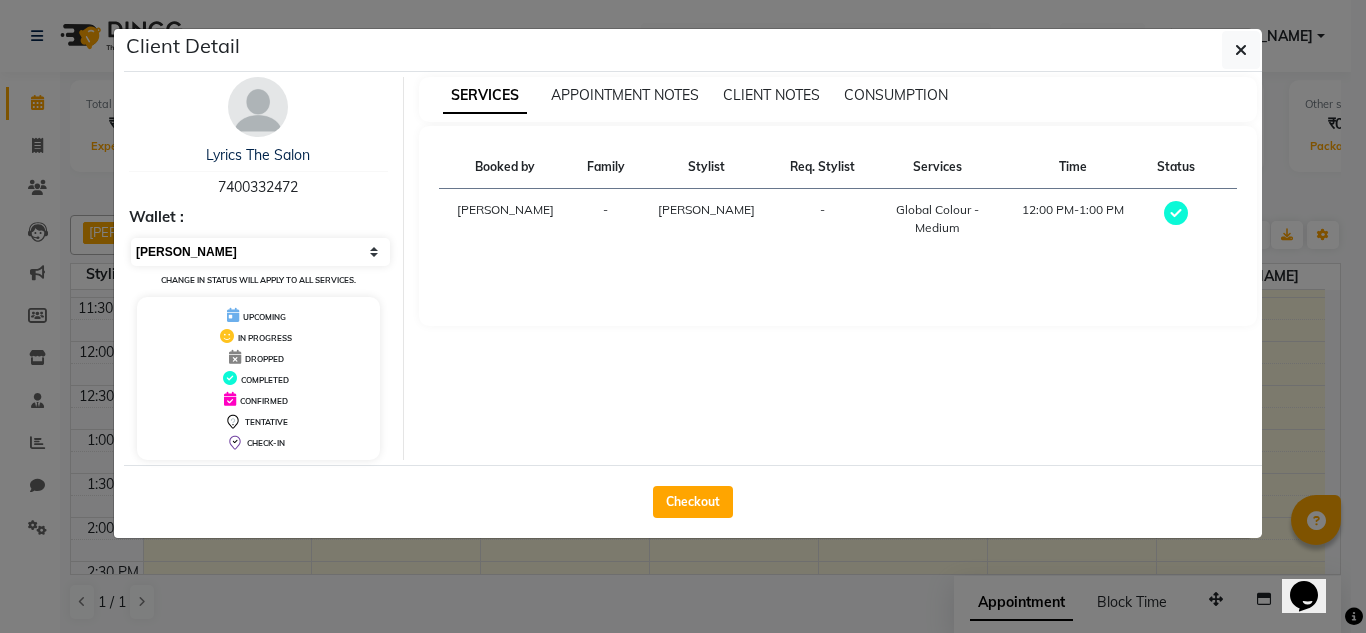 click on "Select MARK DONE UPCOMING" at bounding box center (260, 252) 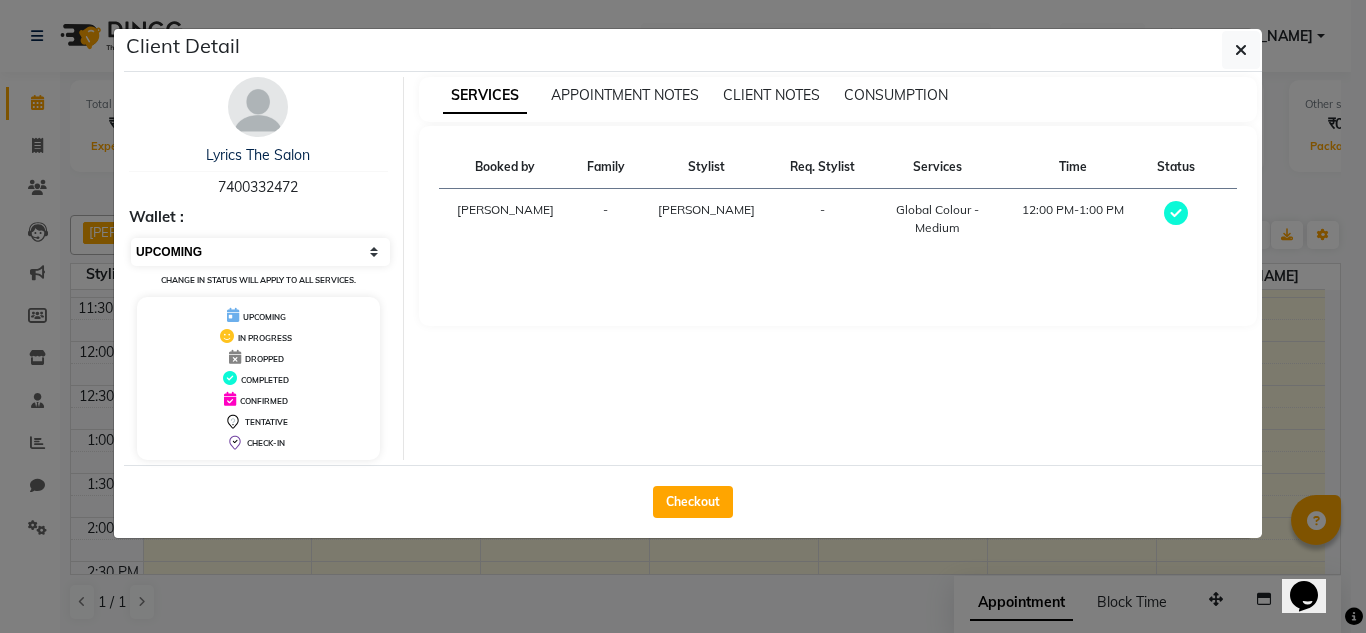 click on "Select MARK DONE UPCOMING" at bounding box center (260, 252) 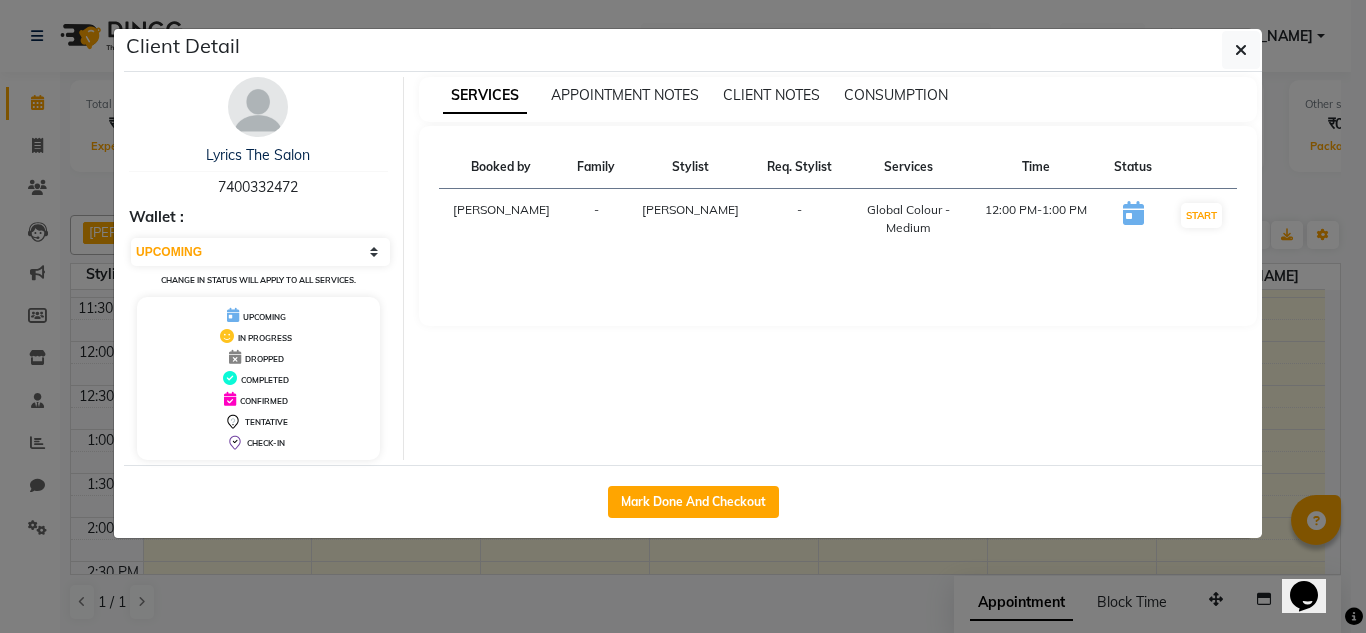 click on "SERVICES APPOINTMENT NOTES CLIENT NOTES CONSUMPTION Booked by Family Stylist Req. Stylist Services Time Status  YOGITA GAUDA	  - SACHIN SHARMA	 -  Global Colour - Medium   12:00 PM-1:00 PM   START" at bounding box center [838, 268] 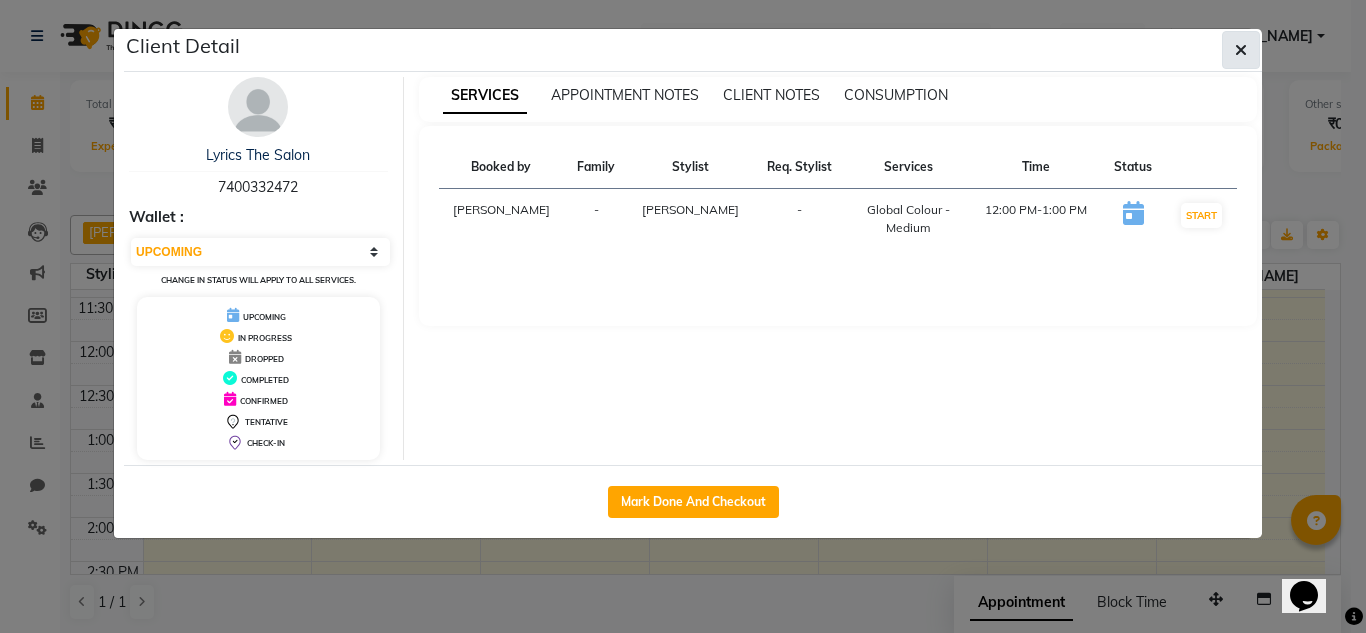 click 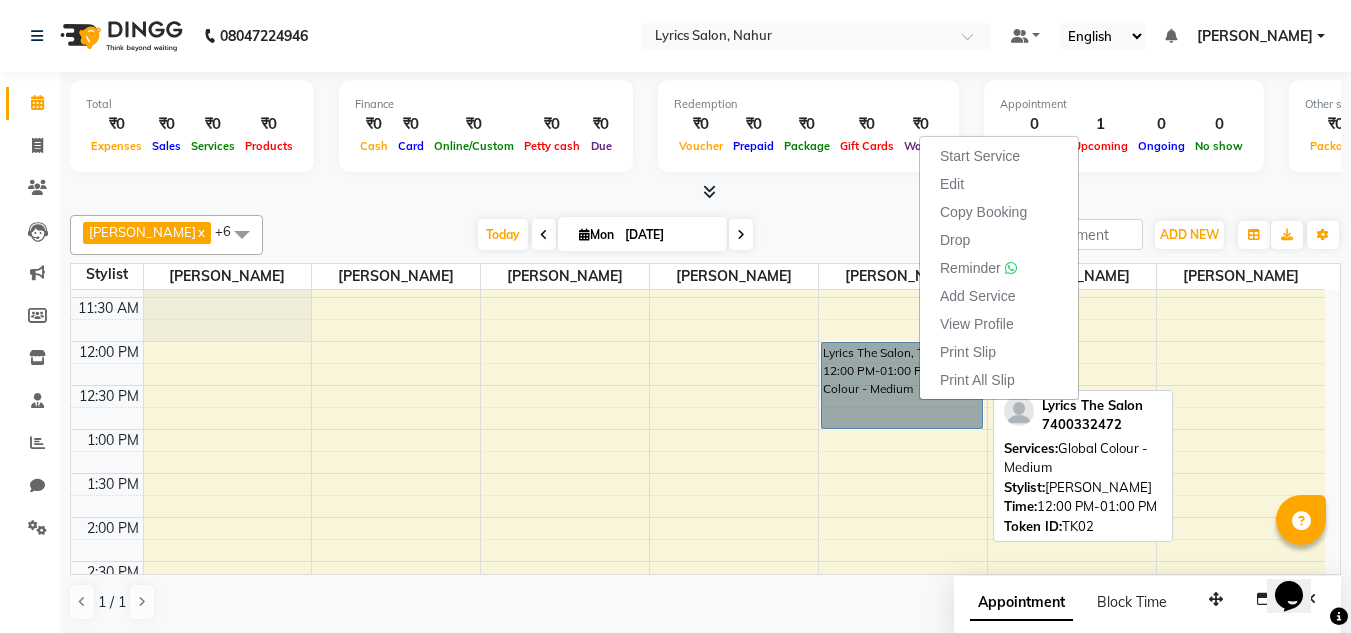 click on "Lyrics The Salon, TK02, 12:00 PM-01:00 PM, Global Colour - Medium" at bounding box center (902, 385) 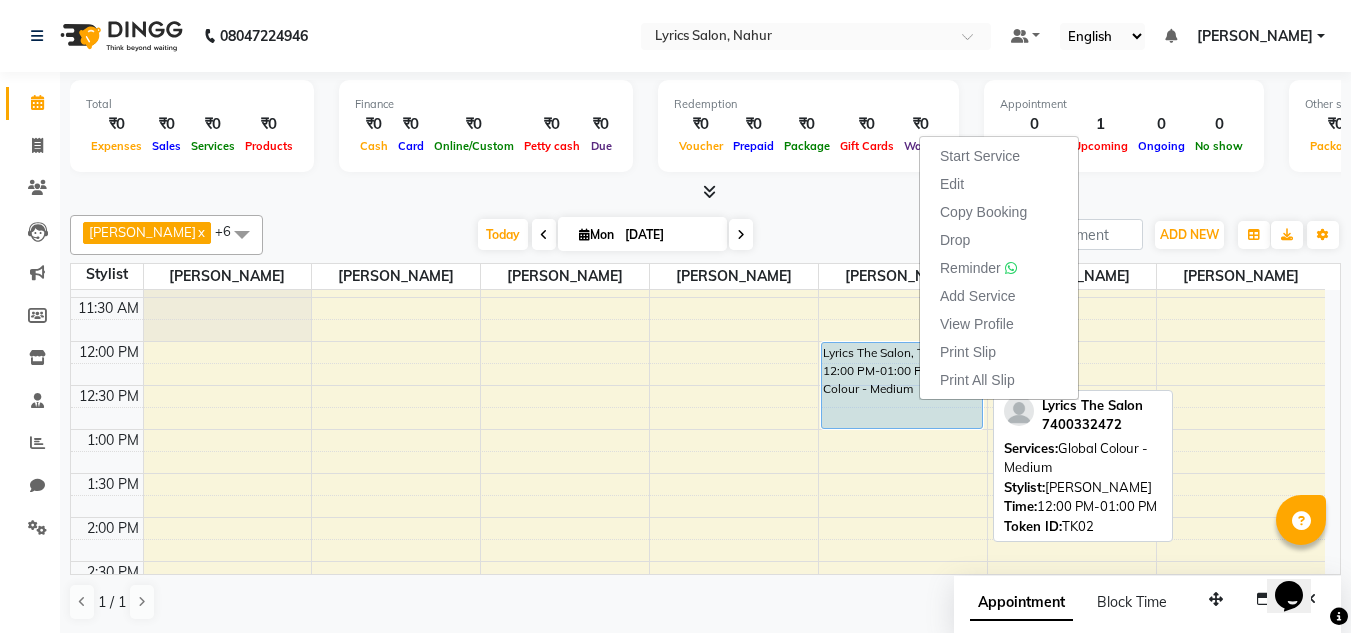select on "5" 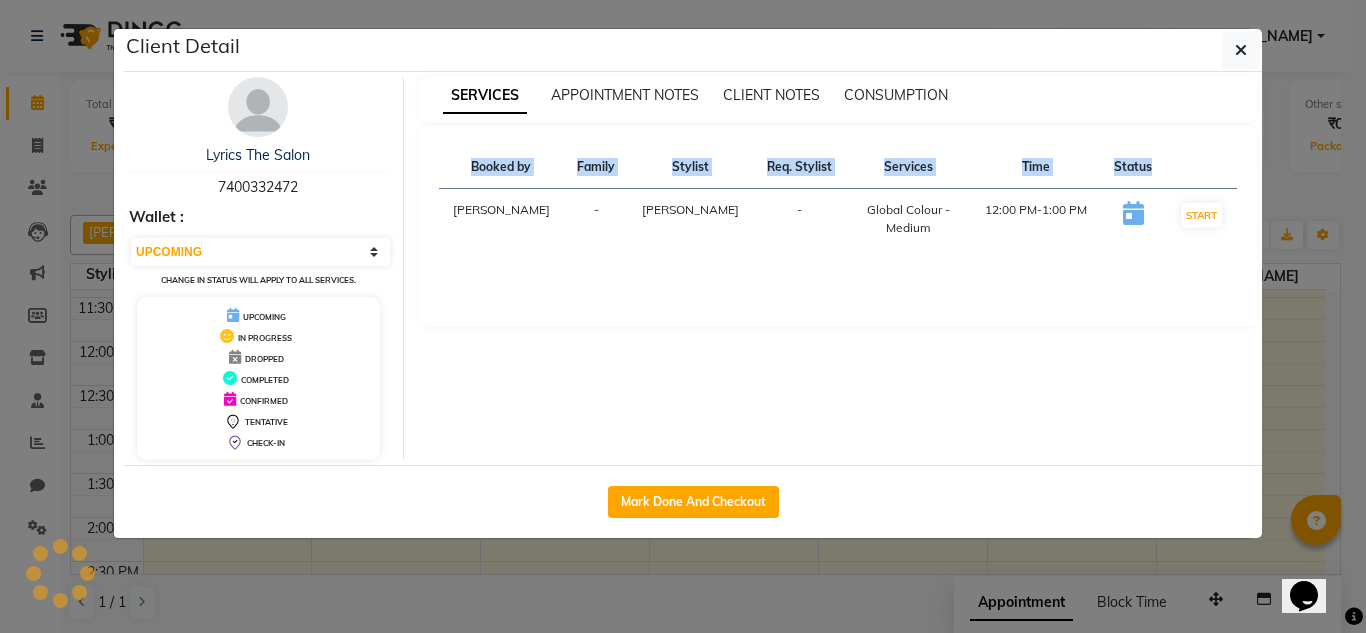 click on "SERVICES APPOINTMENT NOTES CLIENT NOTES CONSUMPTION Booked by Family Stylist Req. Stylist Services Time Status  YOGITA GAUDA	  - SACHIN SHARMA	 -  Global Colour - Medium   12:00 PM-1:00 PM   START" at bounding box center [838, 268] 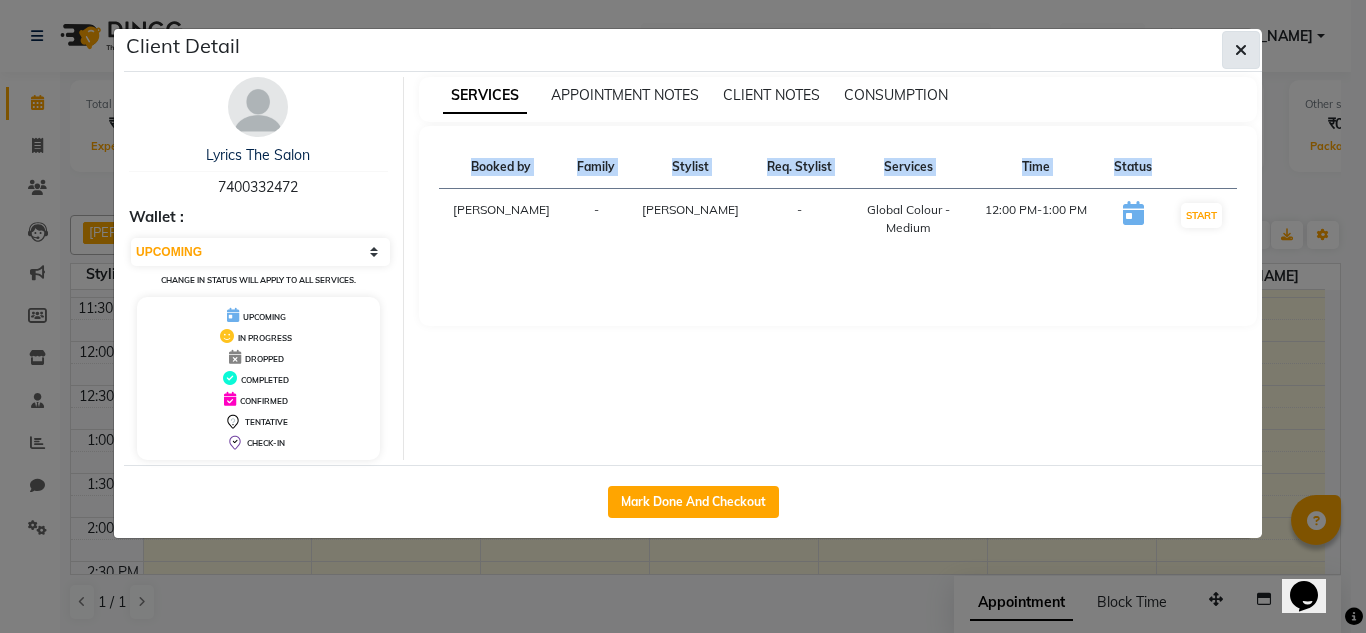 click 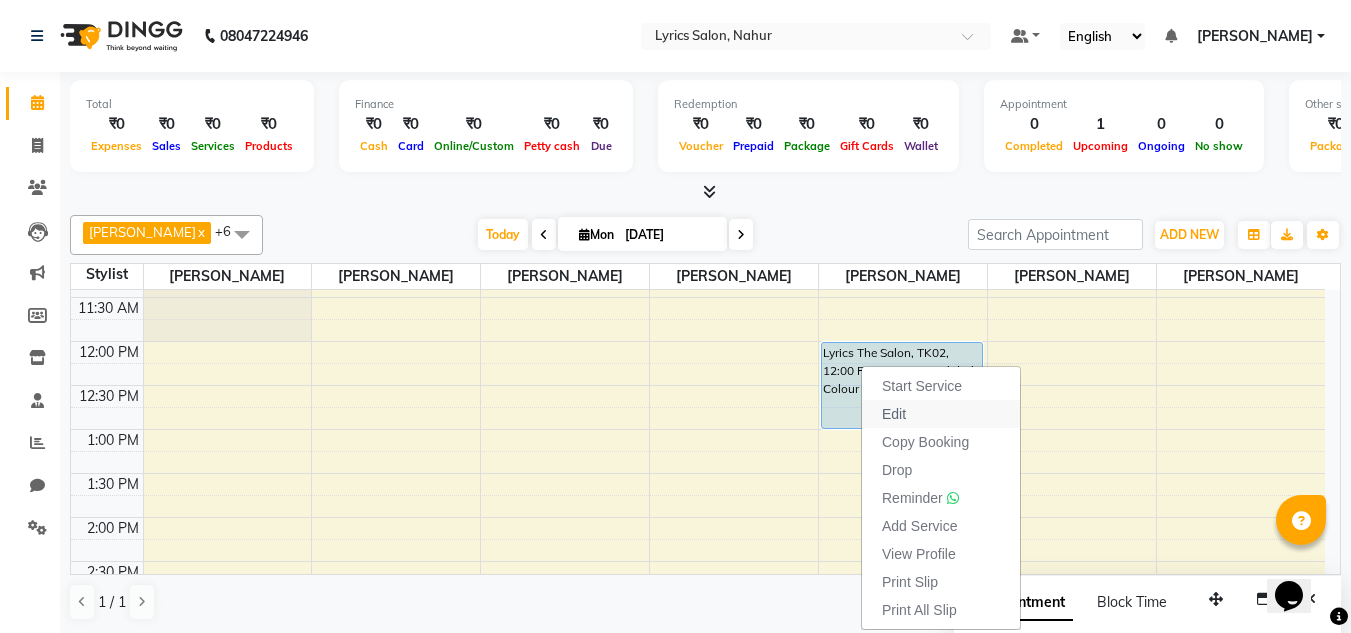 click on "Edit" at bounding box center [941, 414] 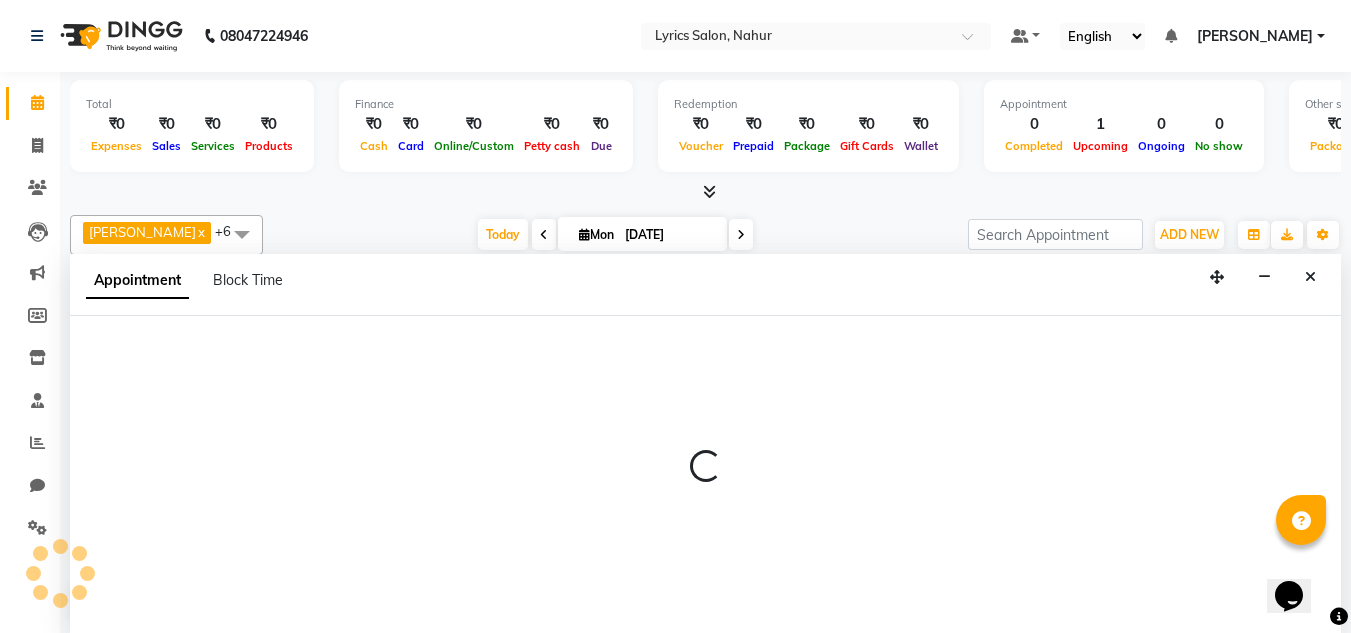 scroll, scrollTop: 1, scrollLeft: 0, axis: vertical 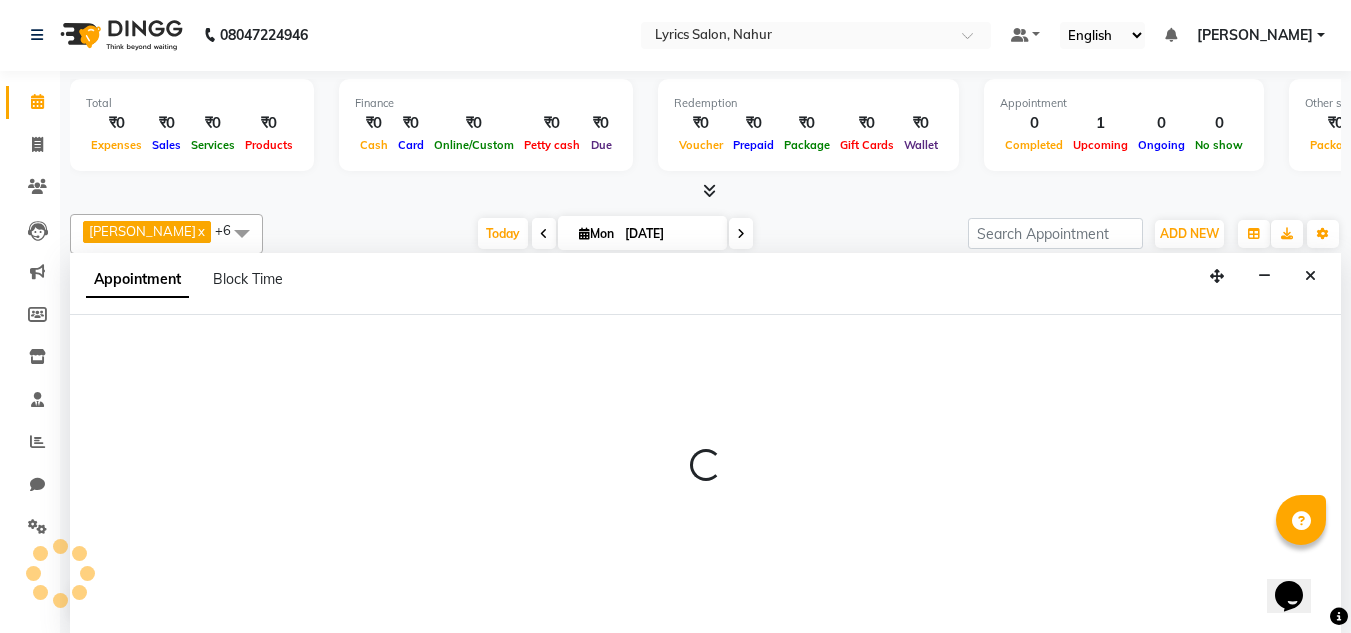 select on "85842" 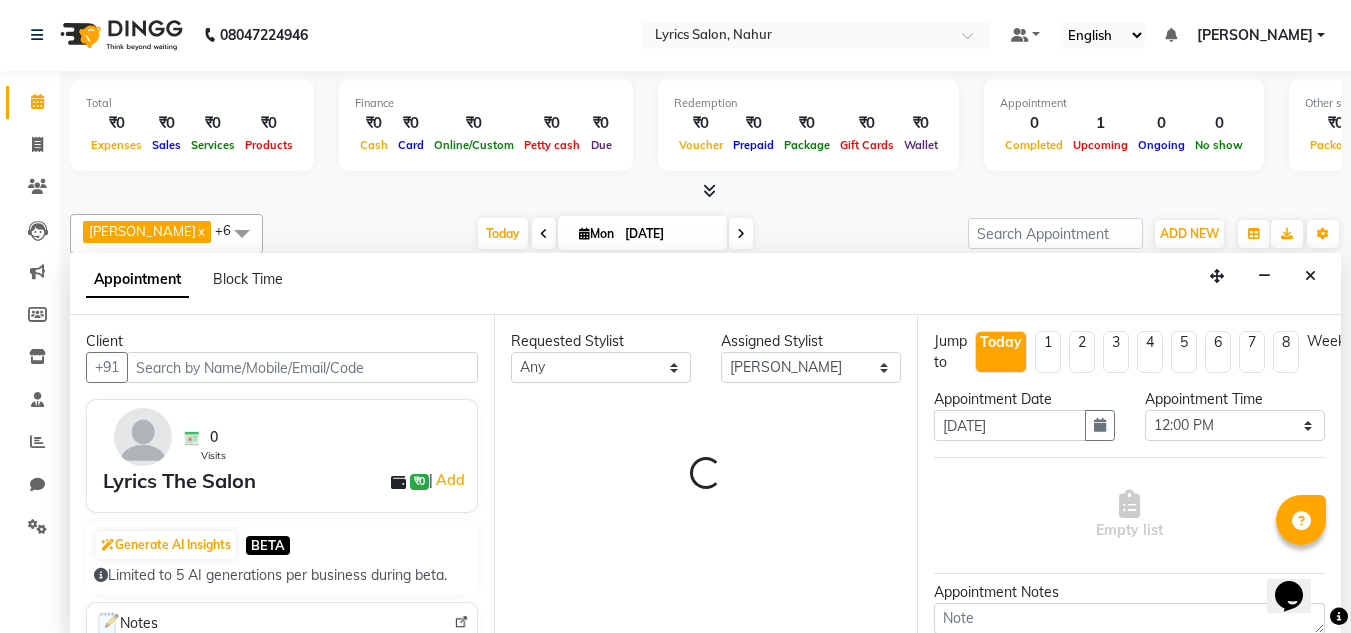 select on "4329" 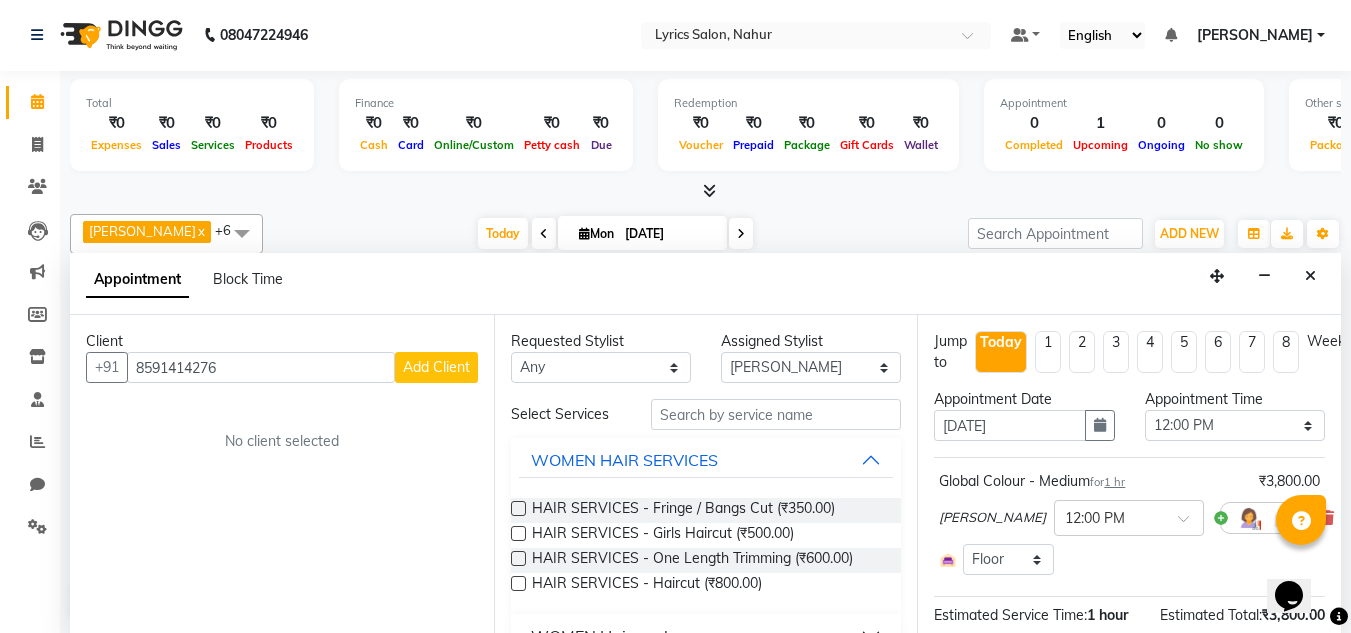 type on "8591414276" 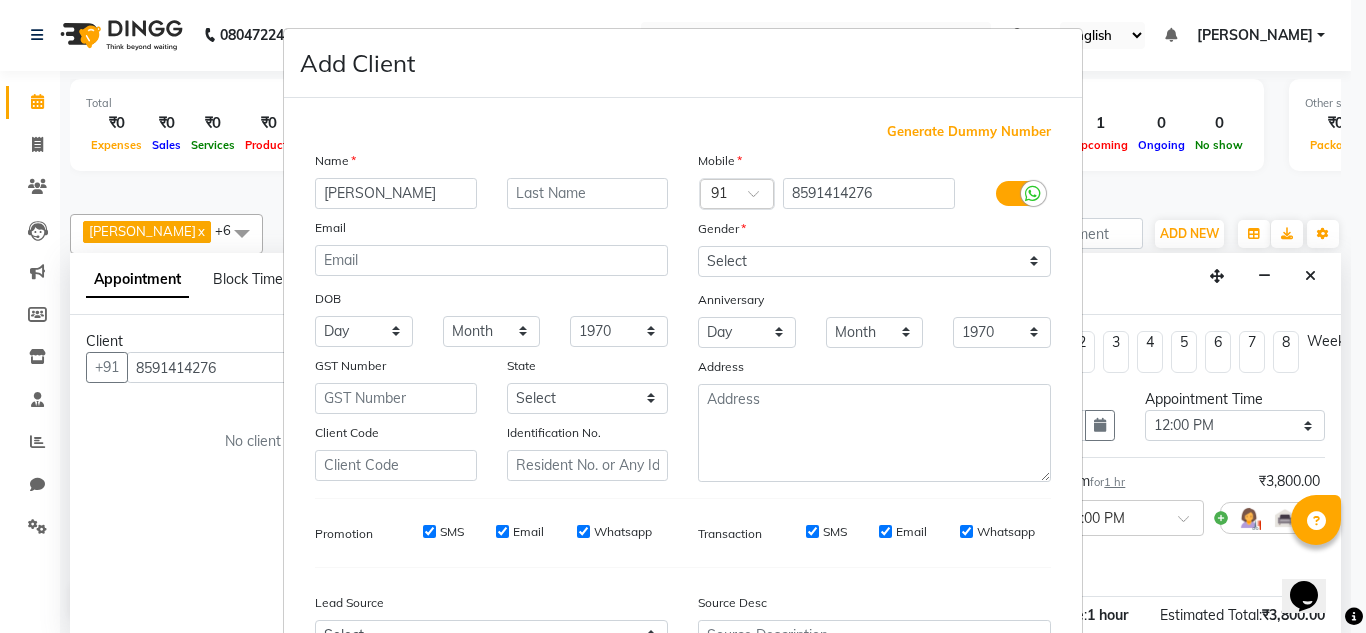 type on "Jigna" 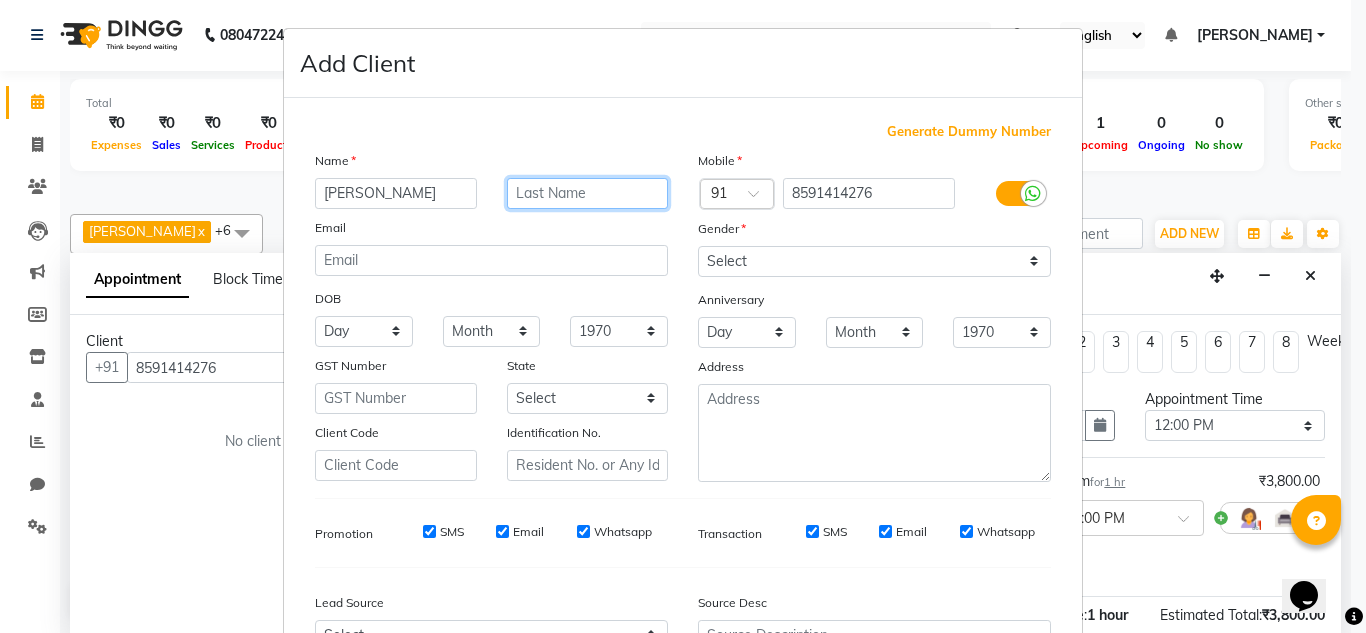 click at bounding box center [588, 193] 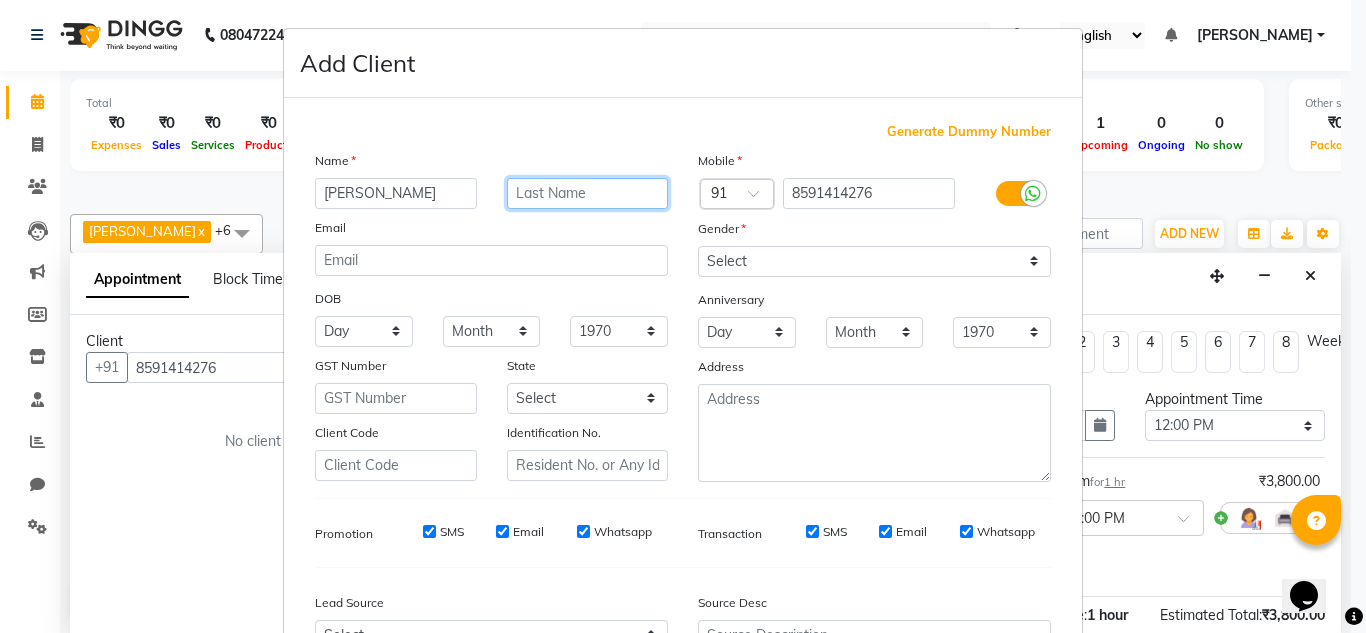 type on "s" 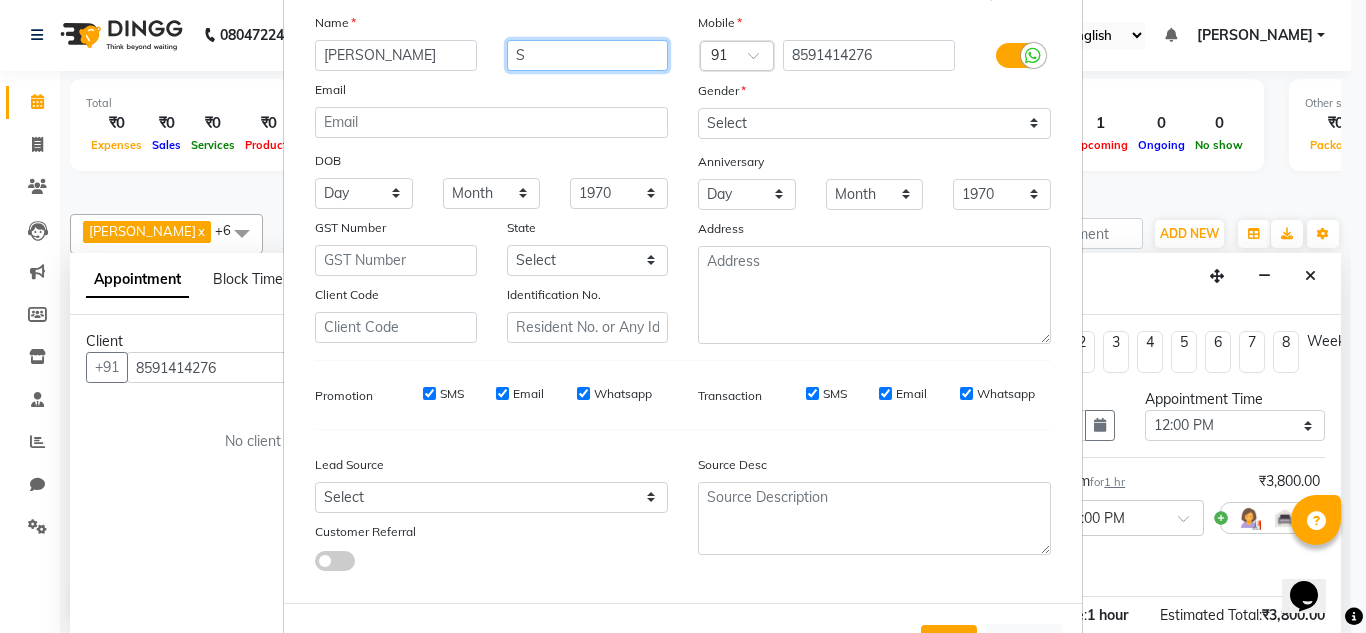 scroll, scrollTop: 200, scrollLeft: 0, axis: vertical 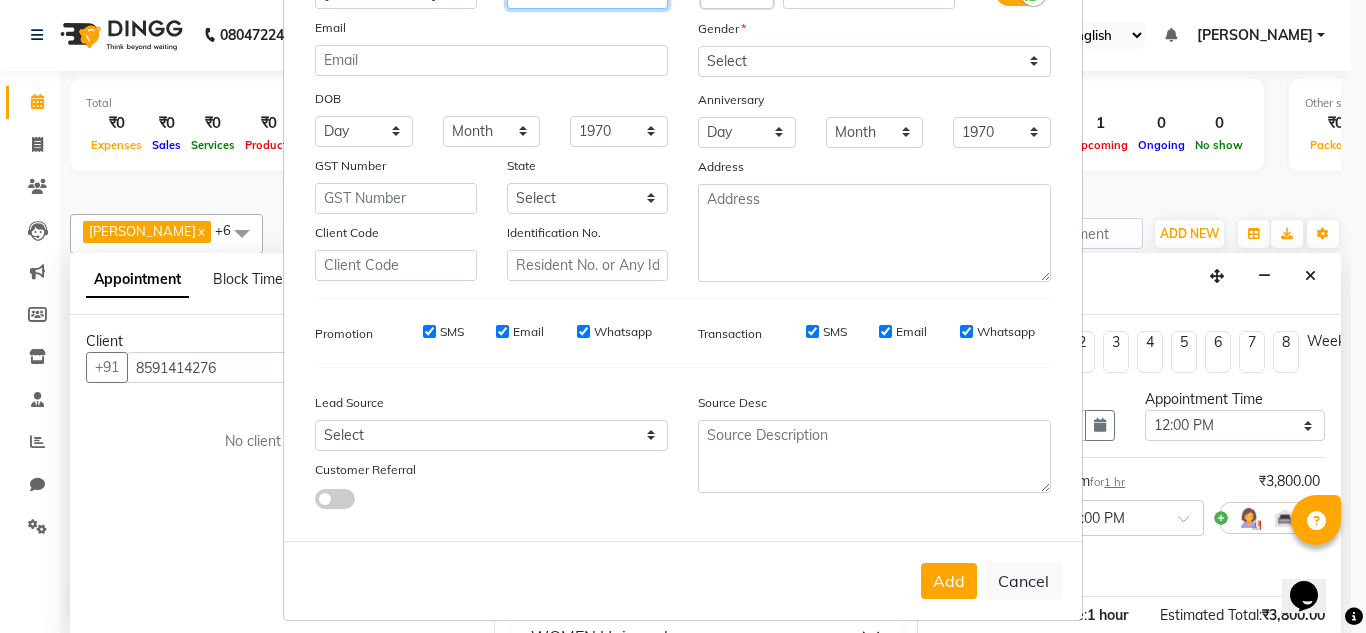 type on "S" 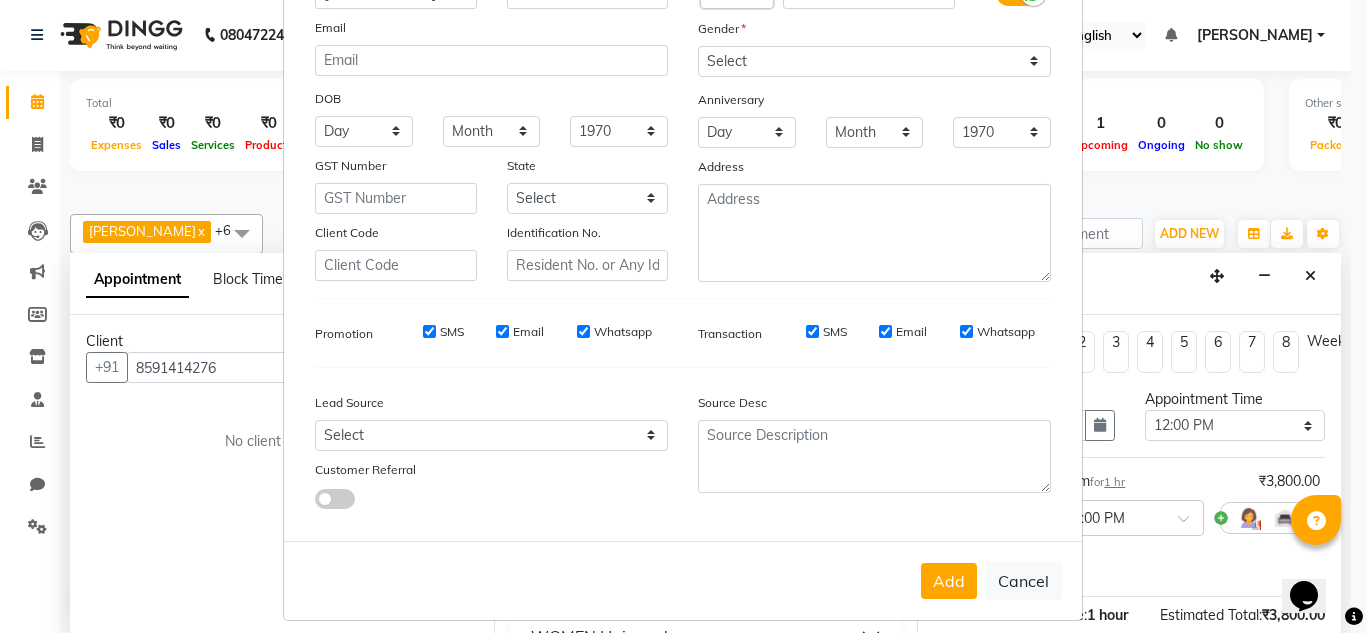 click on "SMS" at bounding box center [812, 331] 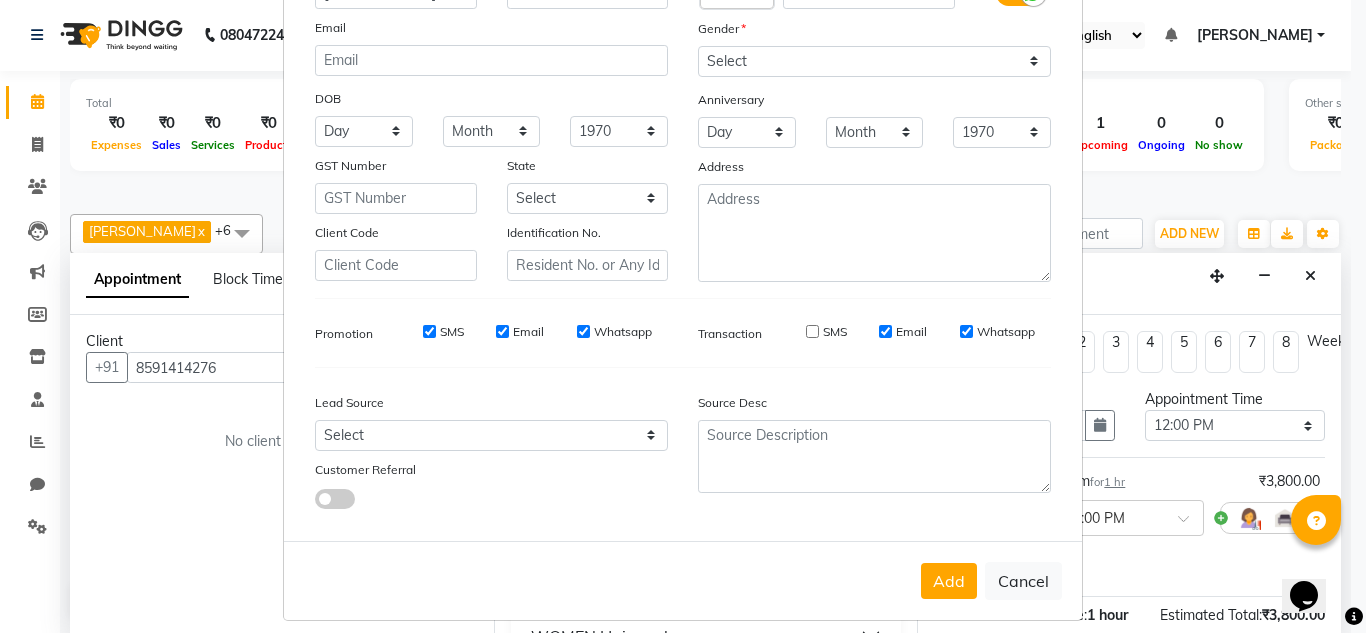 click on "Email" at bounding box center [885, 331] 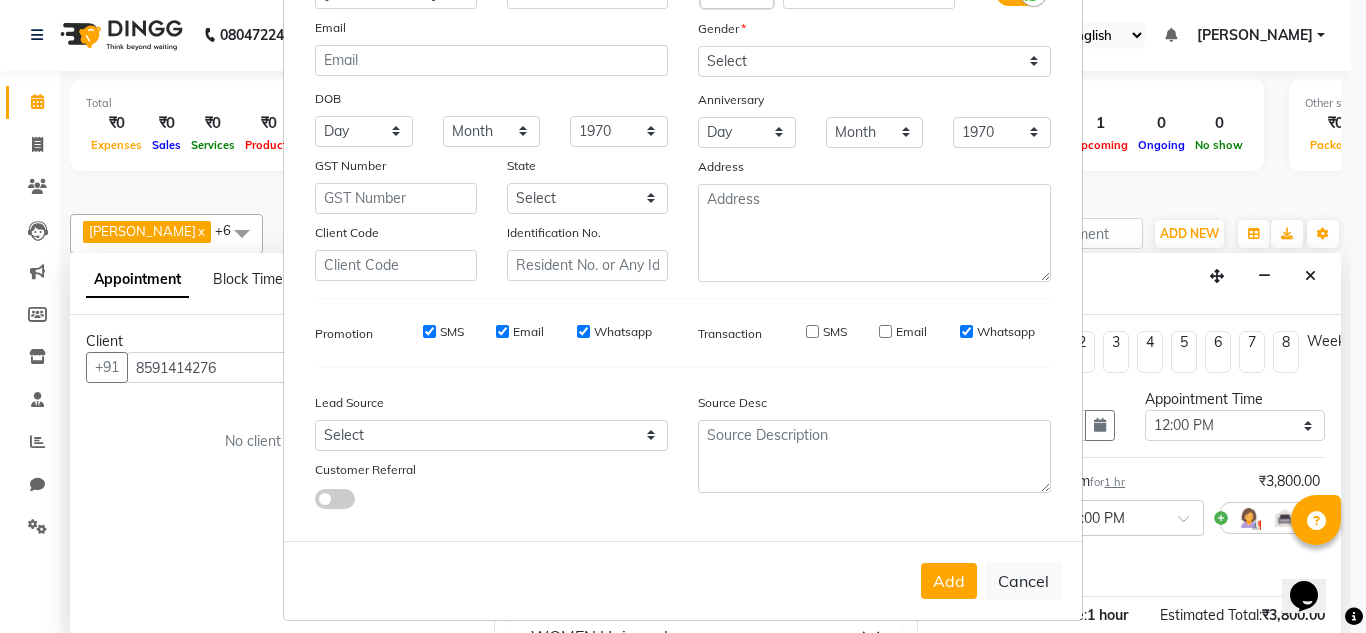 click on "Email" at bounding box center (502, 331) 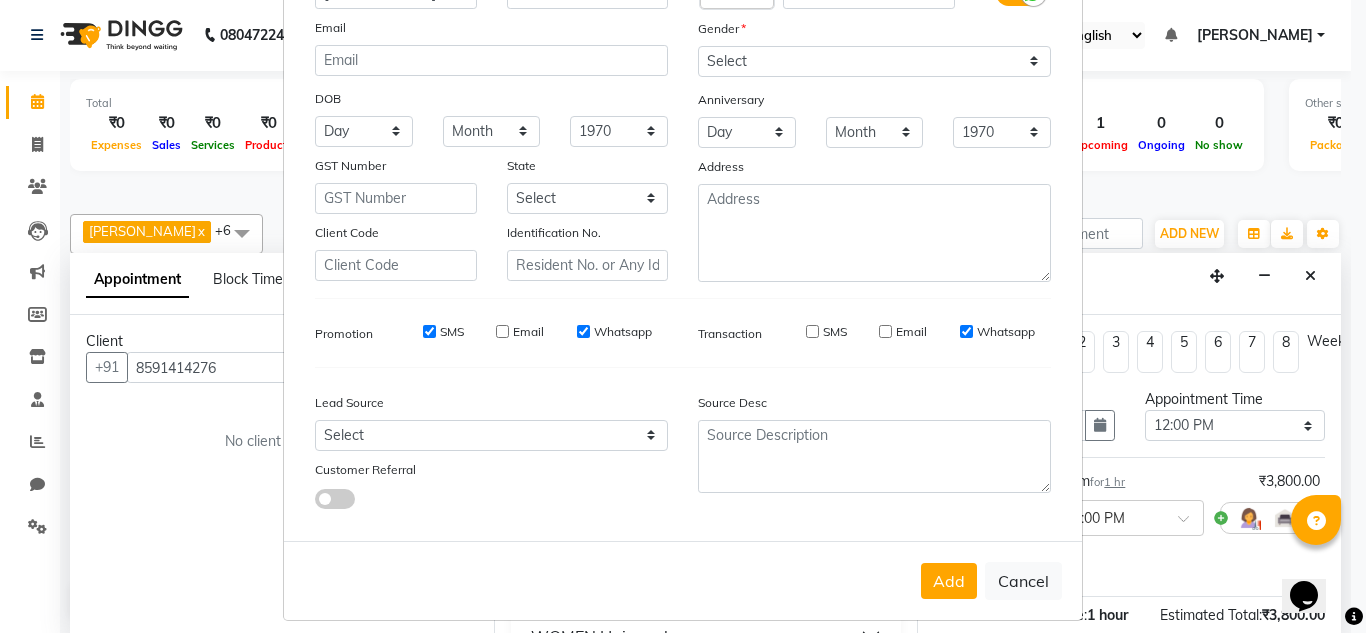 click on "Whatsapp" at bounding box center (583, 331) 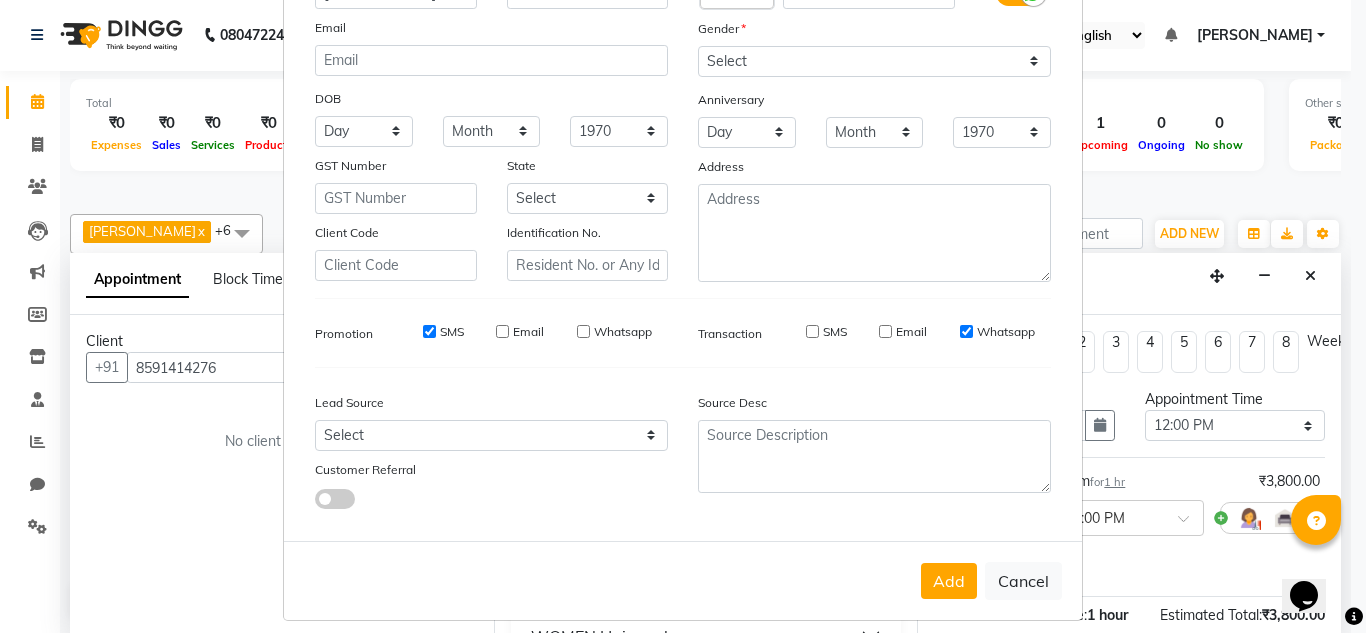 click on "SMS" at bounding box center (429, 332) 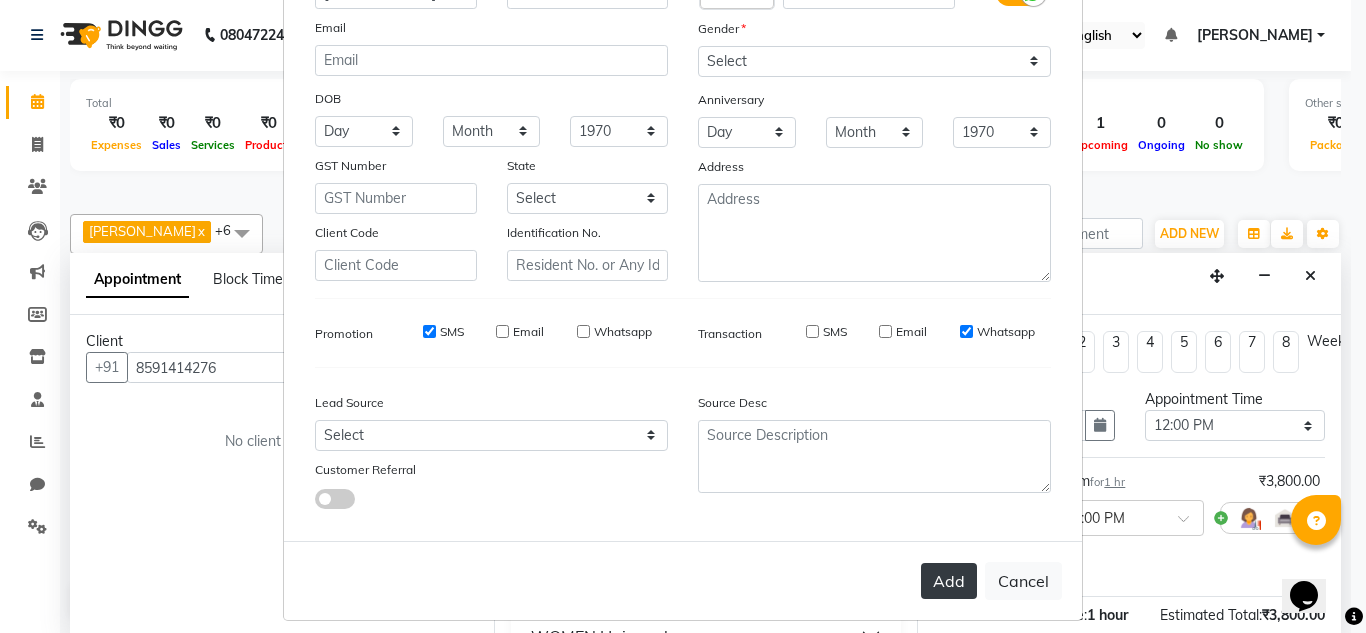 click on "Add" at bounding box center (949, 581) 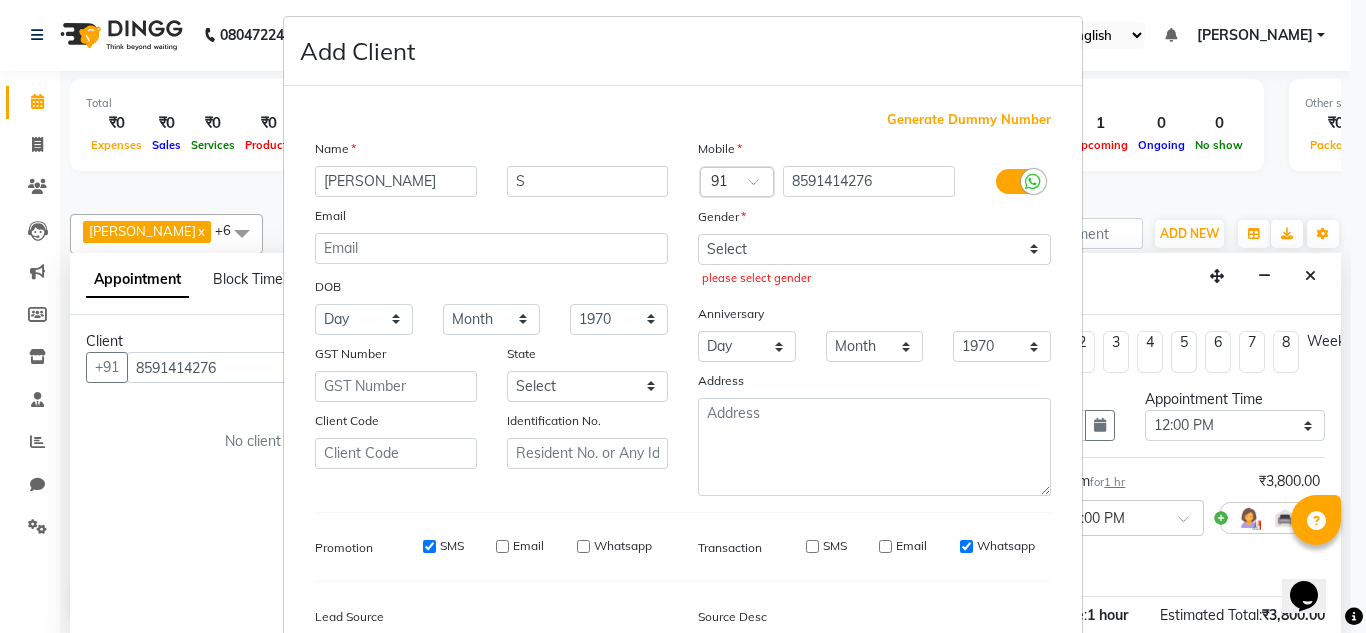 scroll, scrollTop: 0, scrollLeft: 0, axis: both 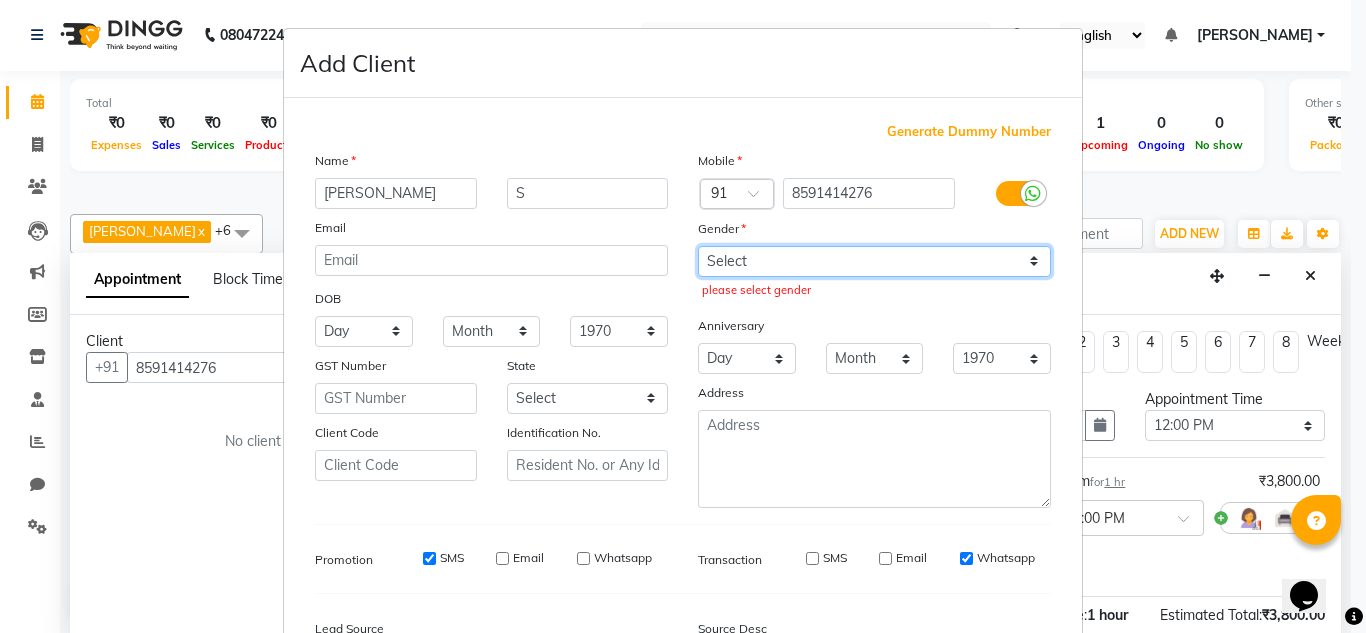 click on "Select Male Female Other Prefer Not To Say" at bounding box center [874, 261] 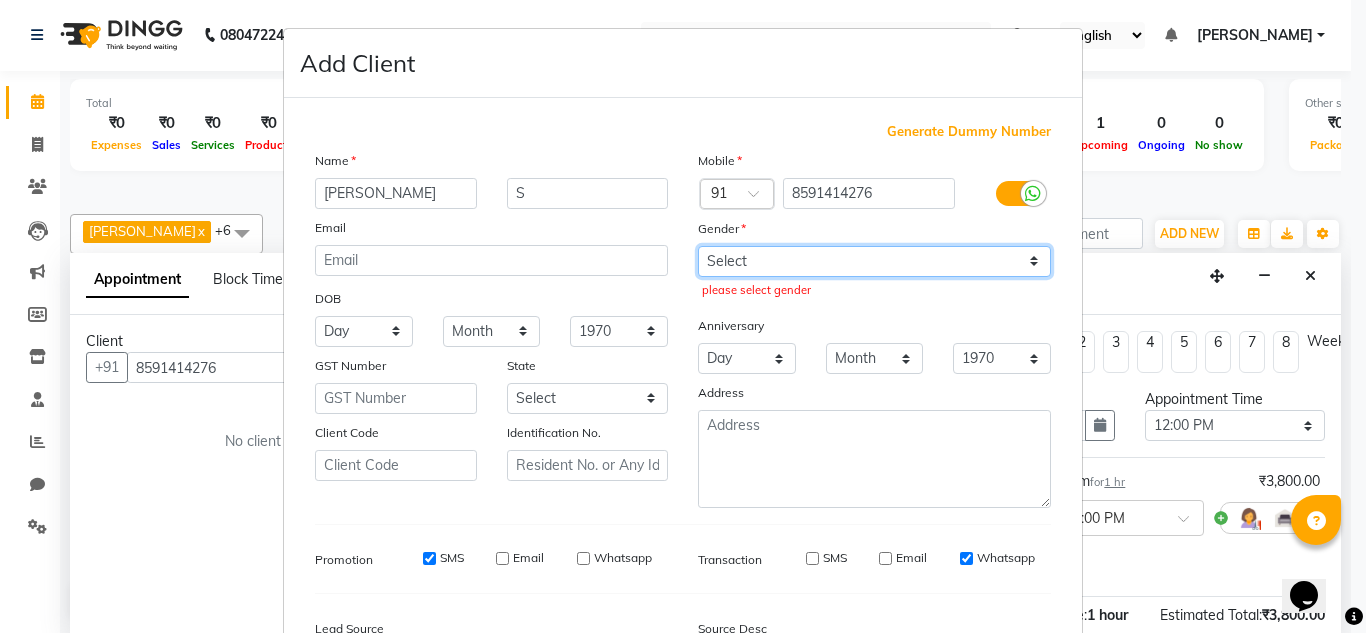 select on "female" 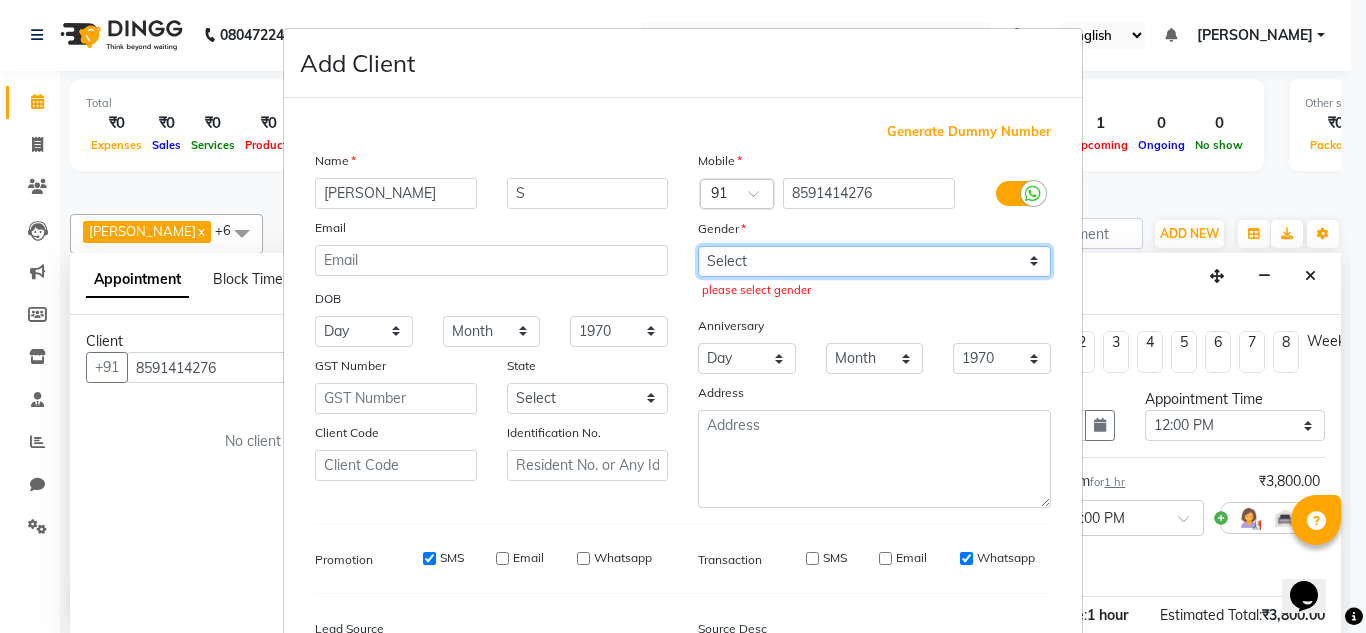 click on "Select Male Female Other Prefer Not To Say" at bounding box center (874, 261) 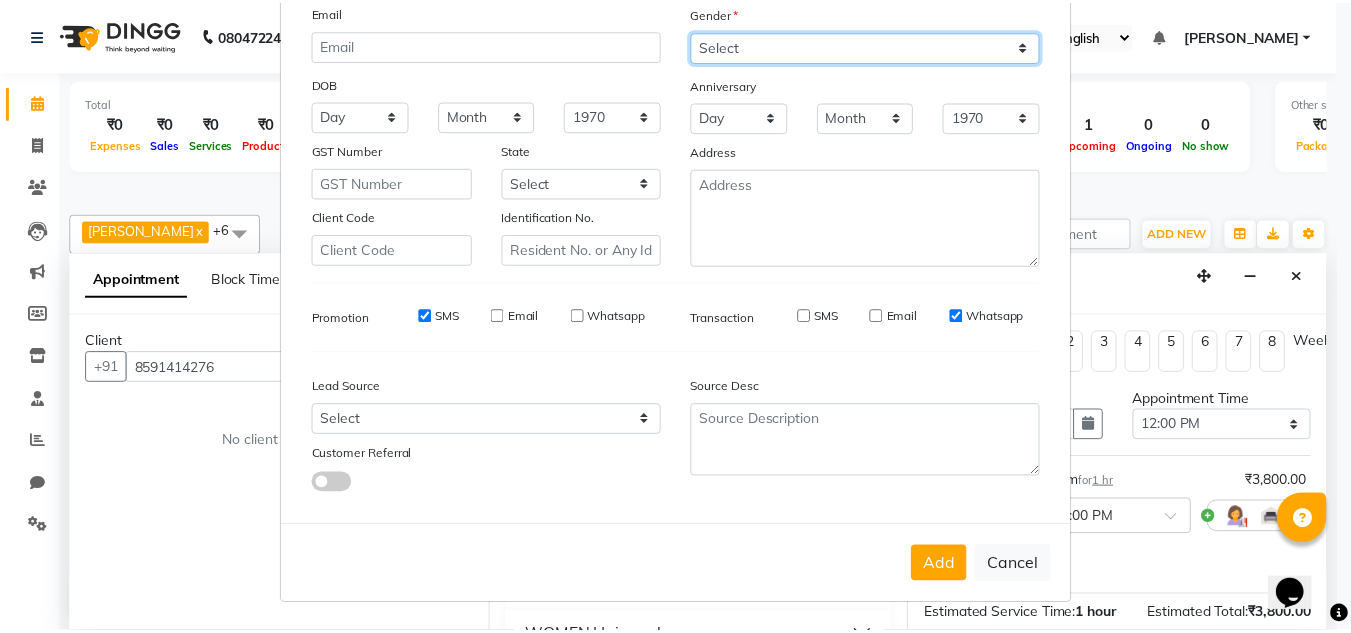 scroll, scrollTop: 216, scrollLeft: 0, axis: vertical 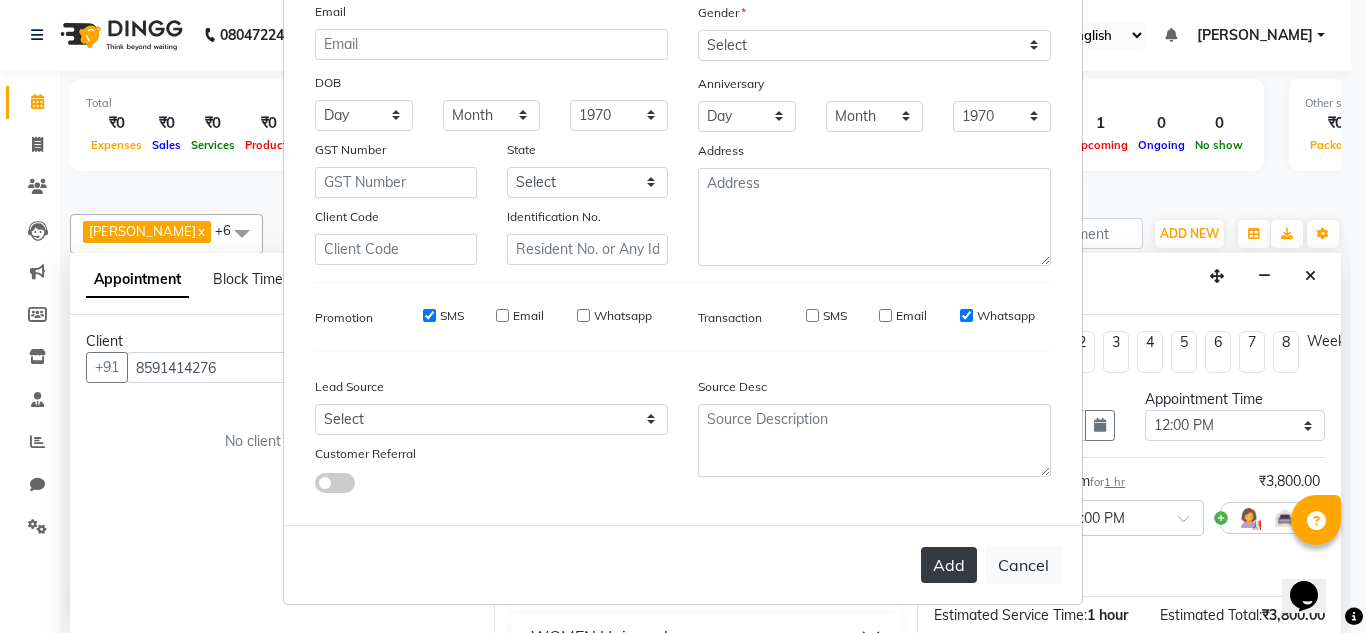 click on "Add" at bounding box center [949, 565] 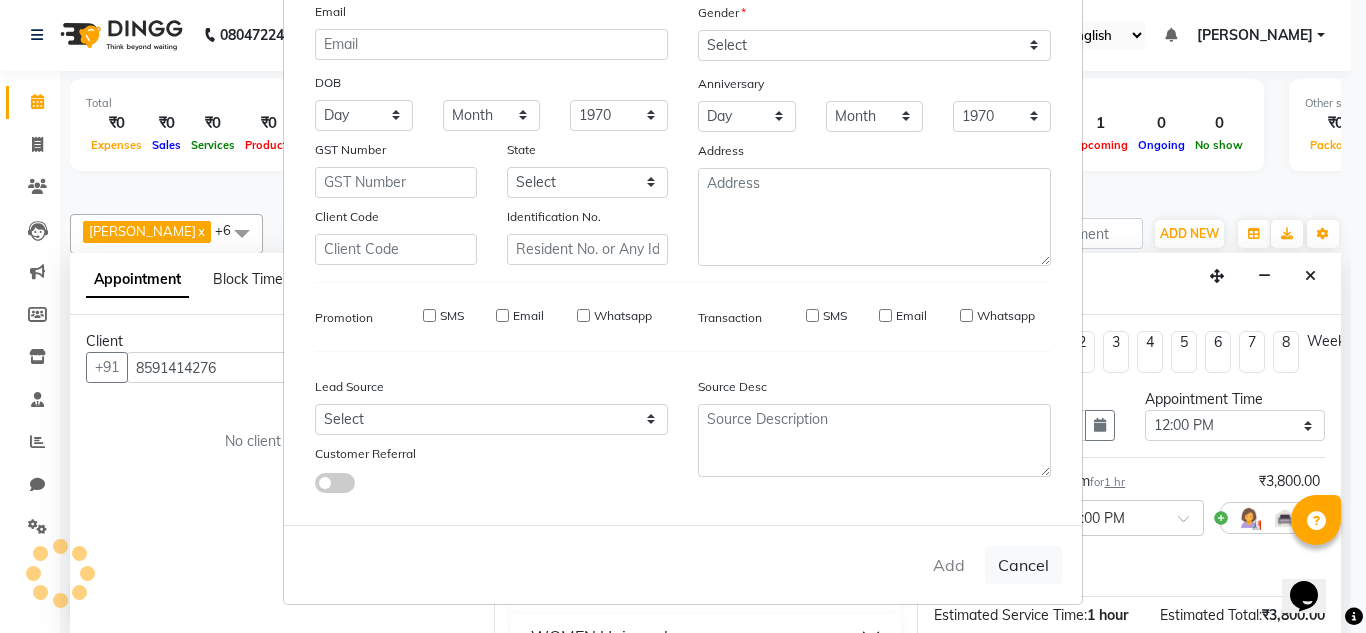 type 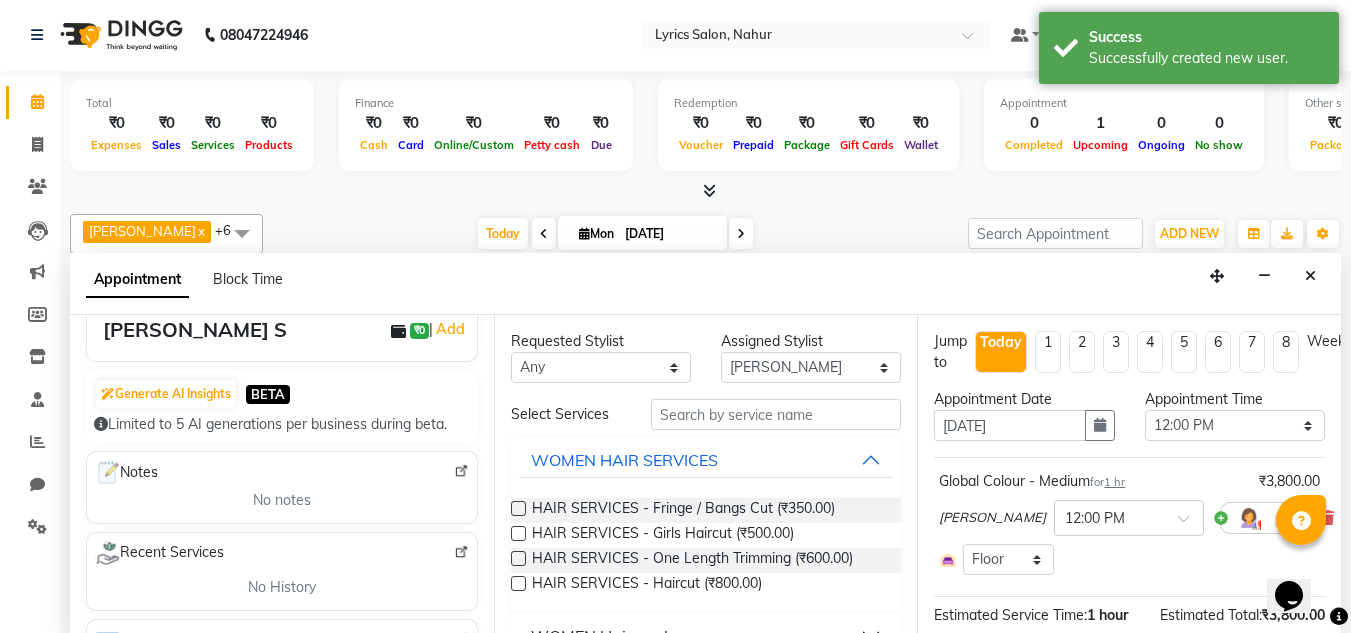 scroll, scrollTop: 200, scrollLeft: 0, axis: vertical 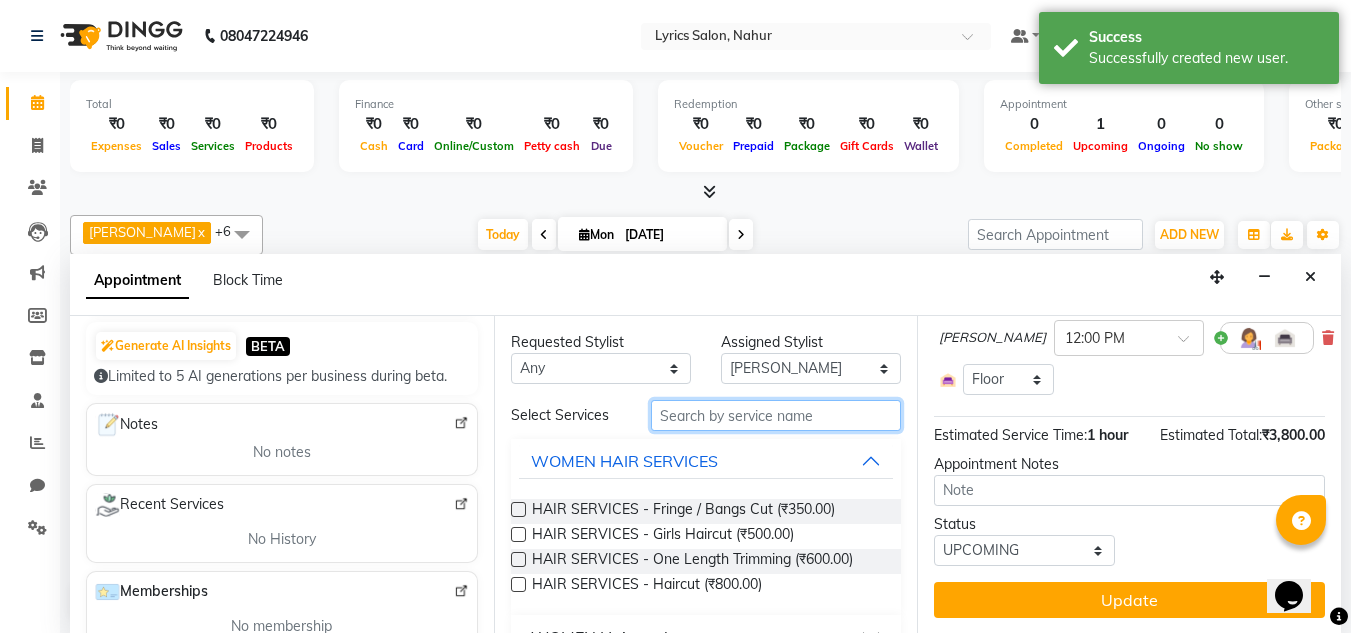 click at bounding box center (776, 415) 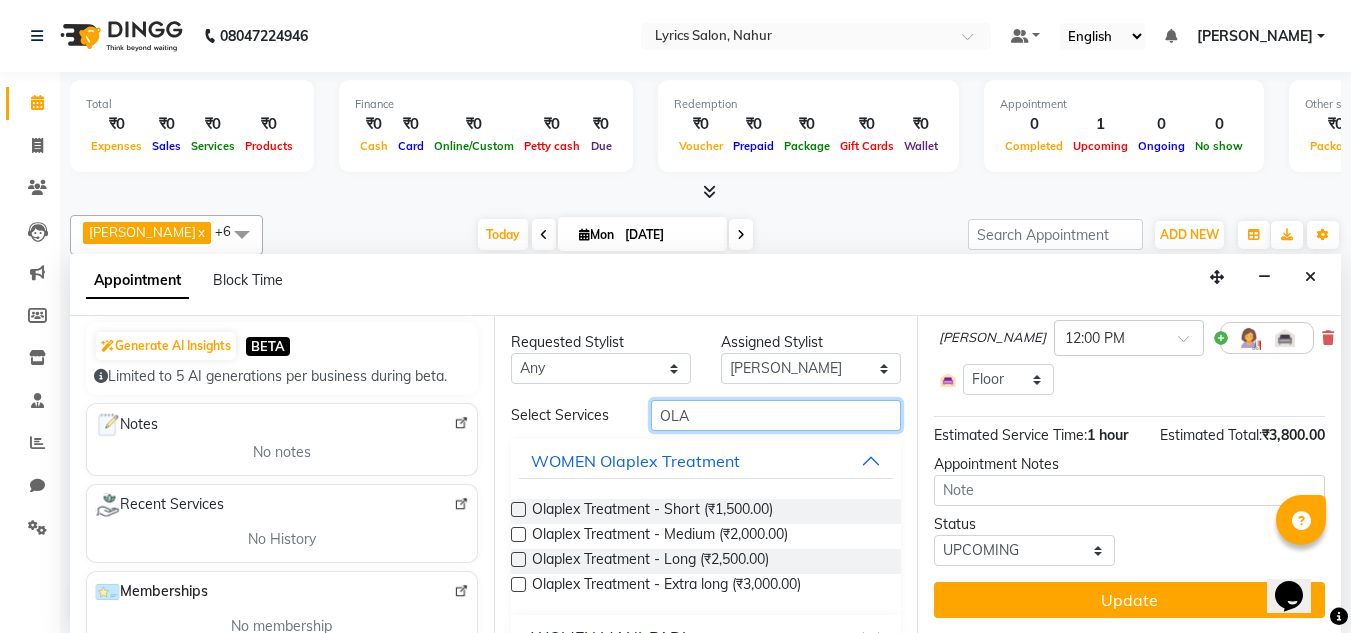 type on "OLA" 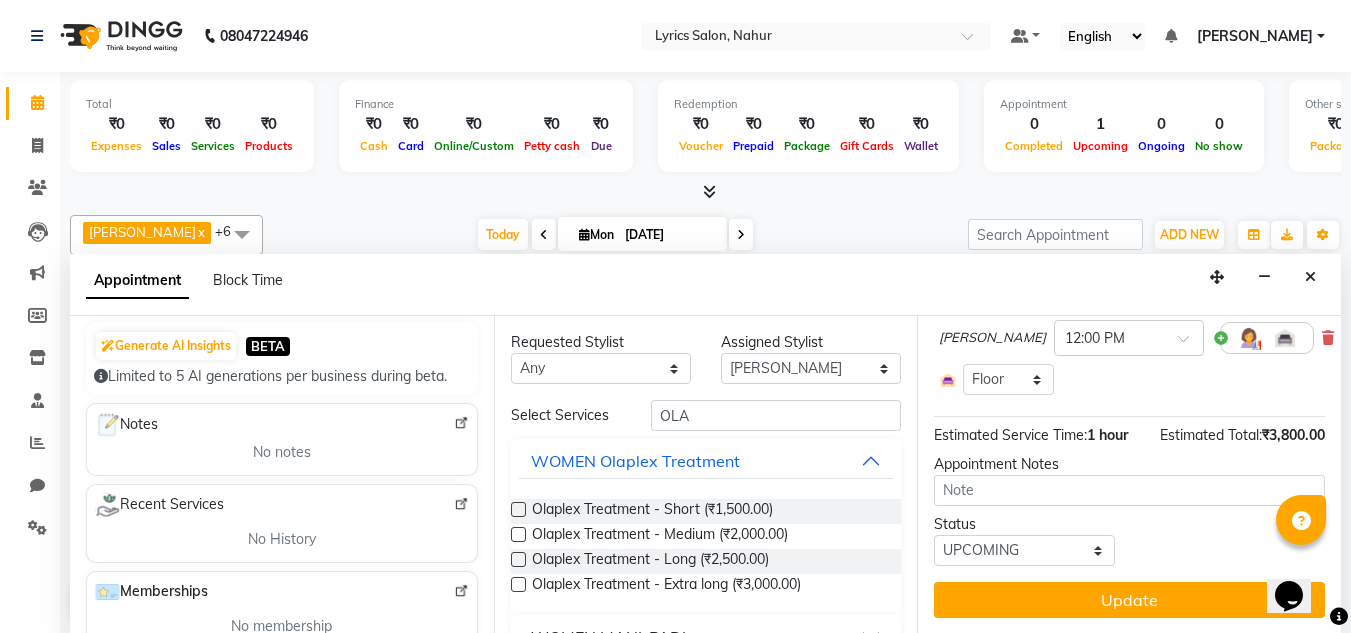 click at bounding box center (518, 509) 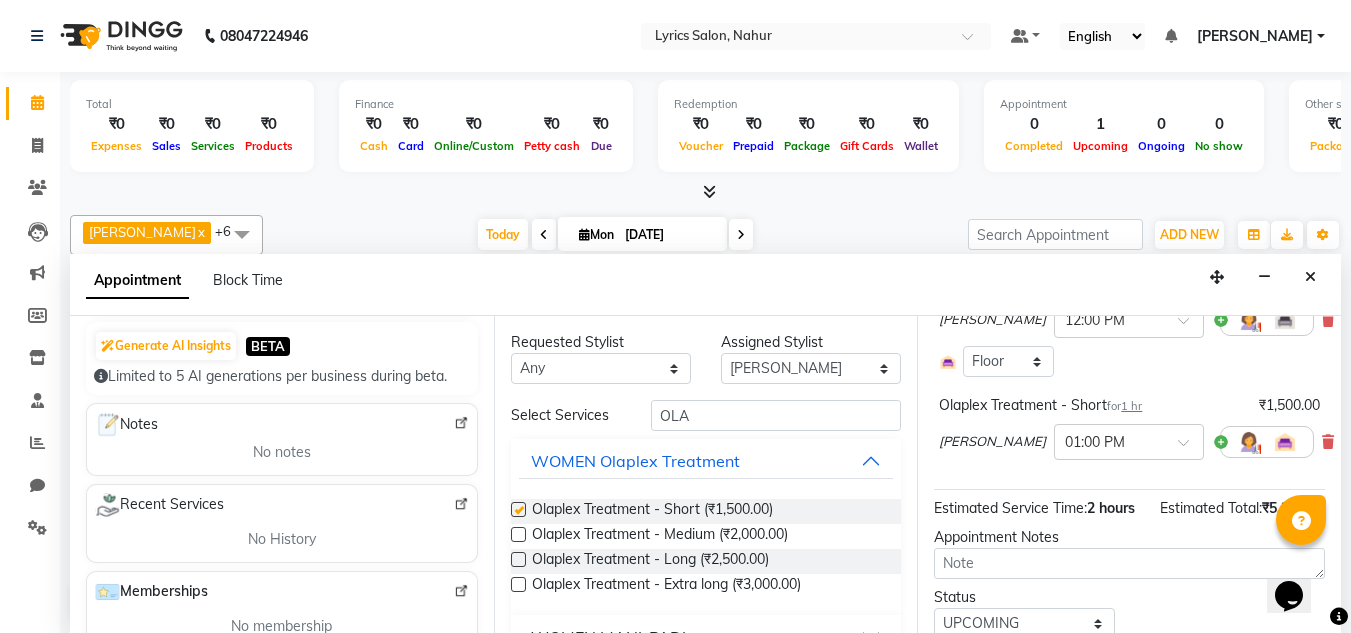 checkbox on "false" 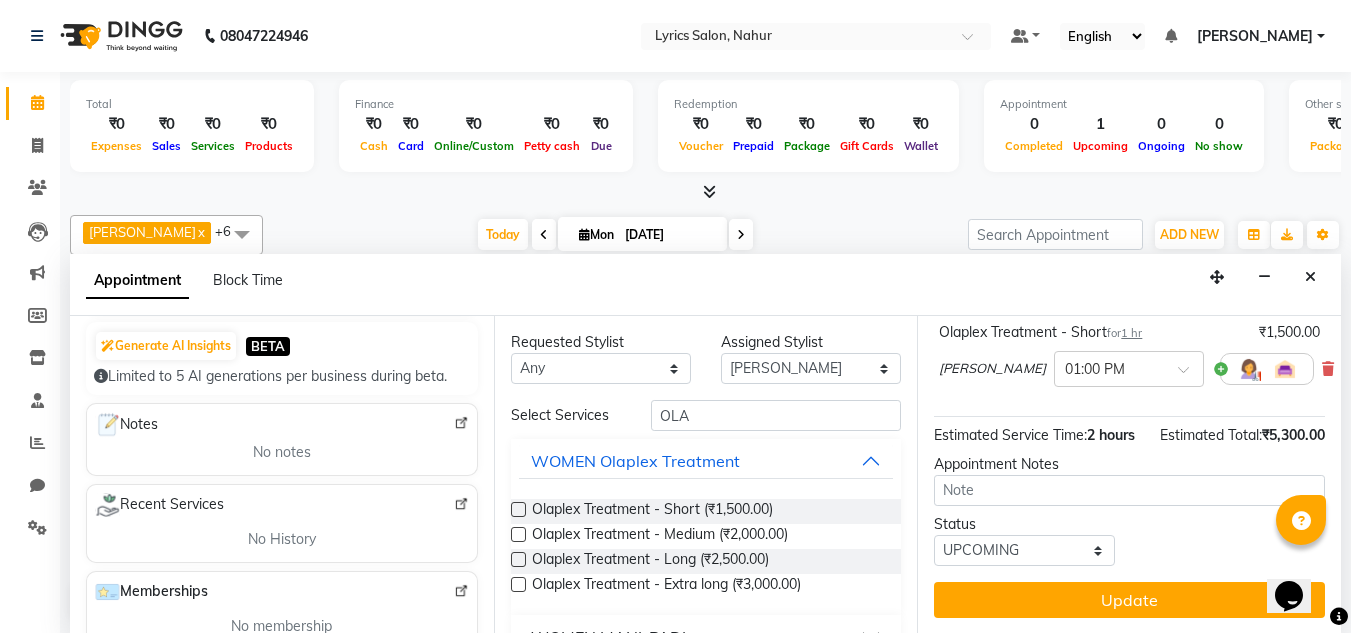 scroll, scrollTop: 314, scrollLeft: 0, axis: vertical 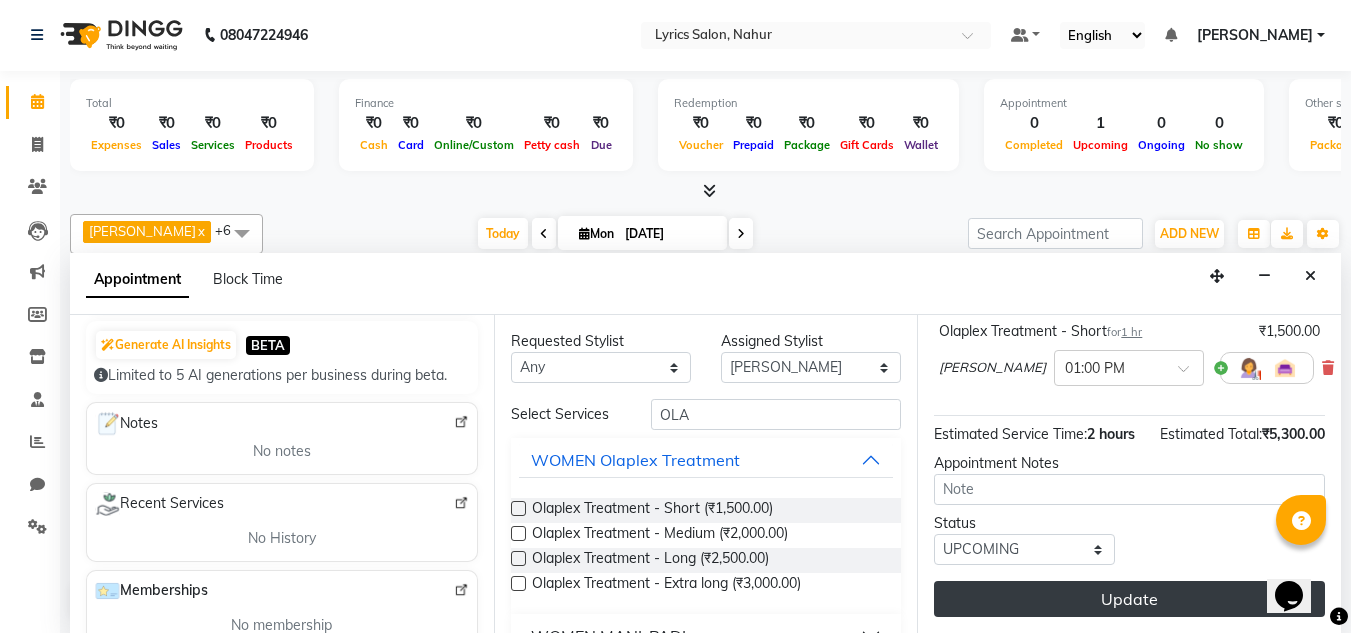 click on "Update" at bounding box center (1129, 599) 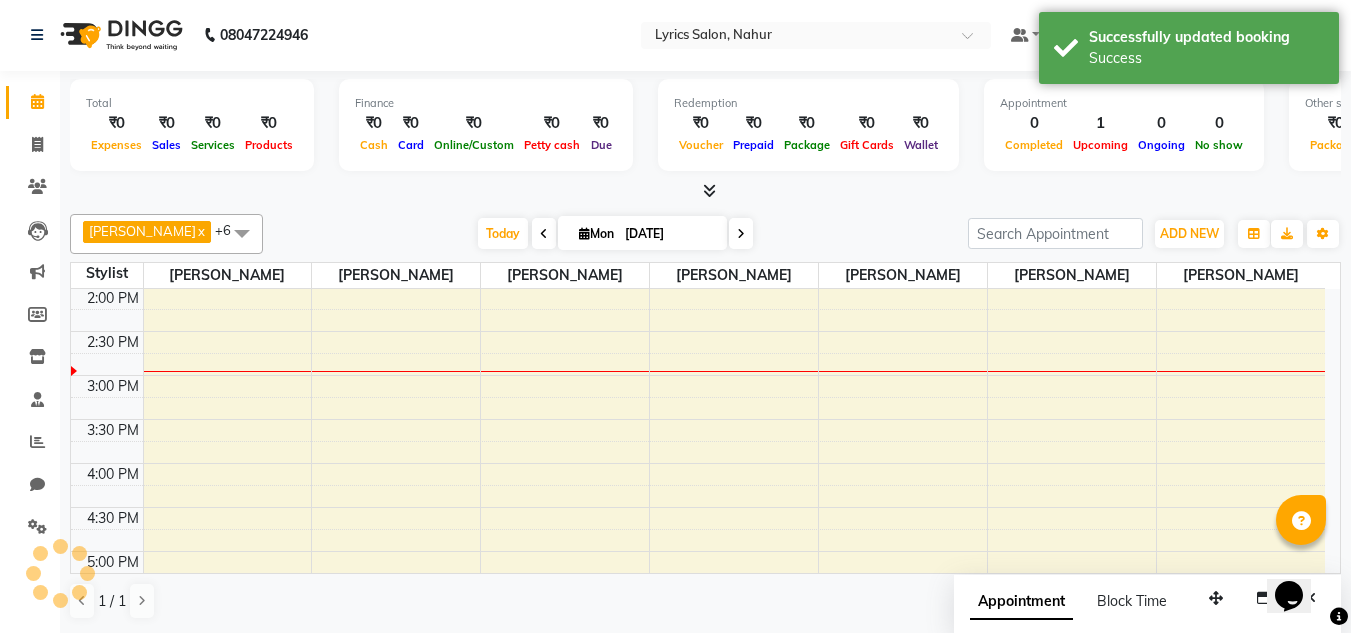 scroll, scrollTop: 0, scrollLeft: 0, axis: both 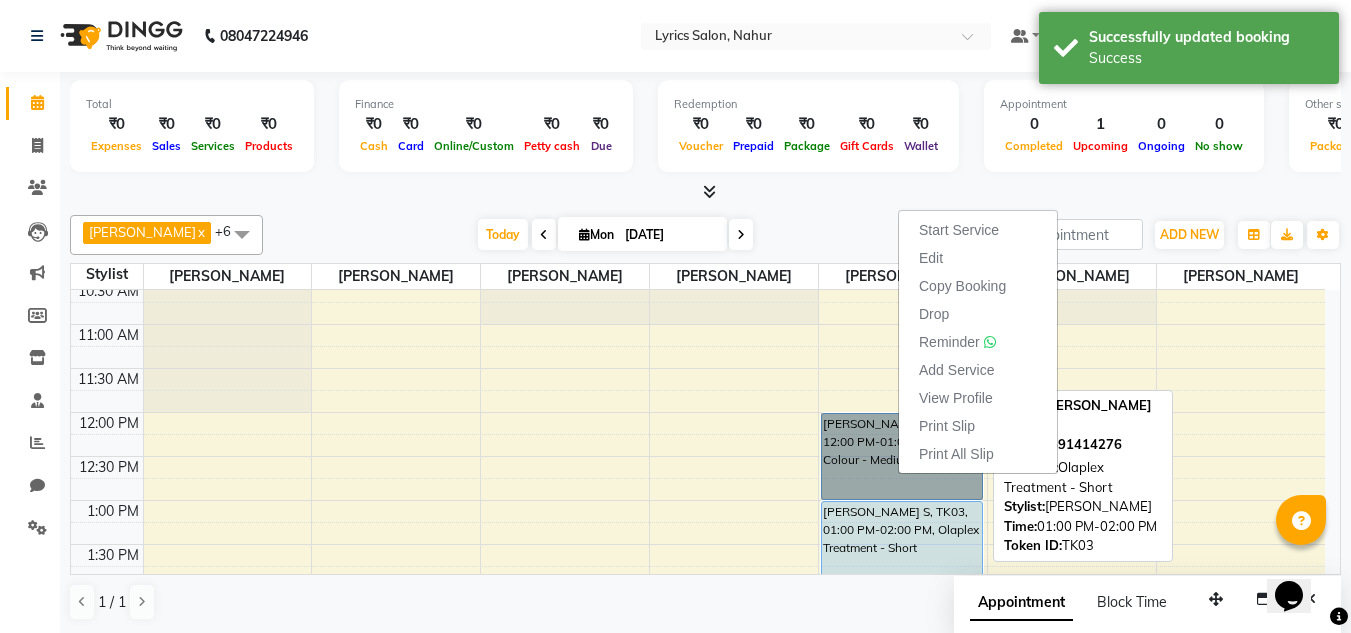 click on "[PERSON_NAME] S, TK03, 01:00 PM-02:00 PM, Olaplex Treatment - Short" at bounding box center (902, 544) 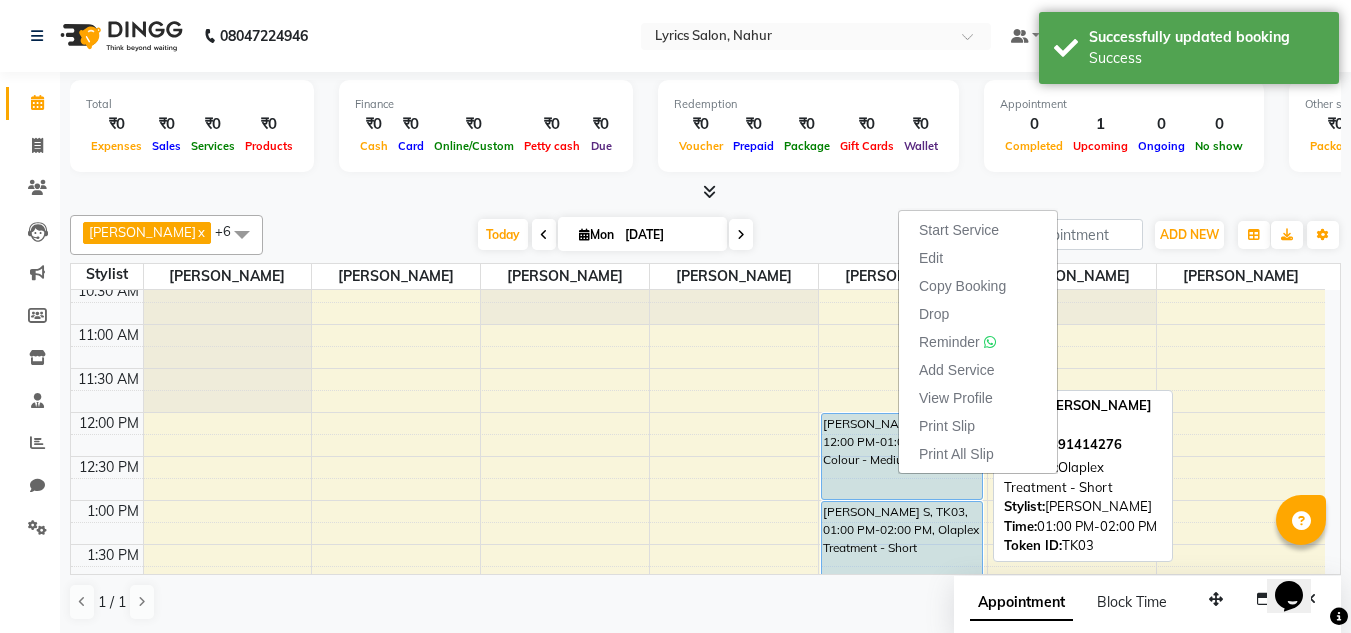 select on "5" 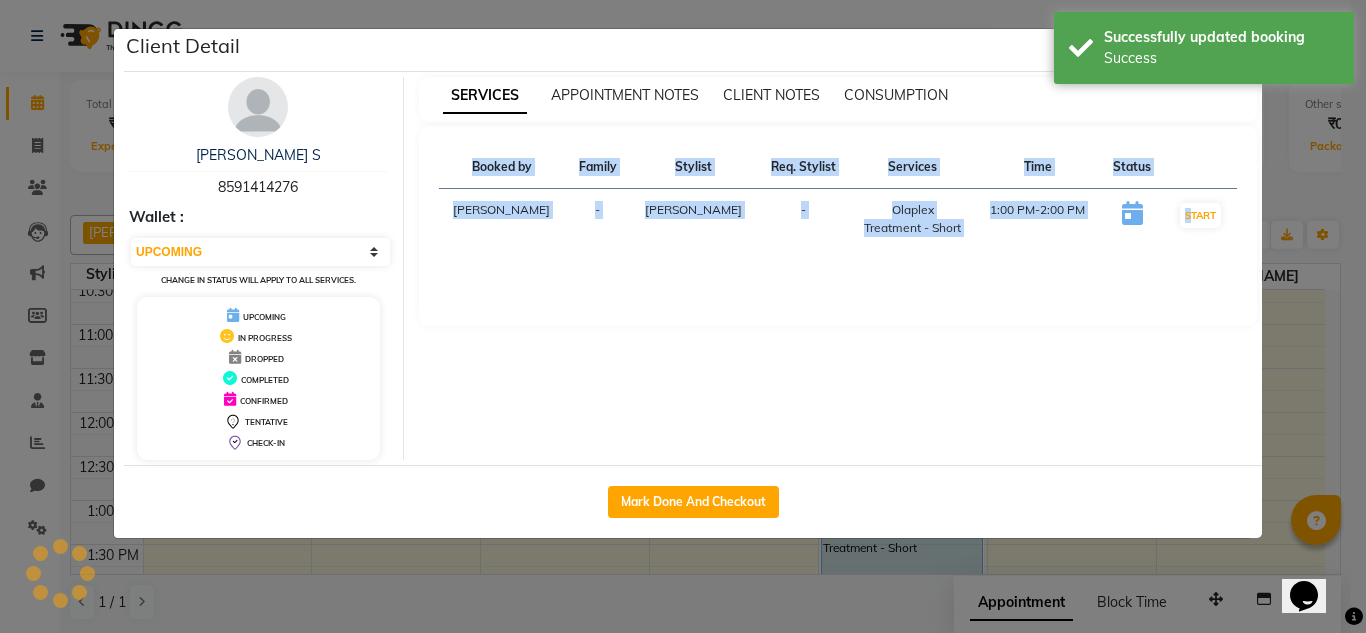 click on "Client Detail  Jigna S   8591414276 Wallet : Select IN SERVICE CONFIRMED TENTATIVE CHECK IN MARK DONE DROPPED UPCOMING Change in status will apply to all services. UPCOMING IN PROGRESS DROPPED COMPLETED CONFIRMED TENTATIVE CHECK-IN SERVICES APPOINTMENT NOTES CLIENT NOTES CONSUMPTION Booked by Family Stylist Req. Stylist Services Time Status  YOGITA GAUDA	  - SACHIN SHARMA	 -  Olaplex Treatment - Short   1:00 PM-2:00 PM   START   Mark Done And Checkout" 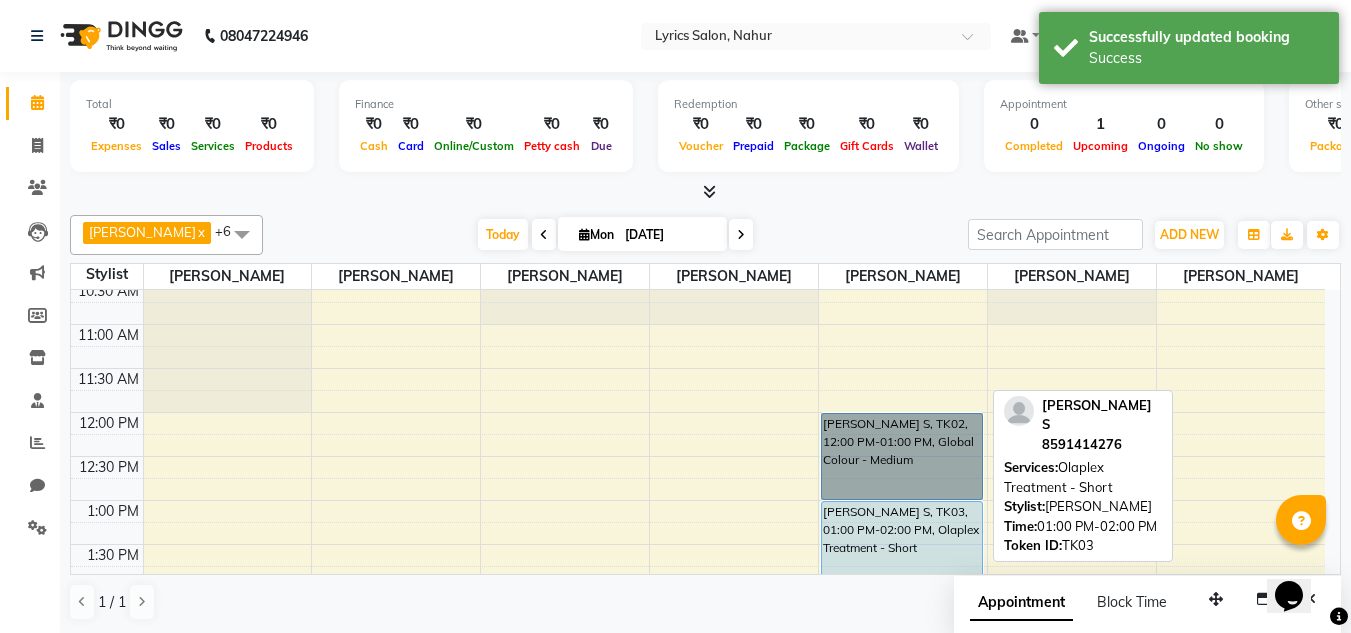 click on "[PERSON_NAME] S, TK03, 01:00 PM-02:00 PM, Olaplex Treatment - Short" at bounding box center [902, 544] 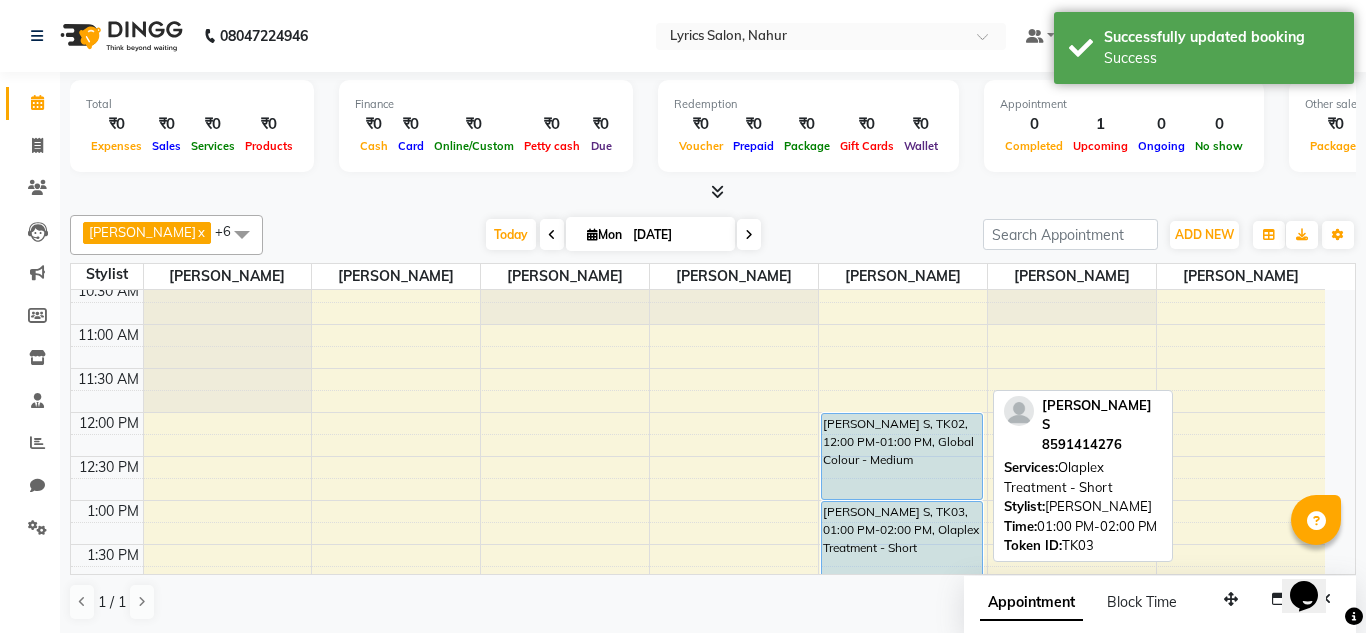 select on "5" 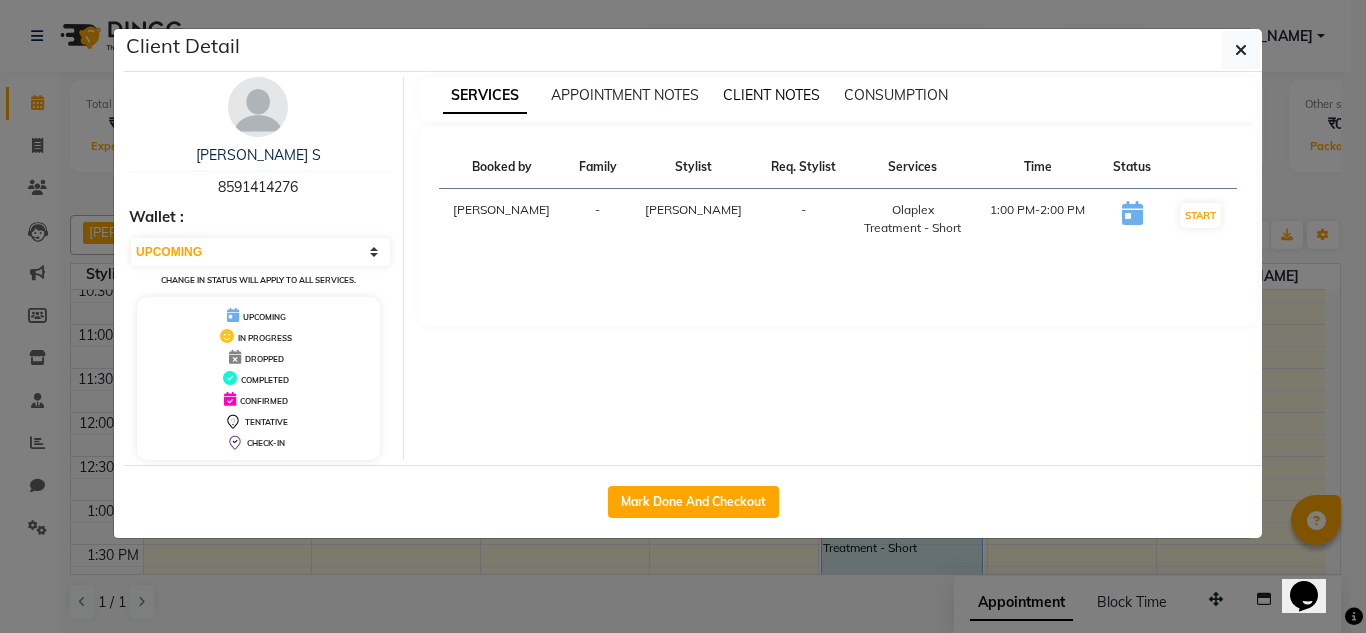 click on "CLIENT NOTES" at bounding box center (771, 95) 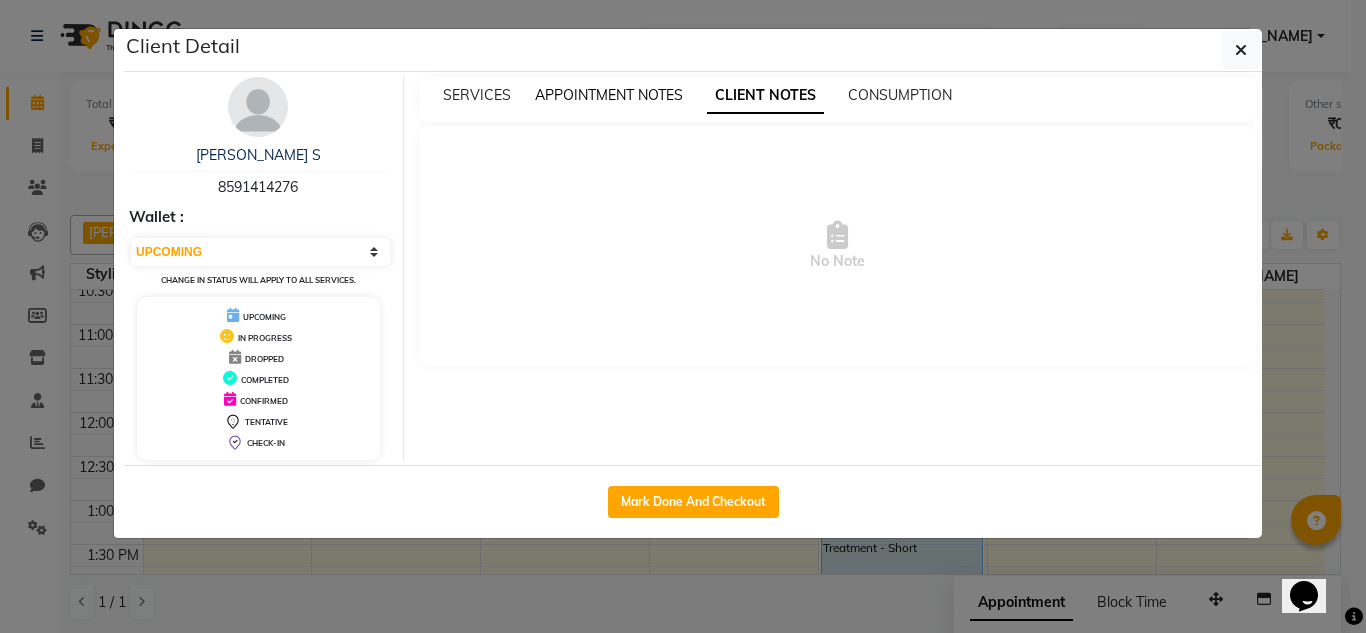 click on "APPOINTMENT NOTES" at bounding box center [609, 95] 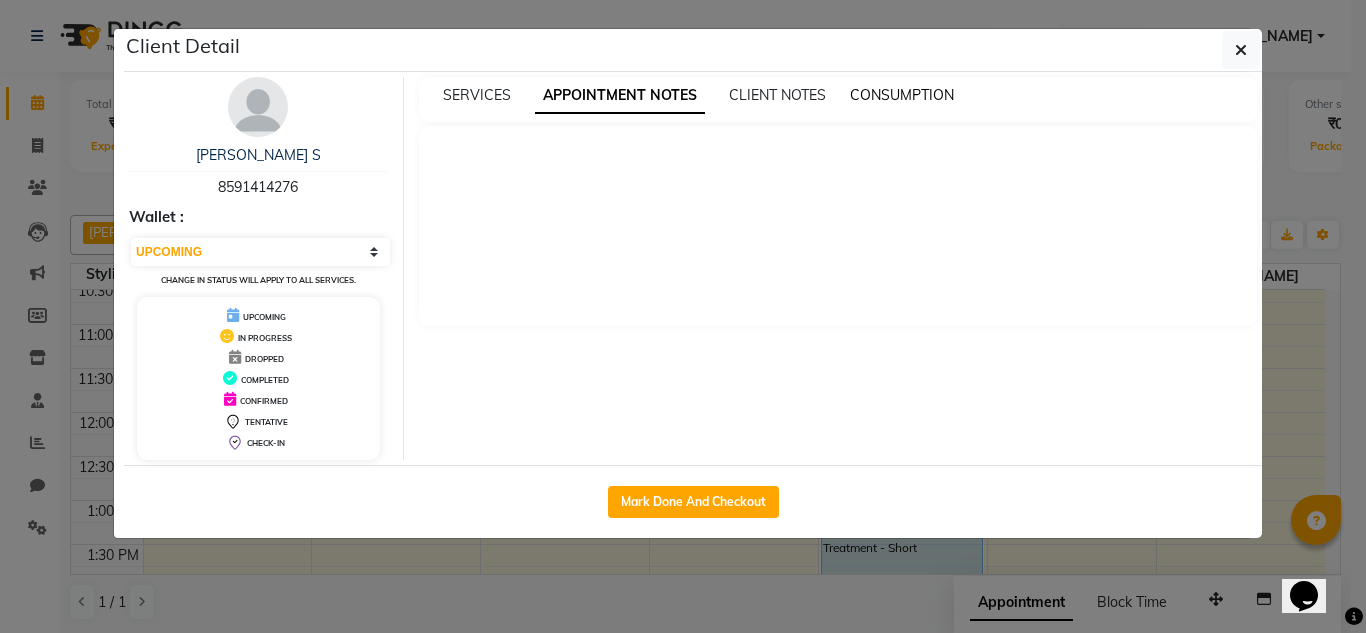 click on "CONSUMPTION" at bounding box center [902, 95] 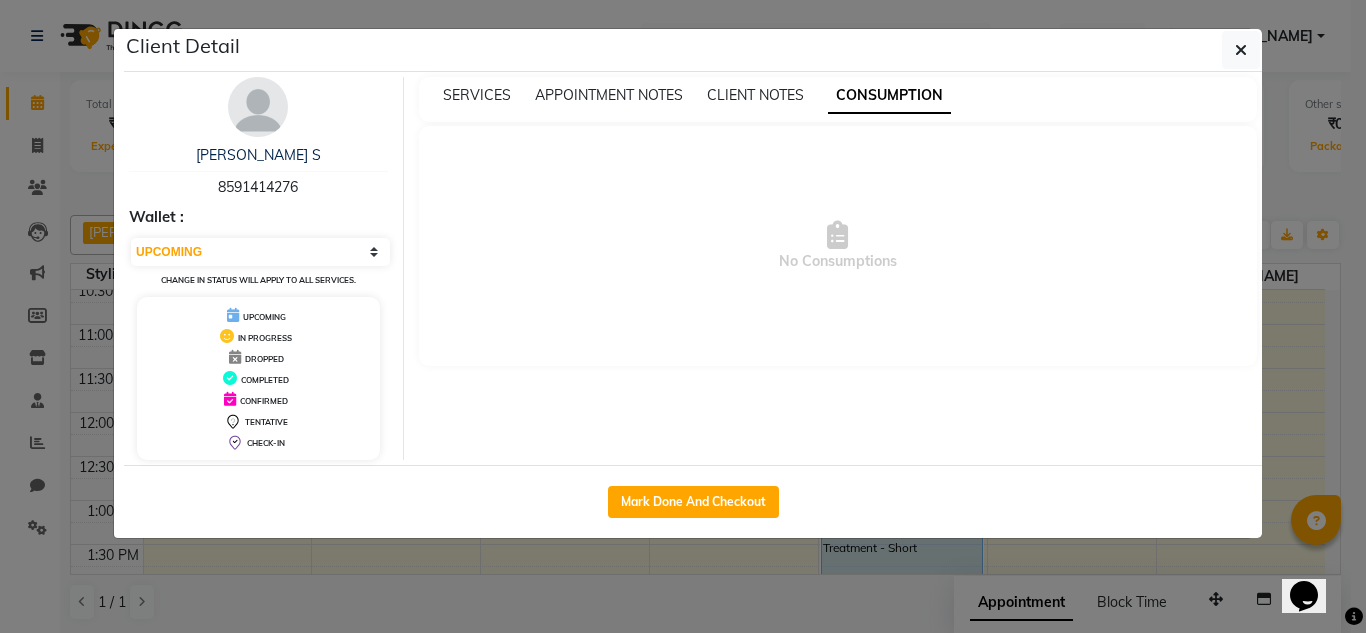click on "Client Detail" 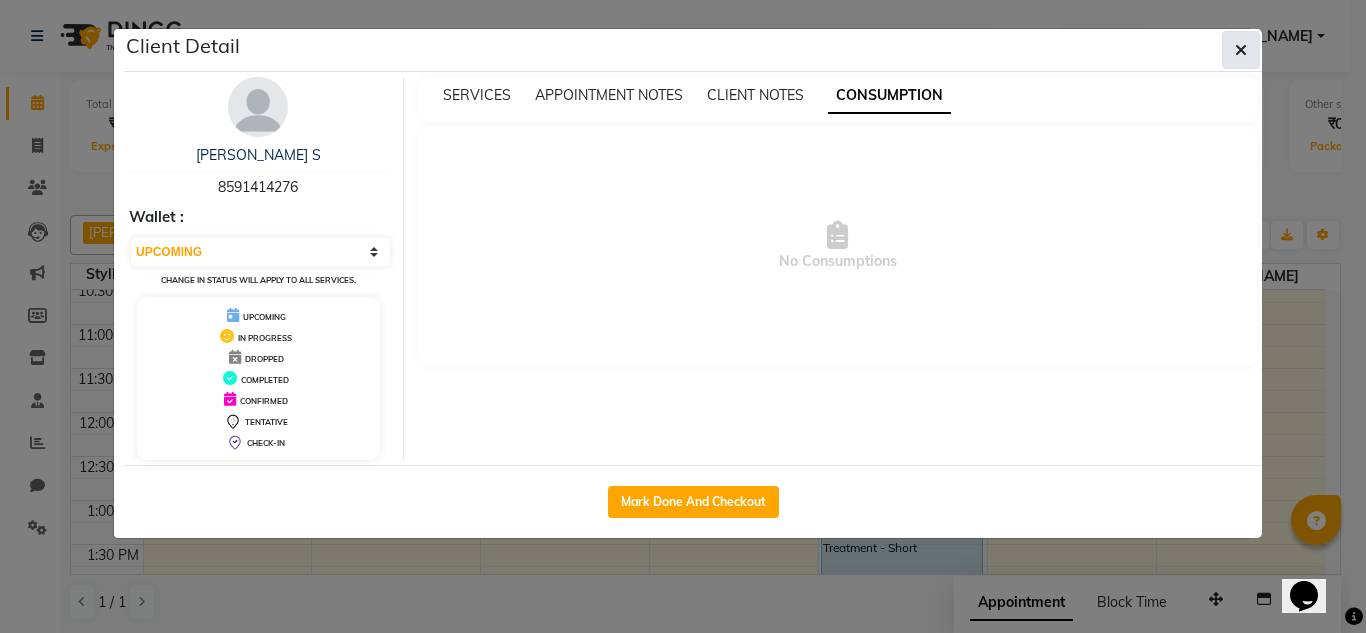click 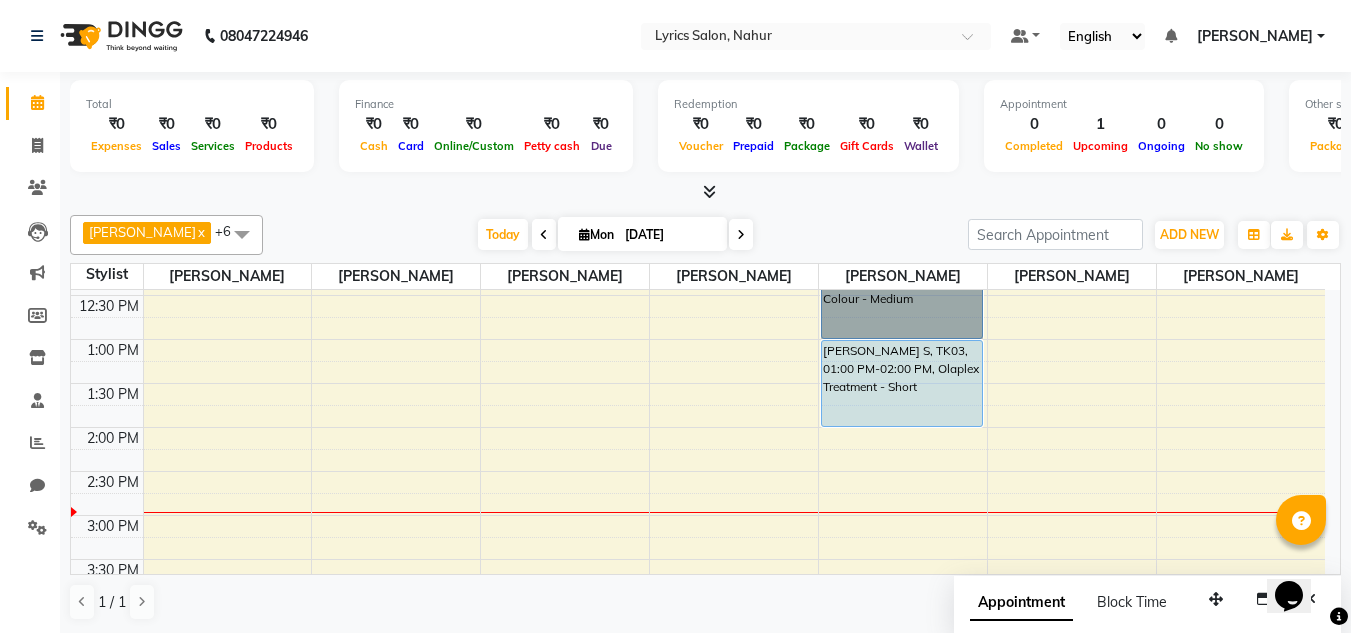 scroll, scrollTop: 429, scrollLeft: 0, axis: vertical 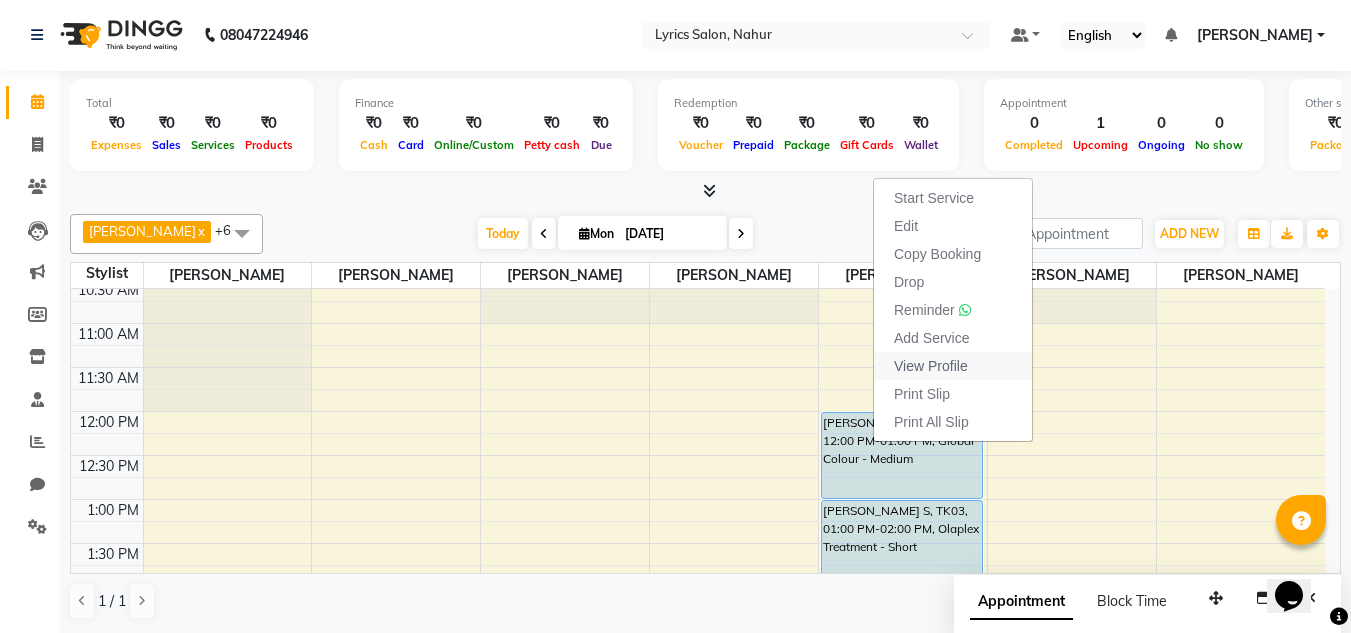 click on "View Profile" at bounding box center (953, 366) 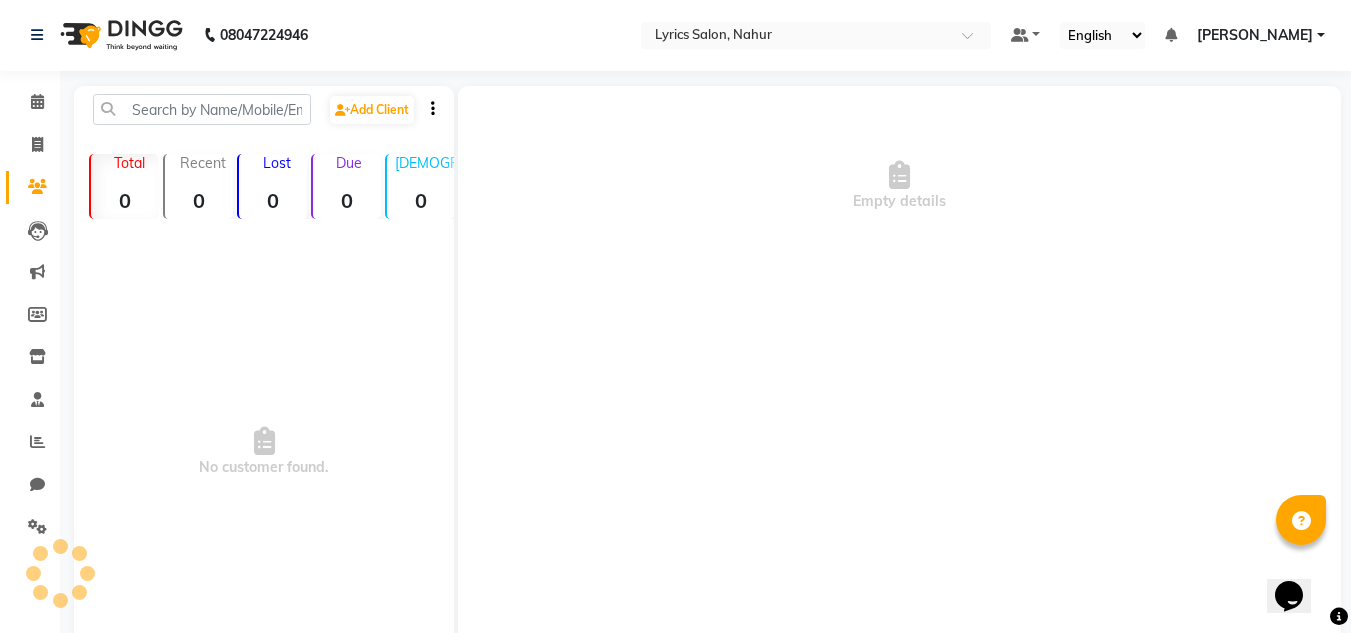 scroll, scrollTop: 0, scrollLeft: 0, axis: both 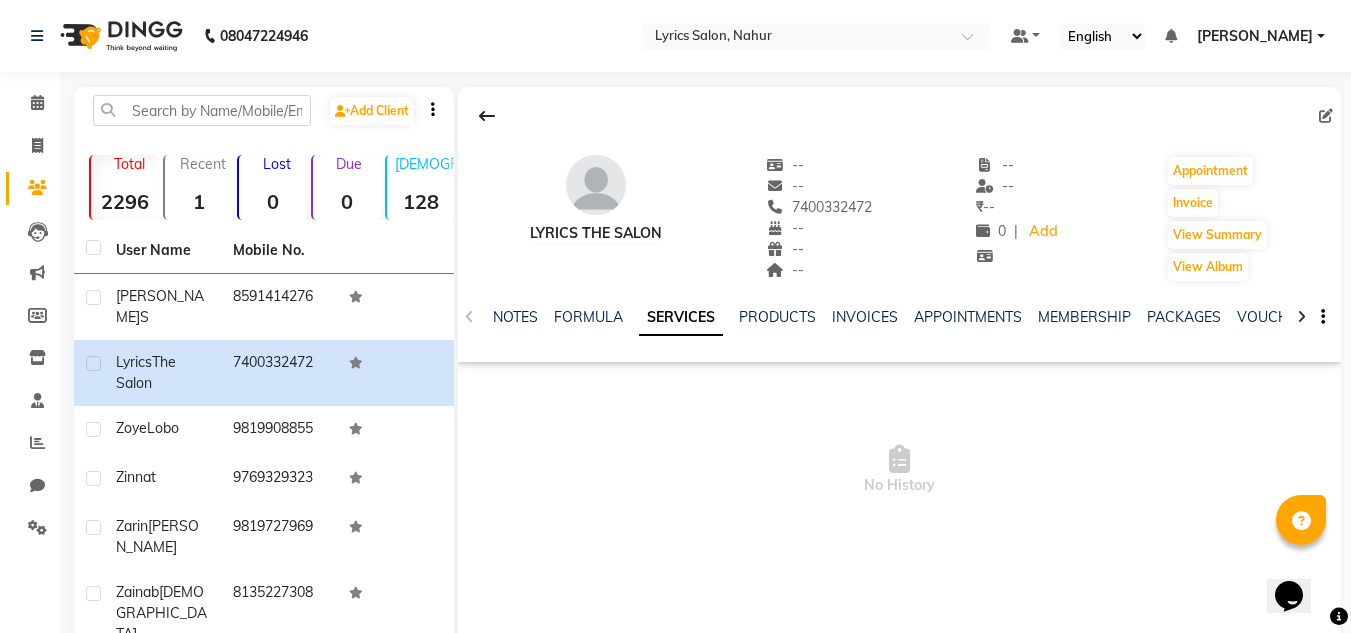 click on "NOTES FORMULA SERVICES PRODUCTS INVOICES APPOINTMENTS MEMBERSHIP PACKAGES VOUCHERS GIFTCARDS POINTS FORMS FAMILY CARDS WALLET" 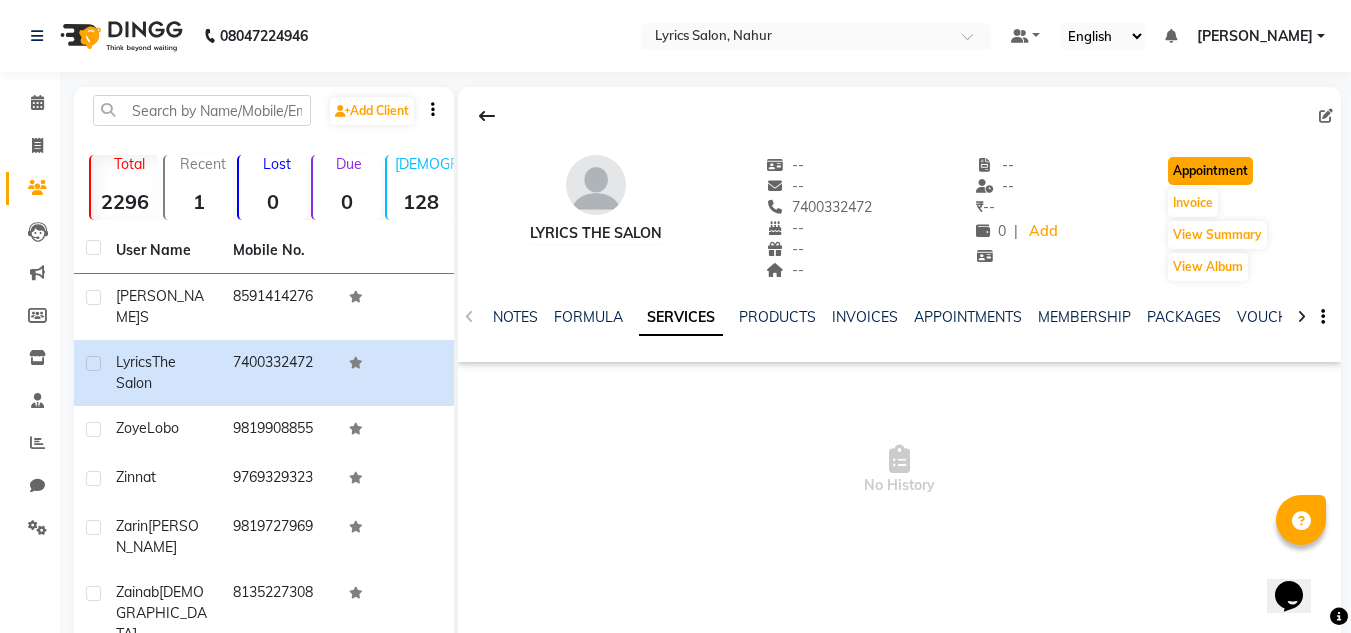 click on "Appointment" 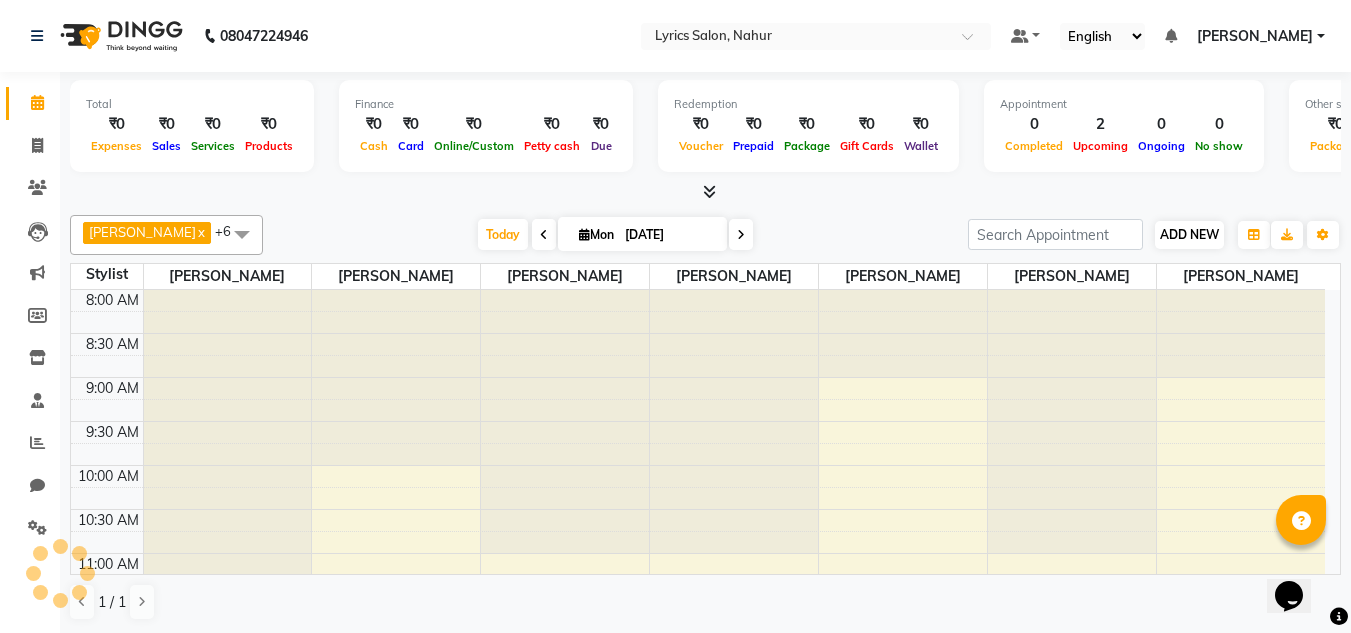 select on "tentative" 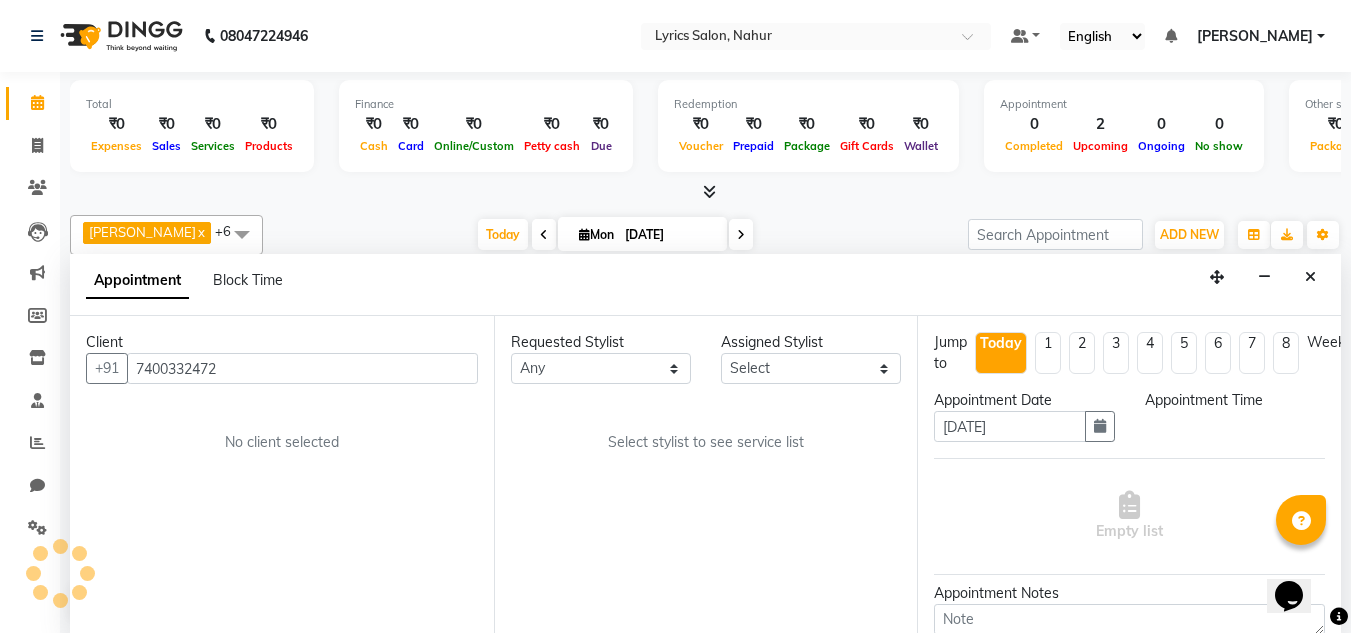 scroll, scrollTop: 1, scrollLeft: 0, axis: vertical 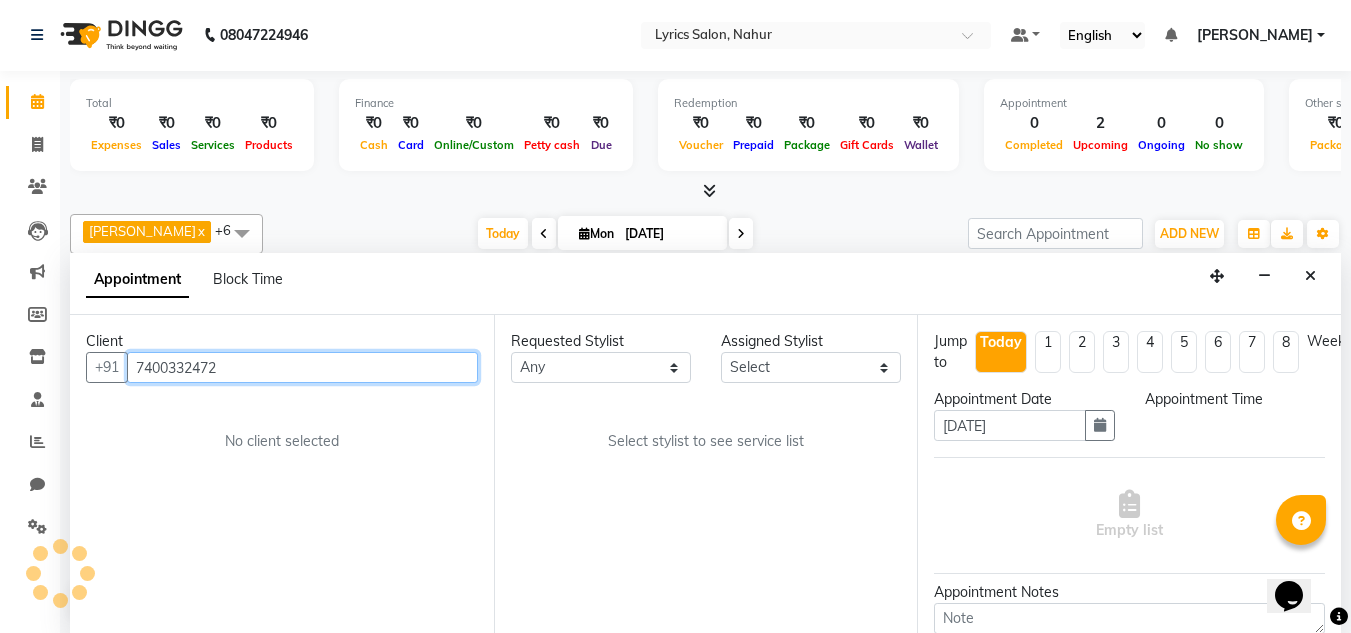 select on "540" 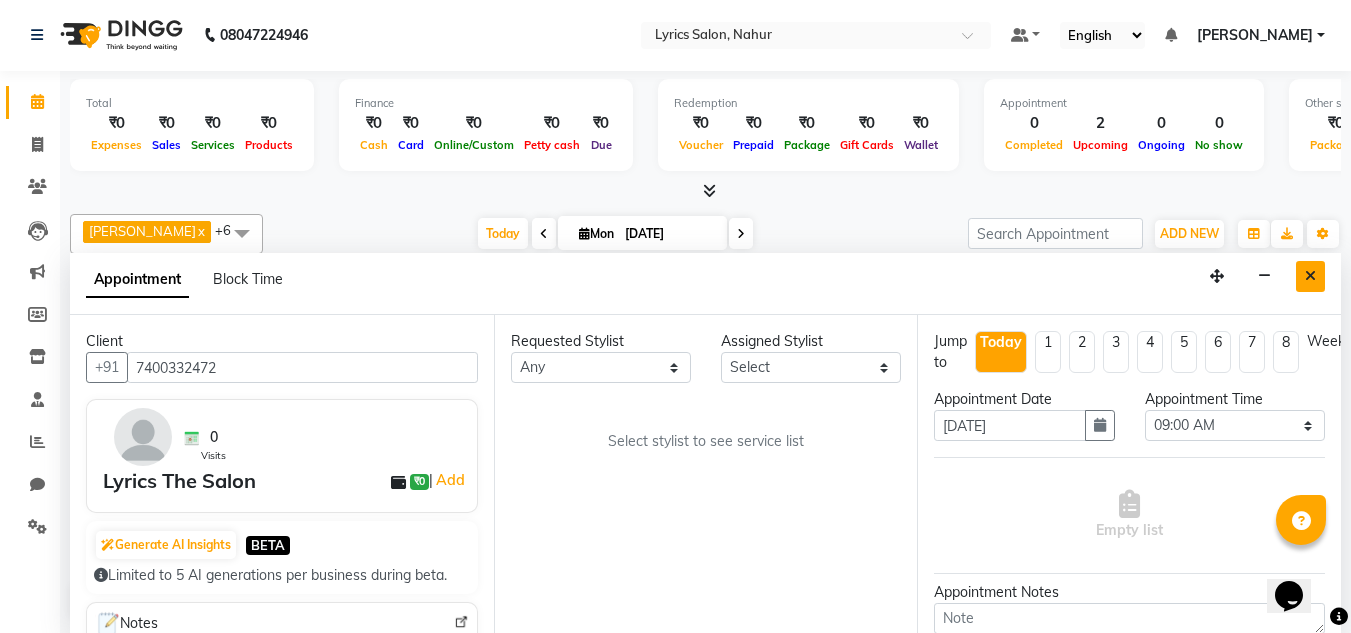 click at bounding box center (1310, 276) 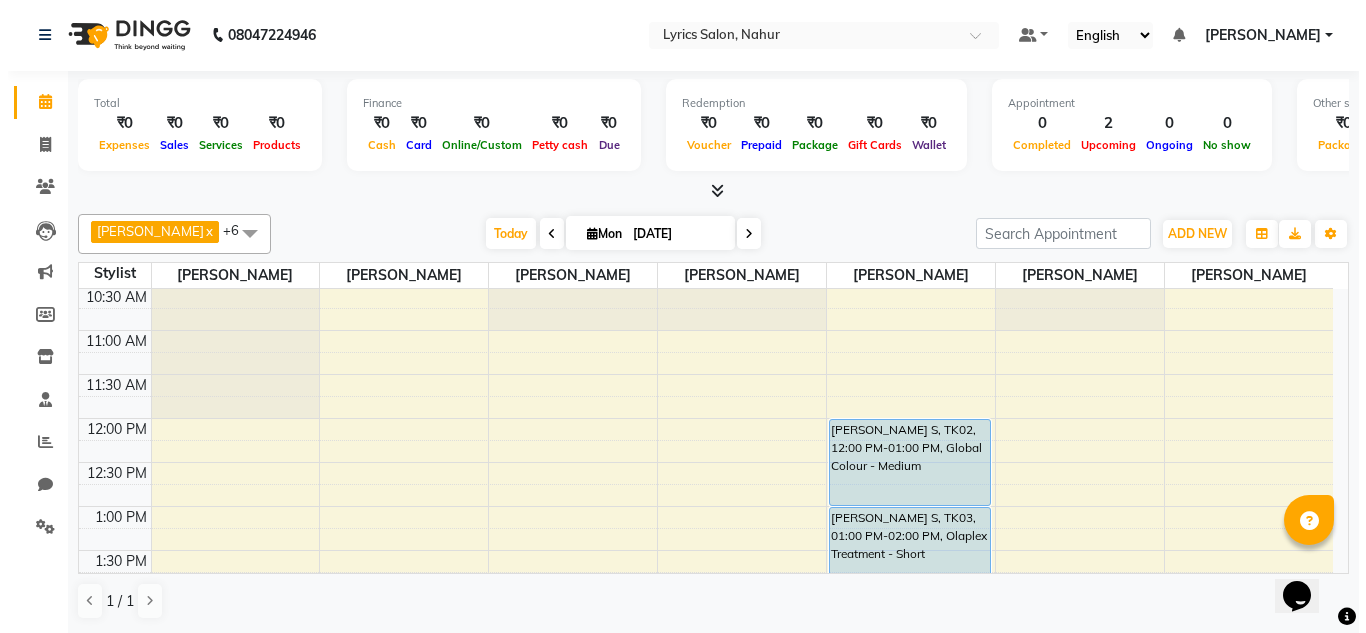 scroll, scrollTop: 329, scrollLeft: 0, axis: vertical 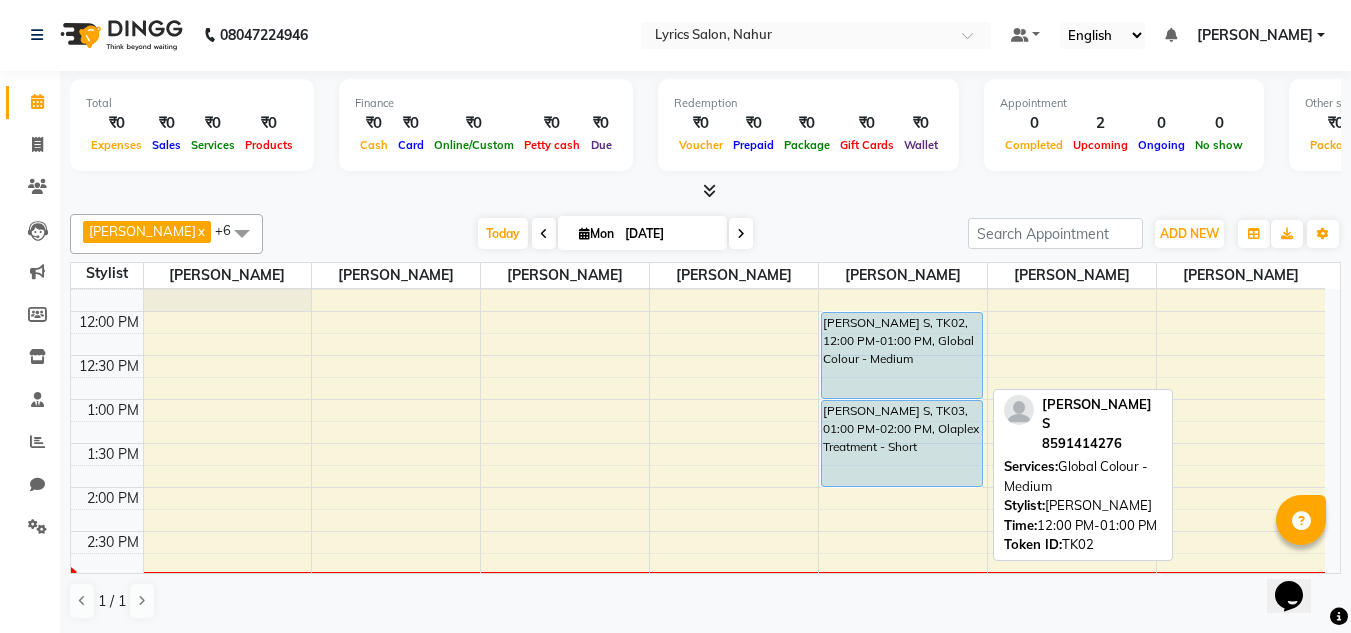 click on "[PERSON_NAME] S, TK02, 12:00 PM-01:00 PM, Global Colour - Medium" at bounding box center (902, 355) 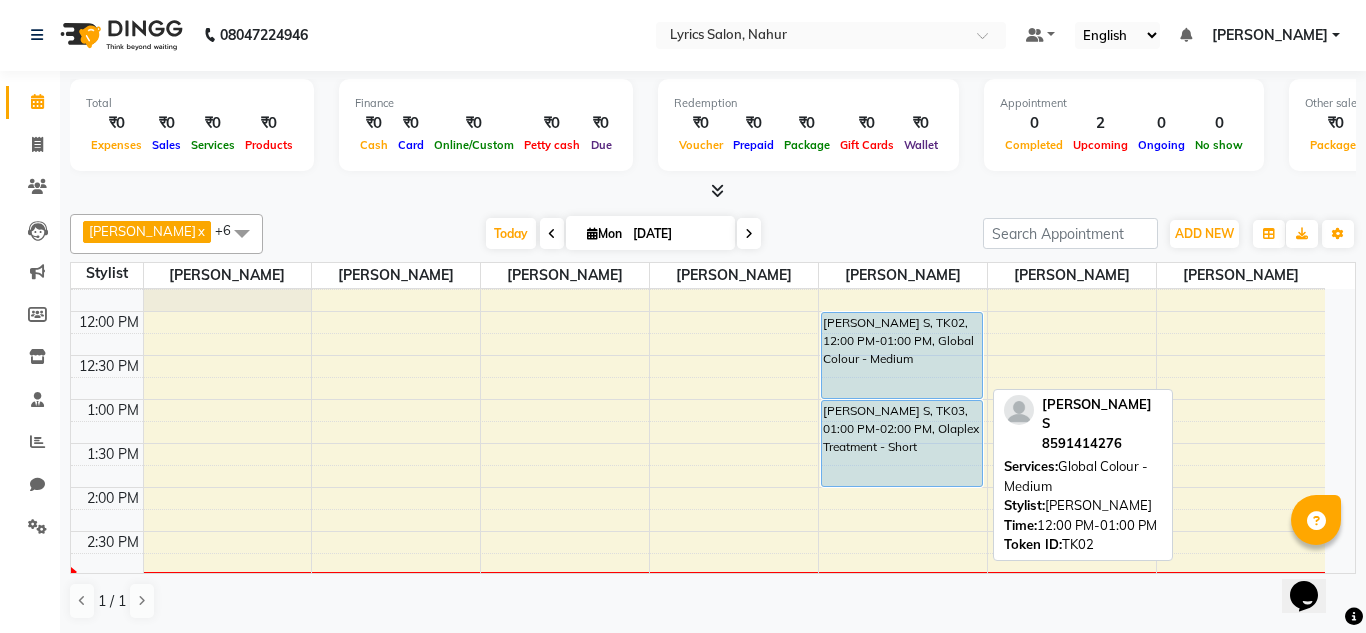 select on "5" 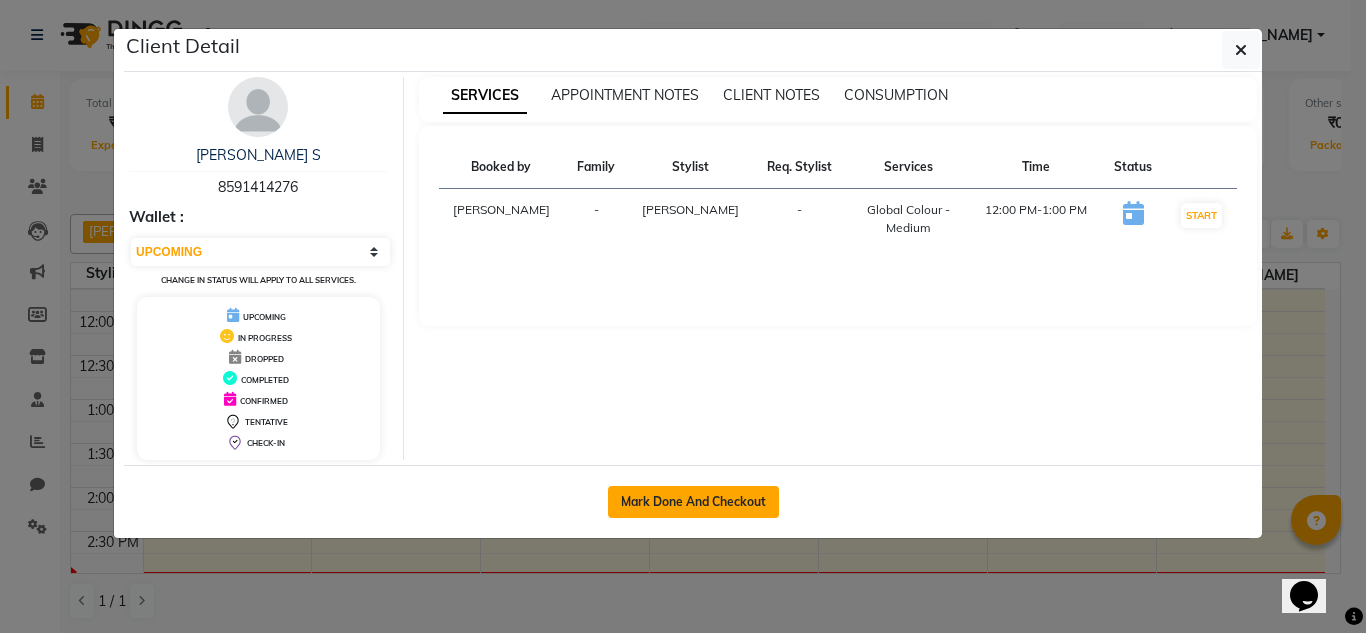 click on "Mark Done And Checkout" 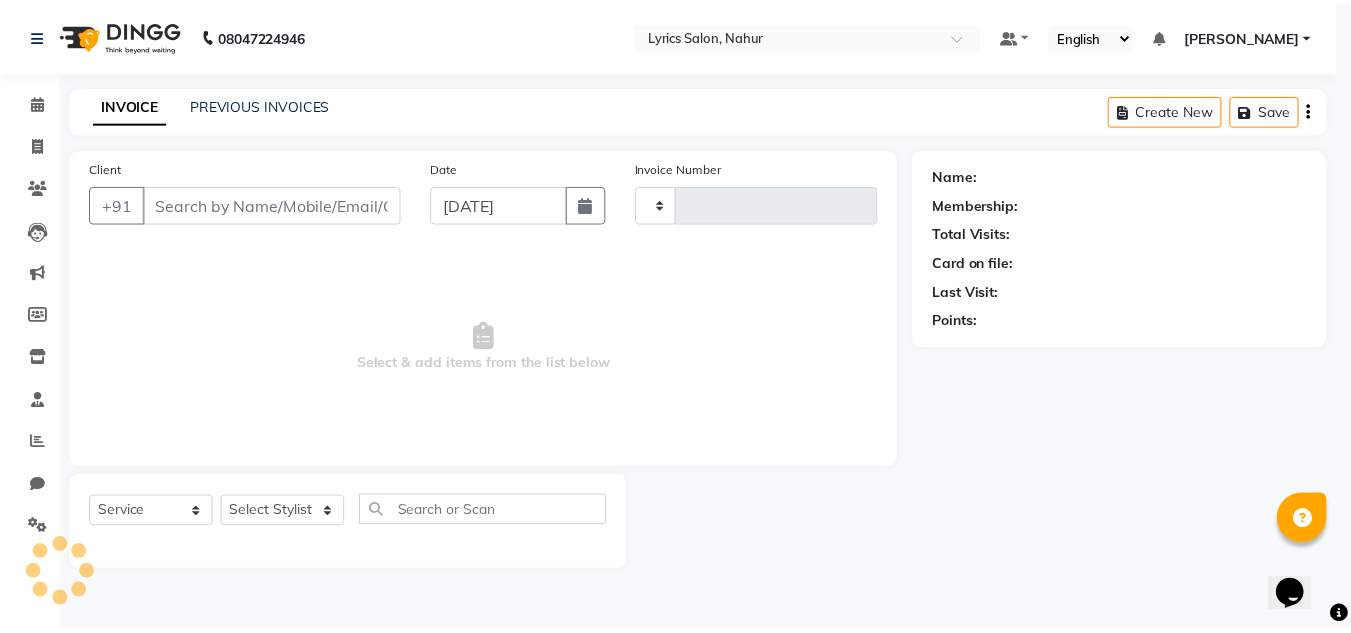 scroll, scrollTop: 0, scrollLeft: 0, axis: both 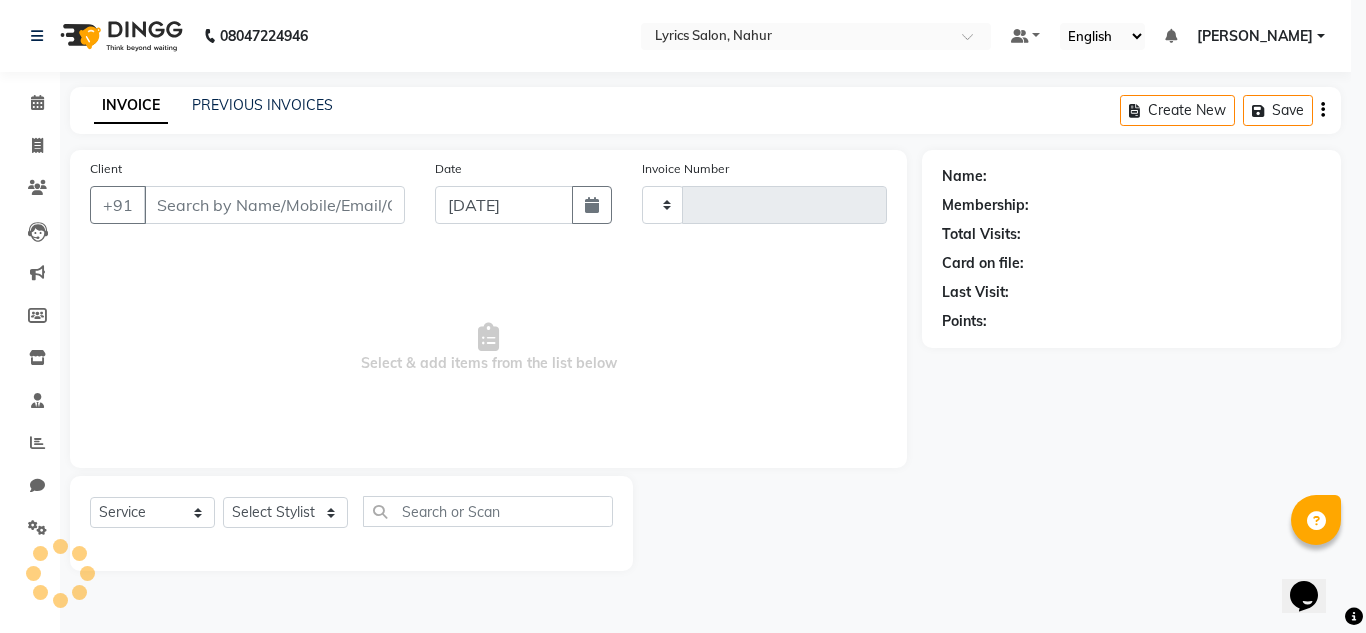 type on "0004" 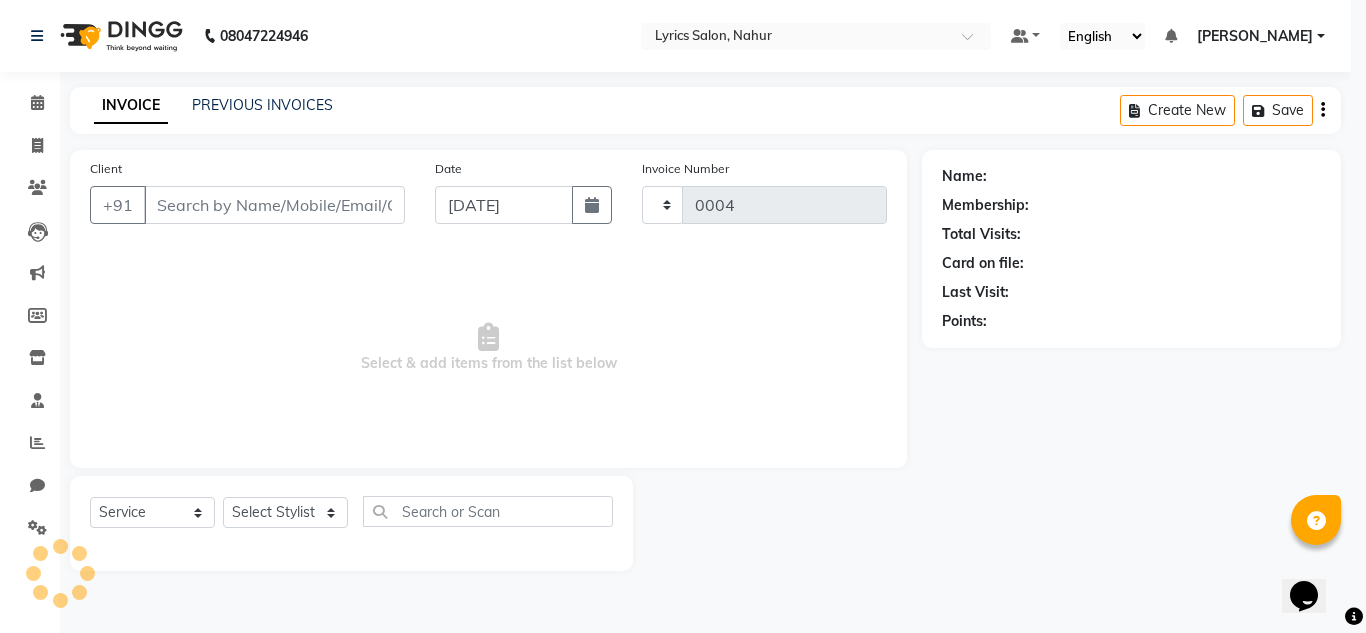 select on "3" 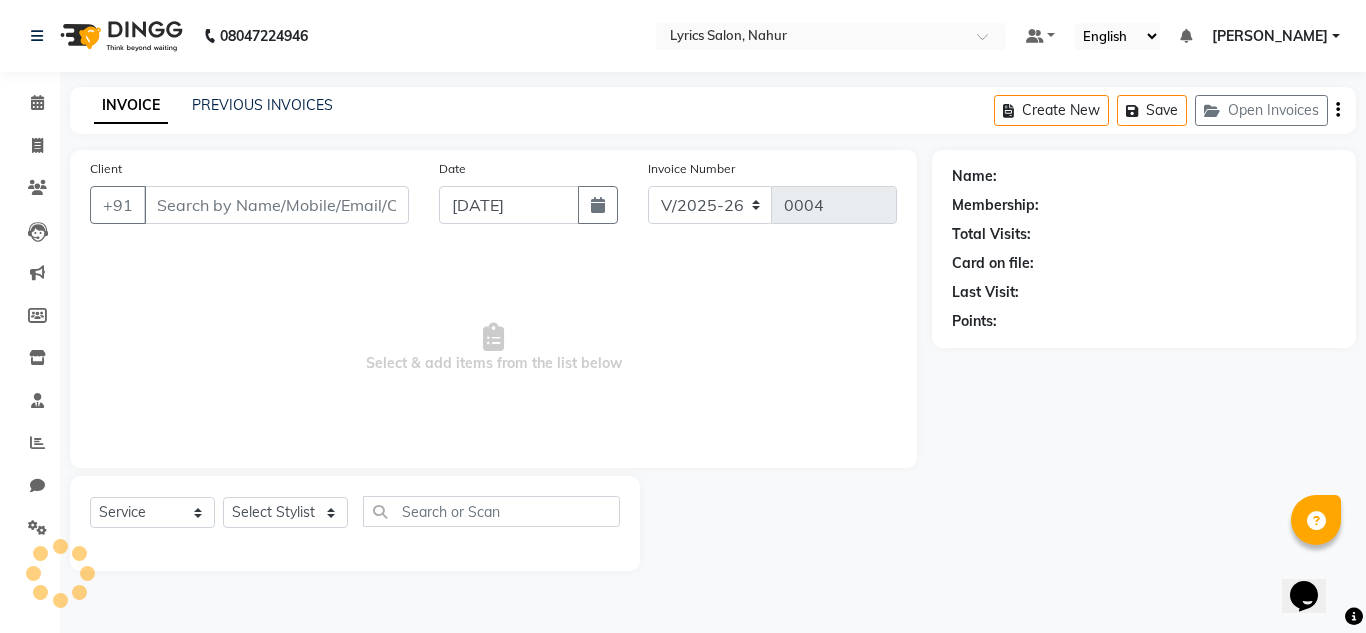 type on "8591414276" 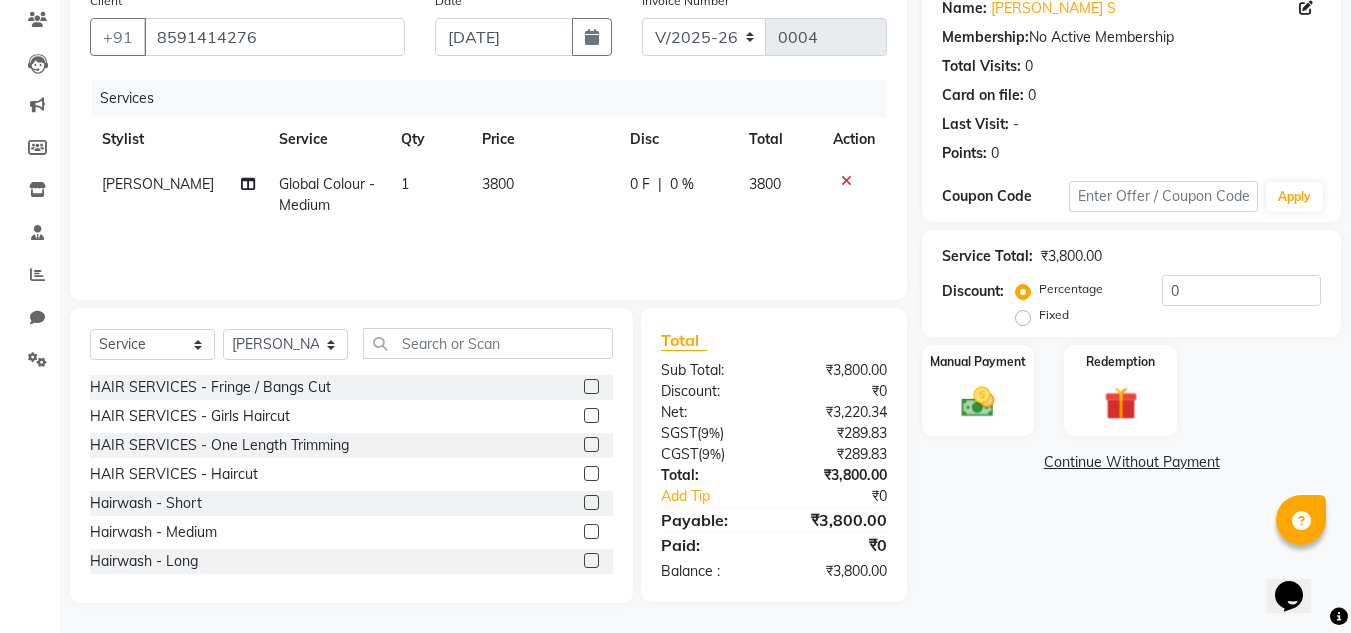 scroll, scrollTop: 0, scrollLeft: 0, axis: both 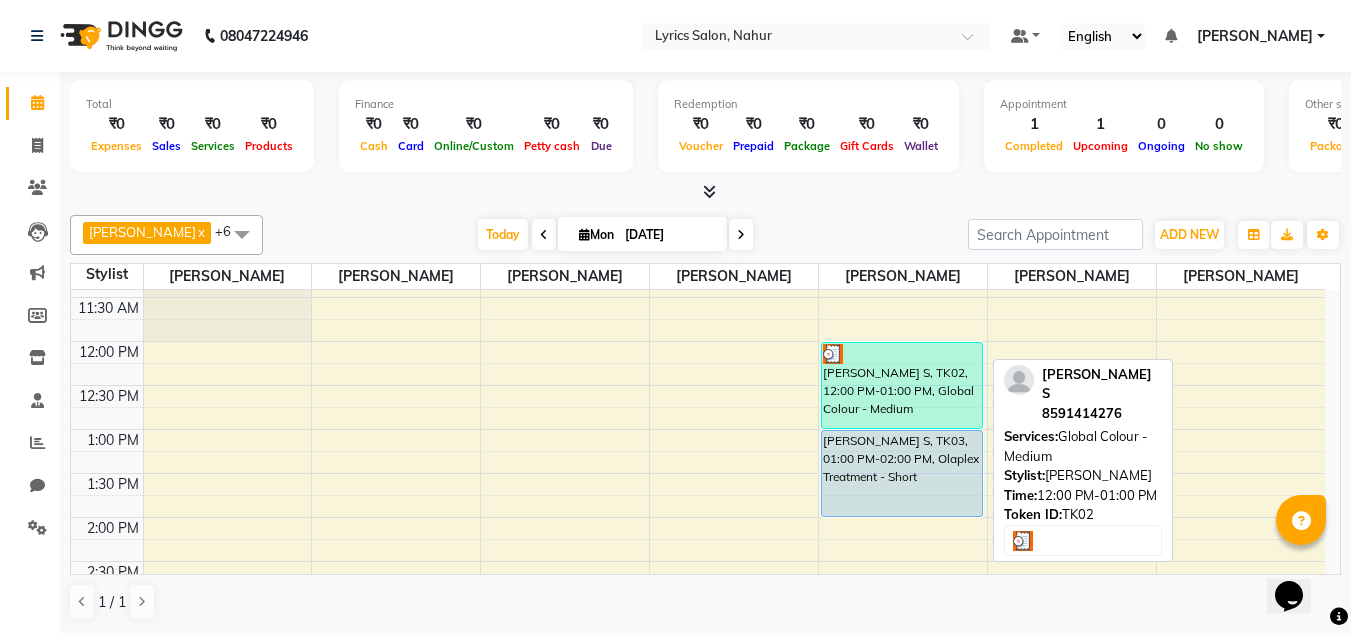 click on "[PERSON_NAME] S, TK02, 12:00 PM-01:00 PM, Global Colour - Medium" at bounding box center [902, 385] 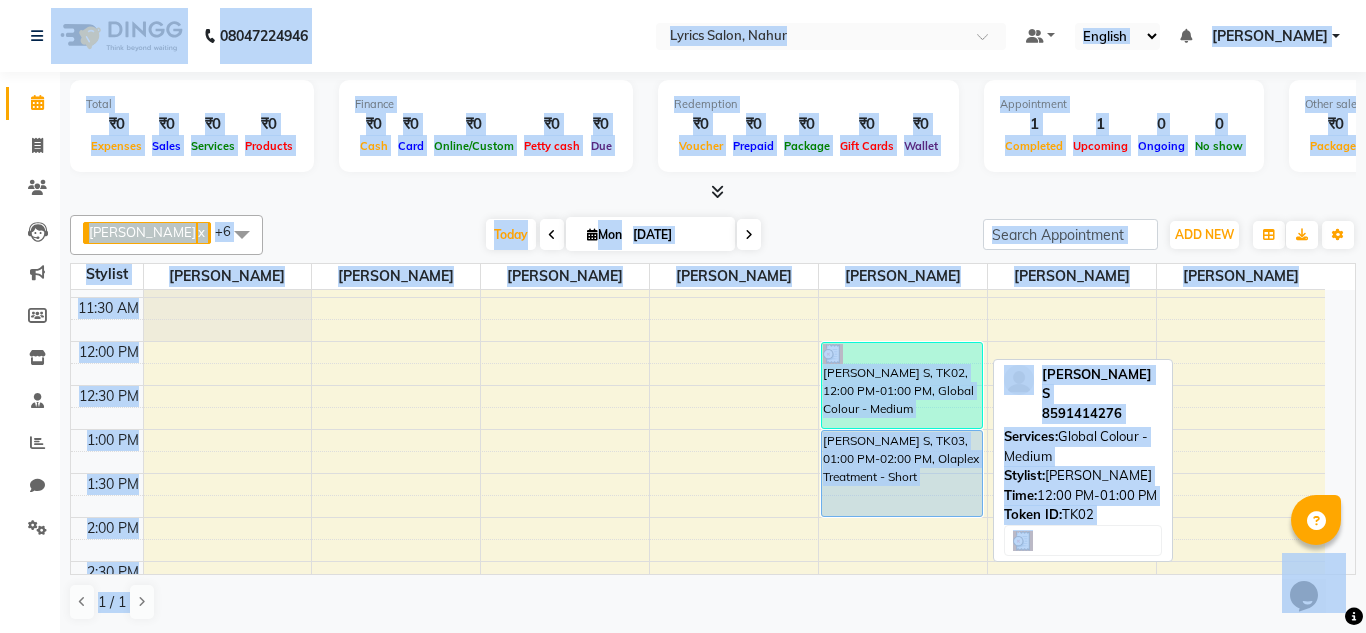 select on "3" 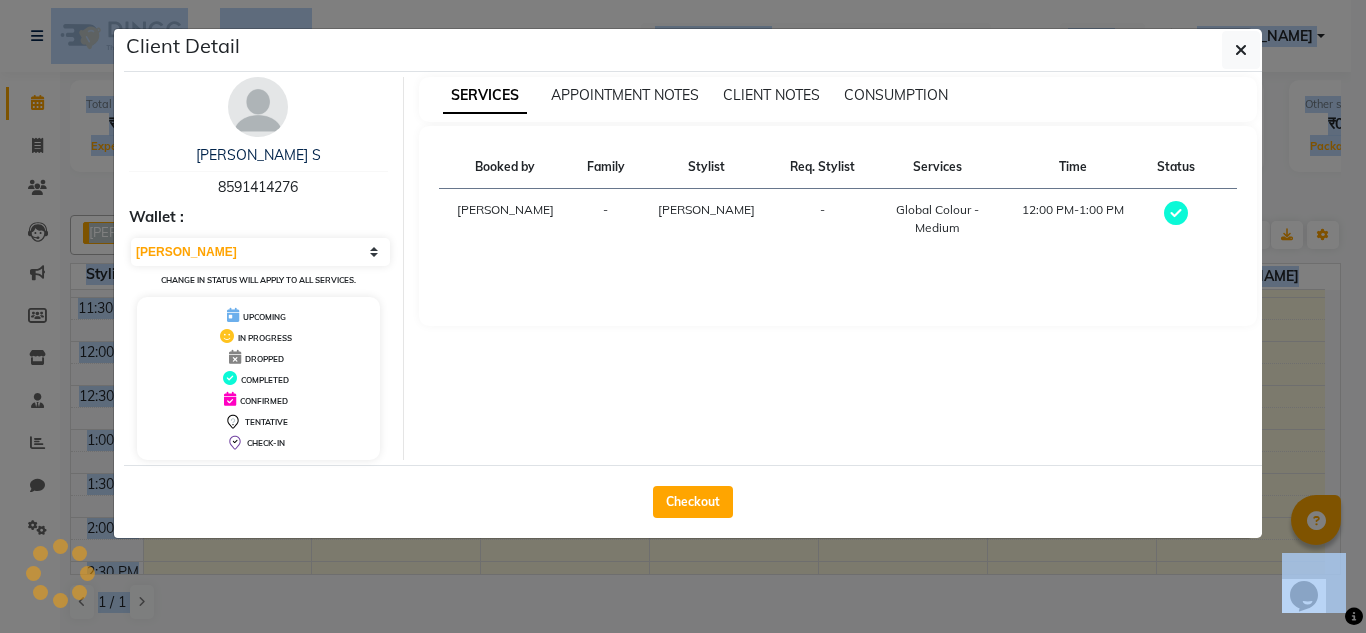 click on "SERVICES APPOINTMENT NOTES CLIENT NOTES CONSUMPTION Booked by Family Stylist Req. Stylist Services Time Status  YOGITA GAUDA	  - SACHIN SHARMA	 -  Global Colour - Medium   12:00 PM-1:00 PM" at bounding box center [838, 268] 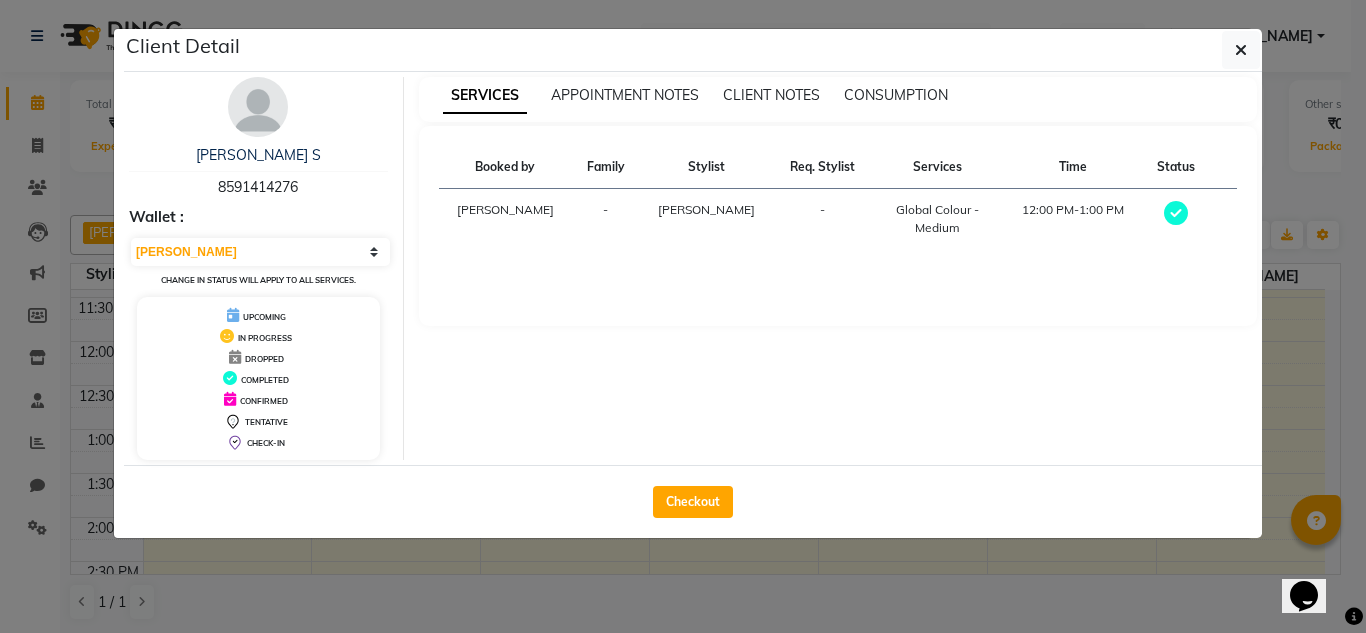 click on "SERVICES APPOINTMENT NOTES CLIENT NOTES CONSUMPTION" at bounding box center [838, 99] 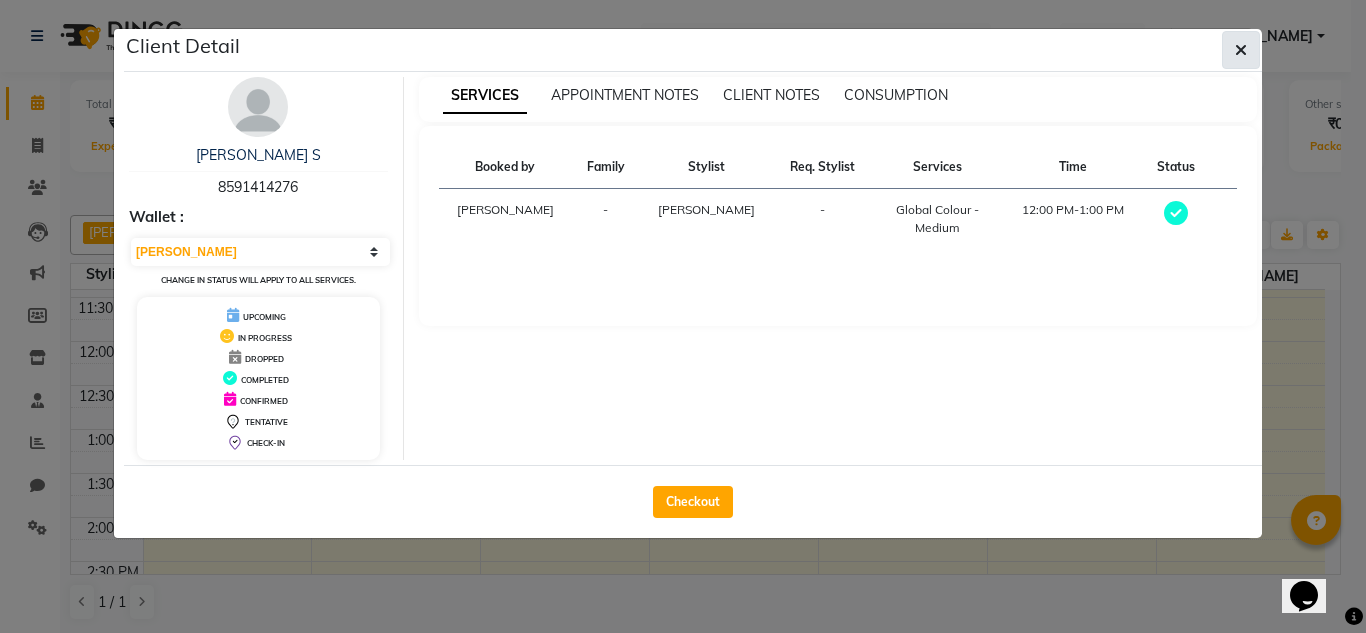 click 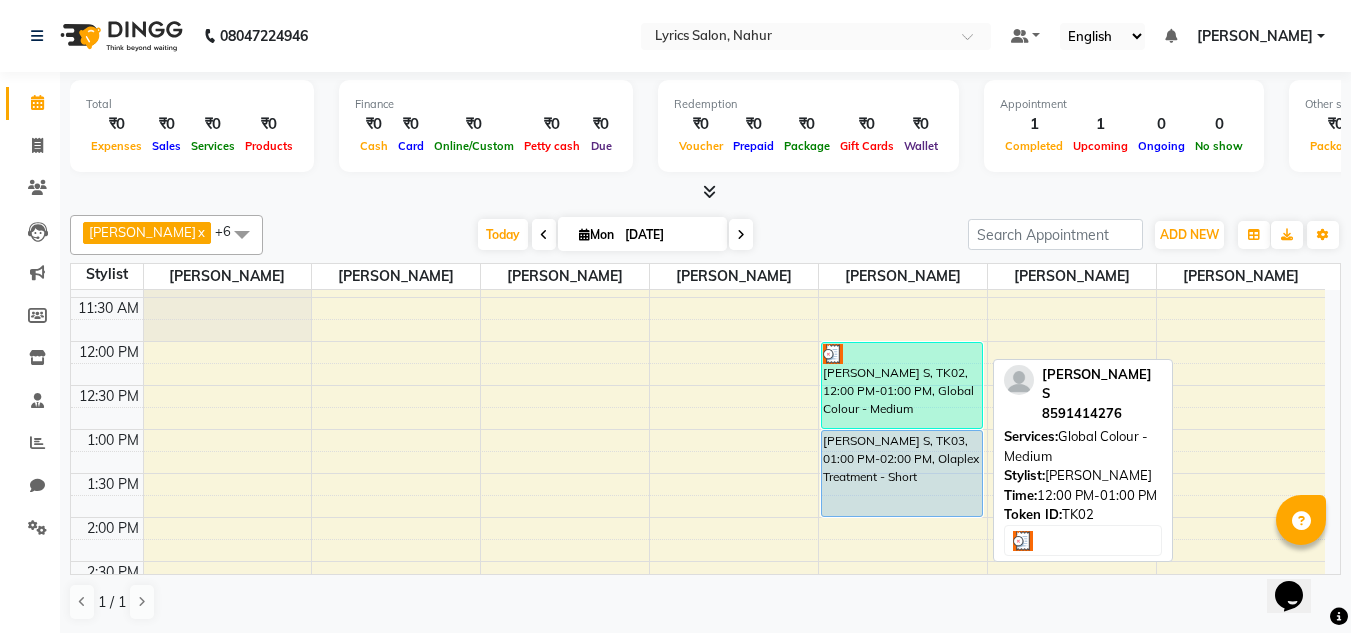 click on "[PERSON_NAME] S, TK02, 12:00 PM-01:00 PM, Global Colour - Medium" at bounding box center (902, 385) 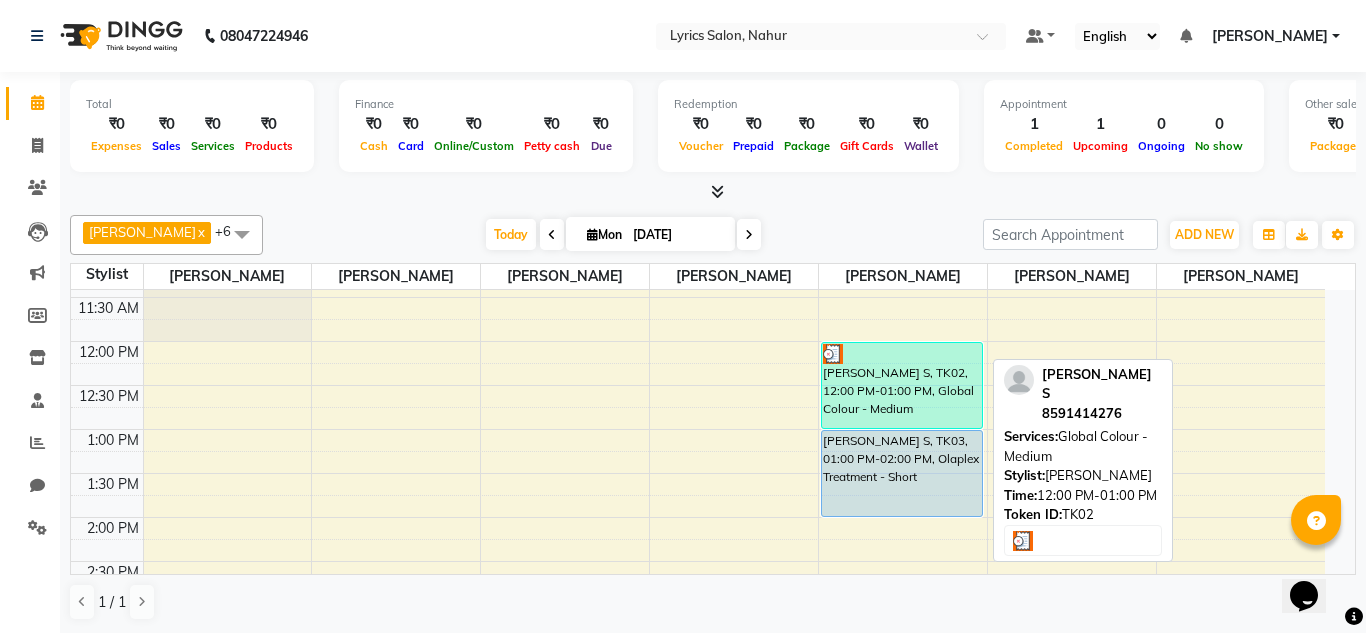 select on "3" 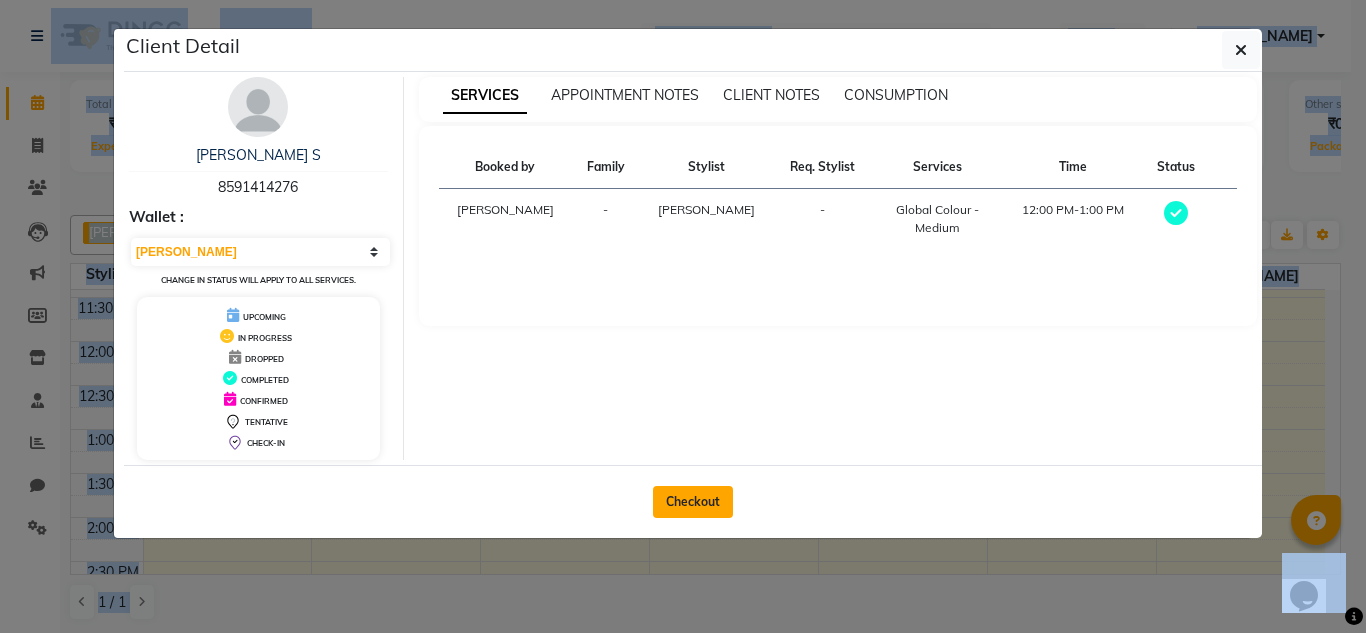 click on "Checkout" 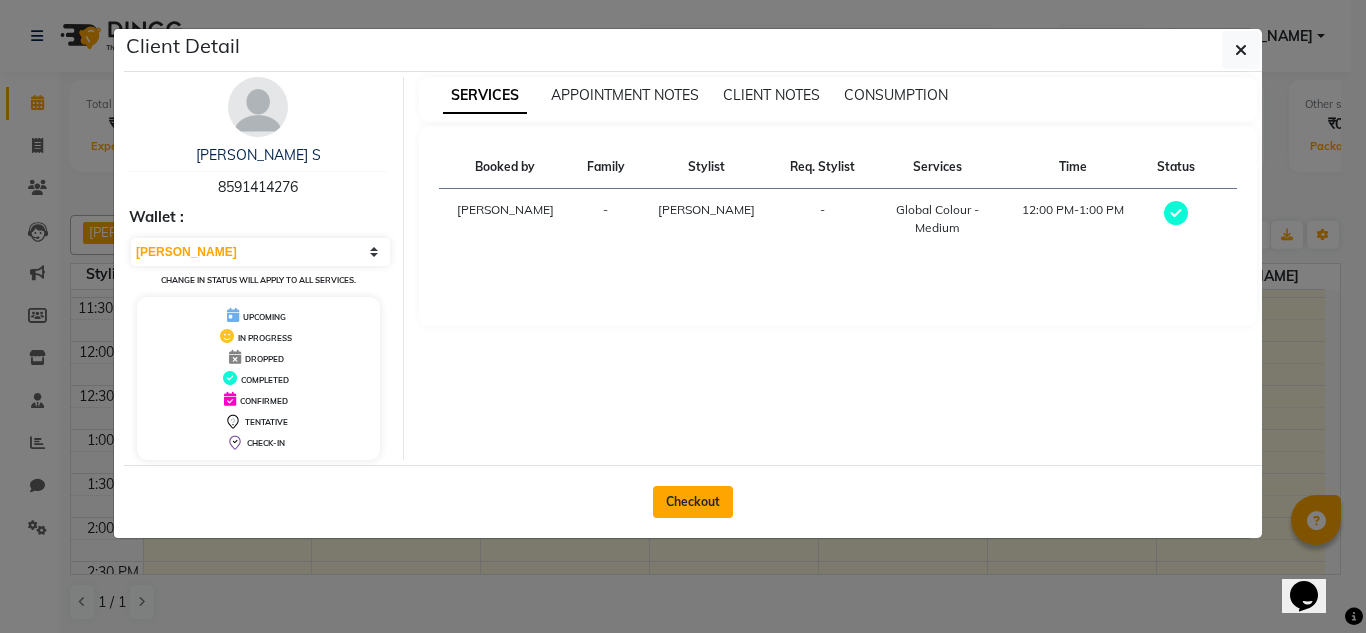select on "service" 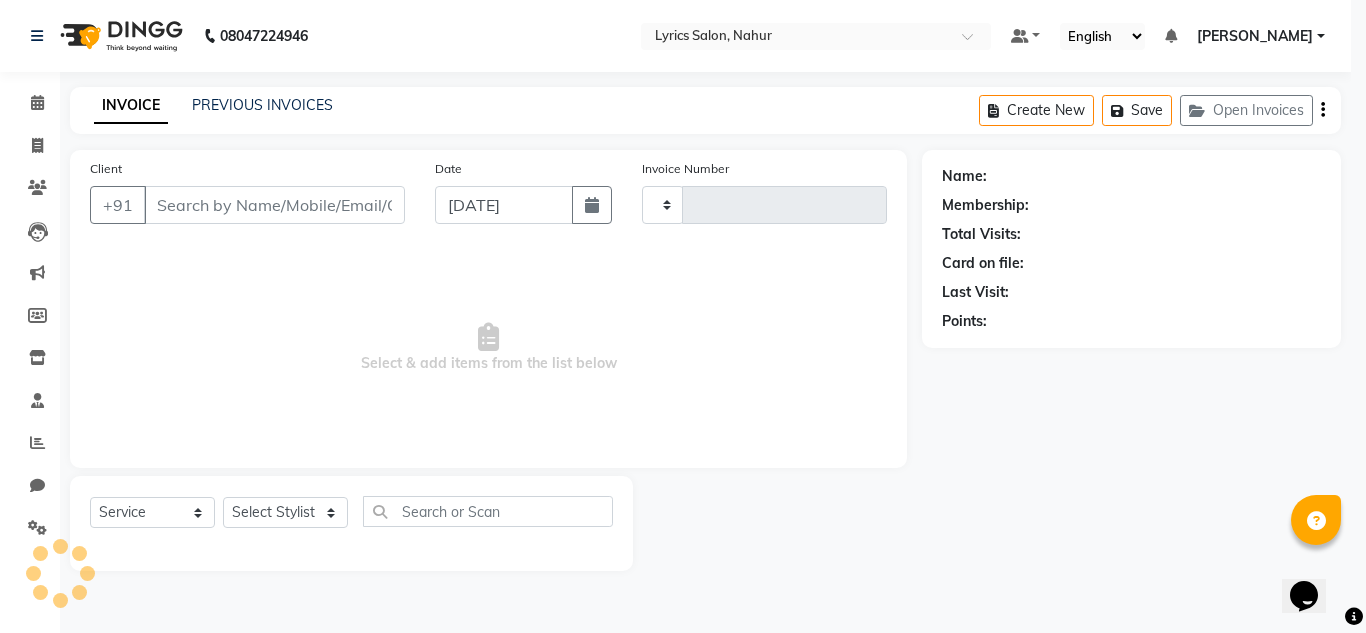 type on "0004" 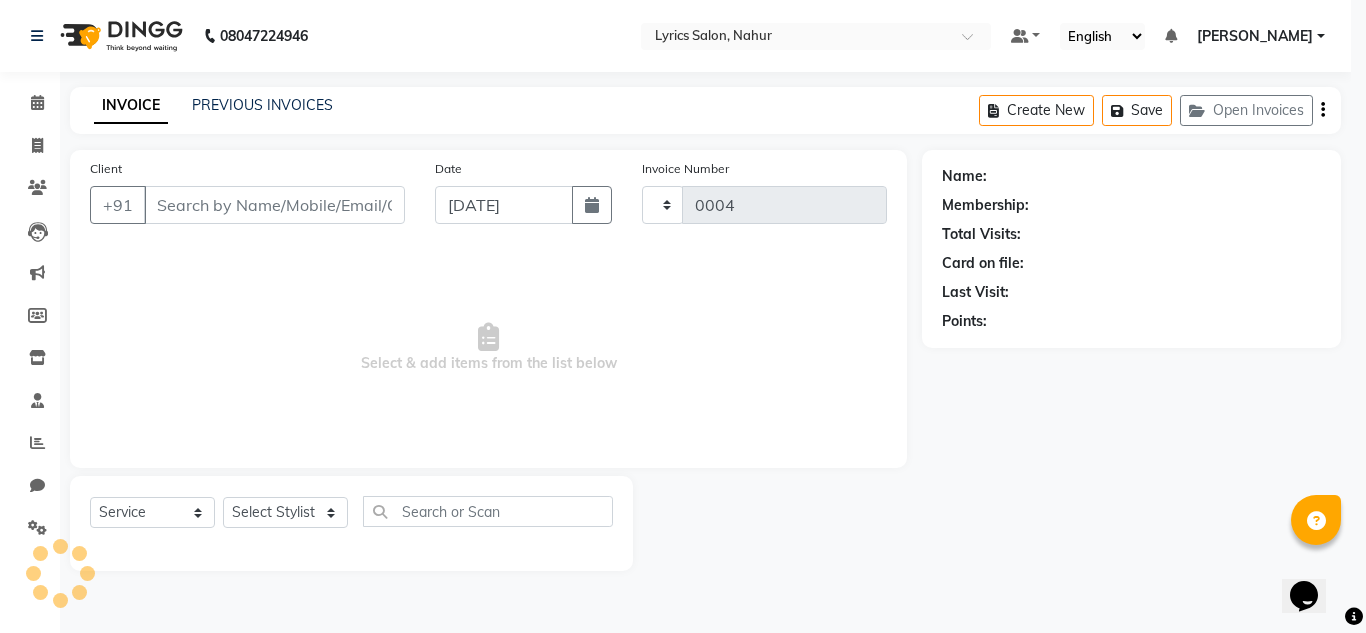 type on "8591414276" 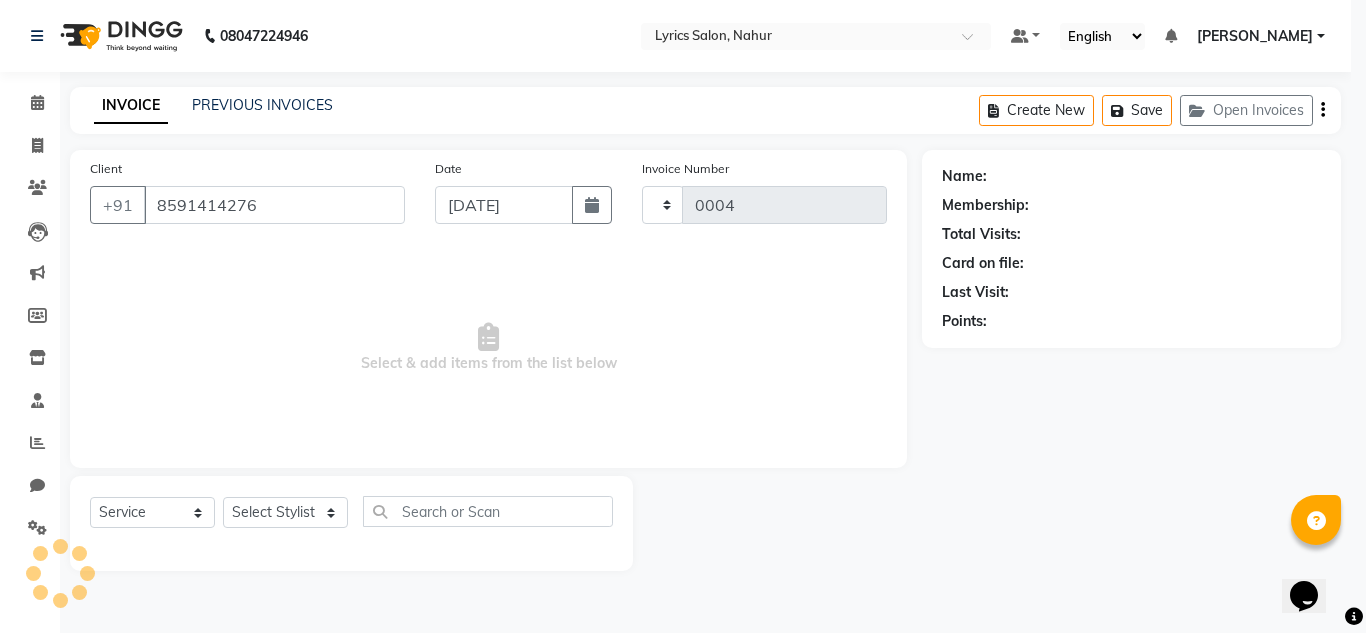 select on "8608" 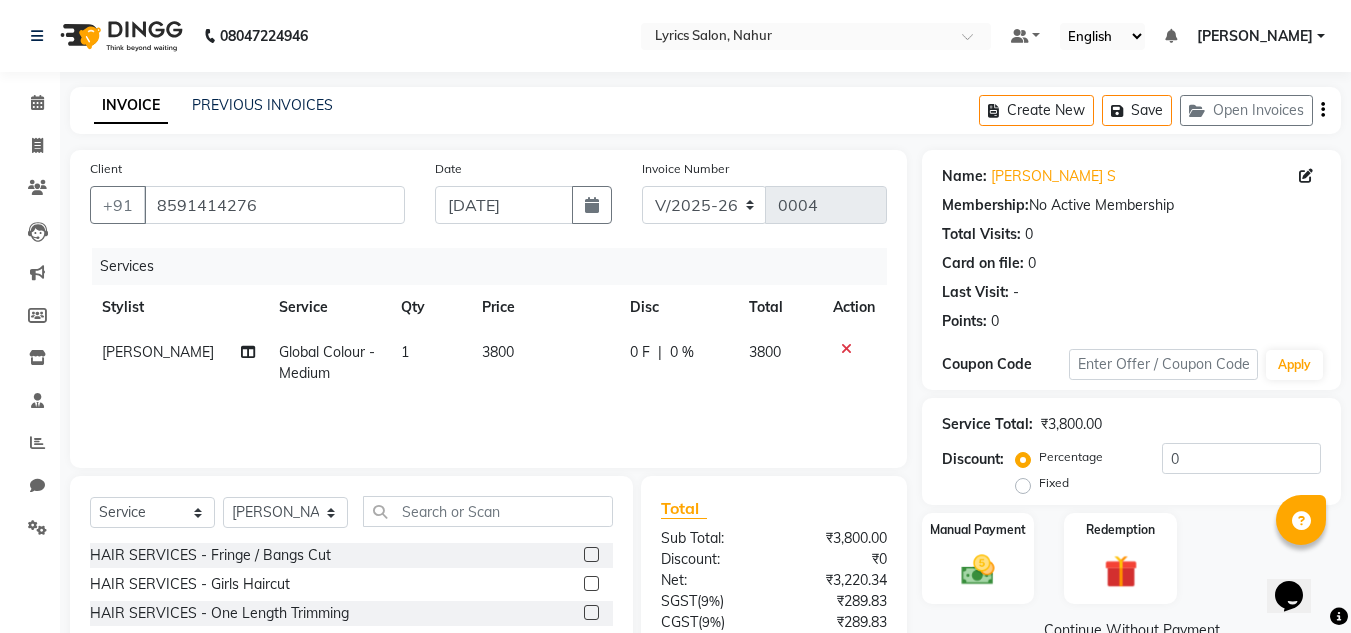 scroll, scrollTop: 100, scrollLeft: 0, axis: vertical 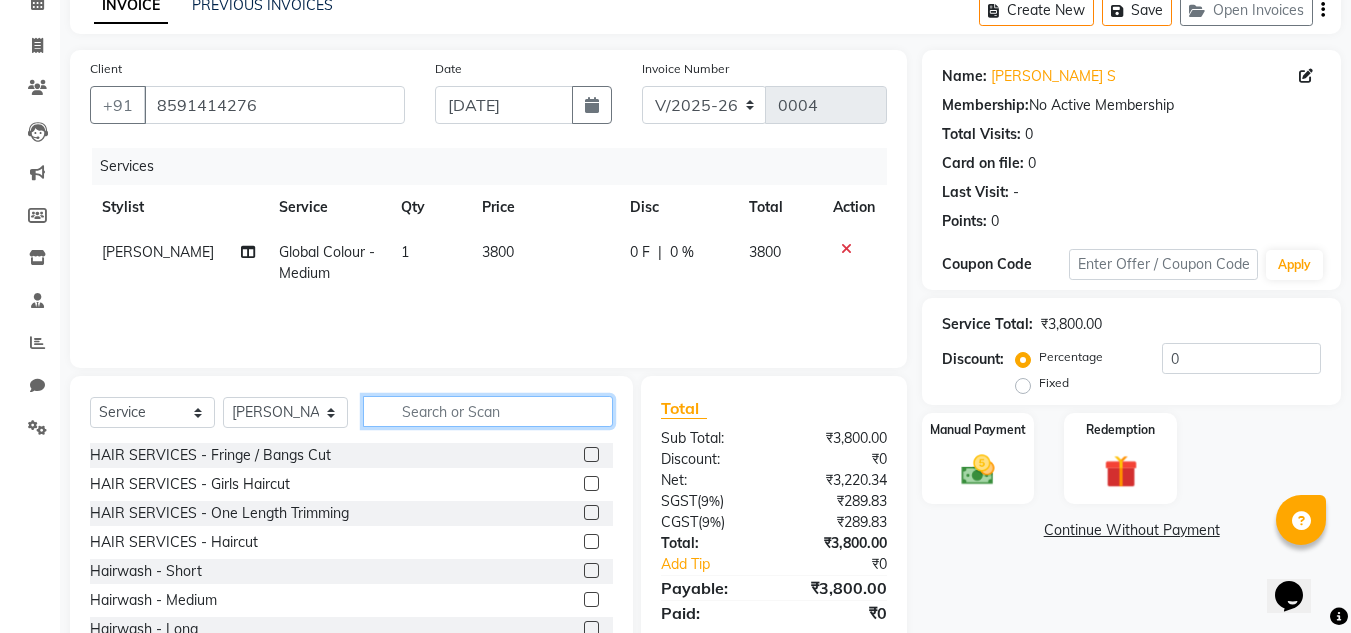 click 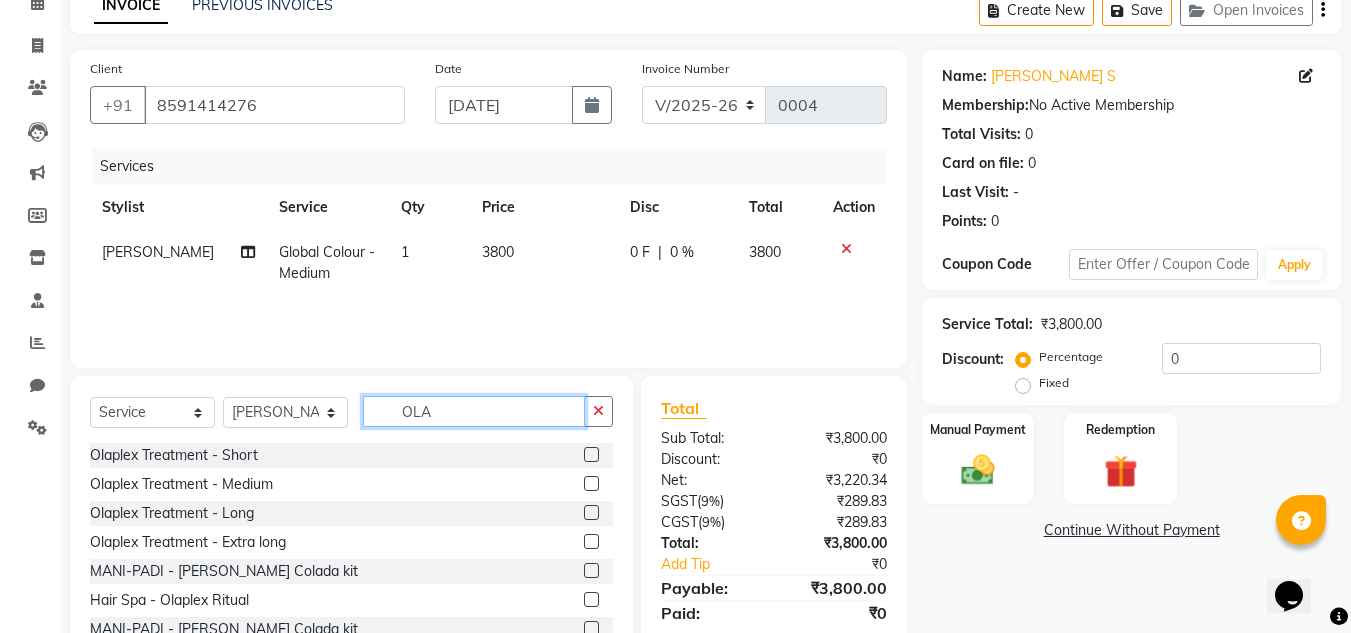 type on "OLA" 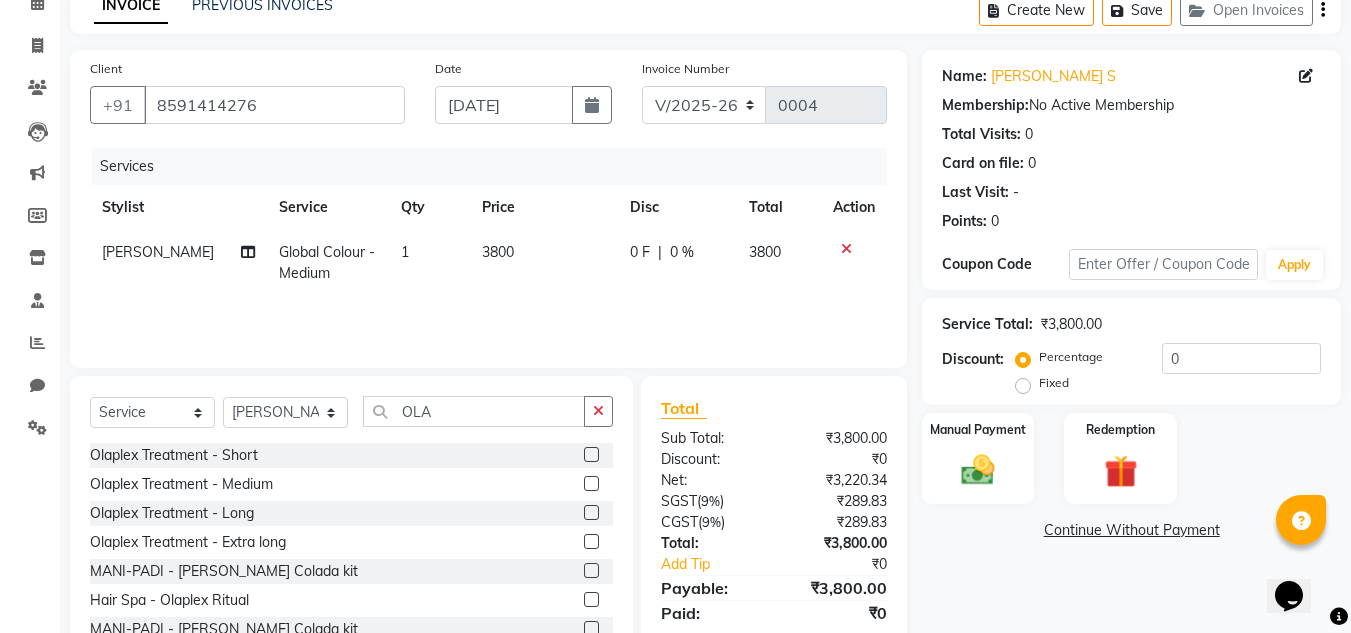 click 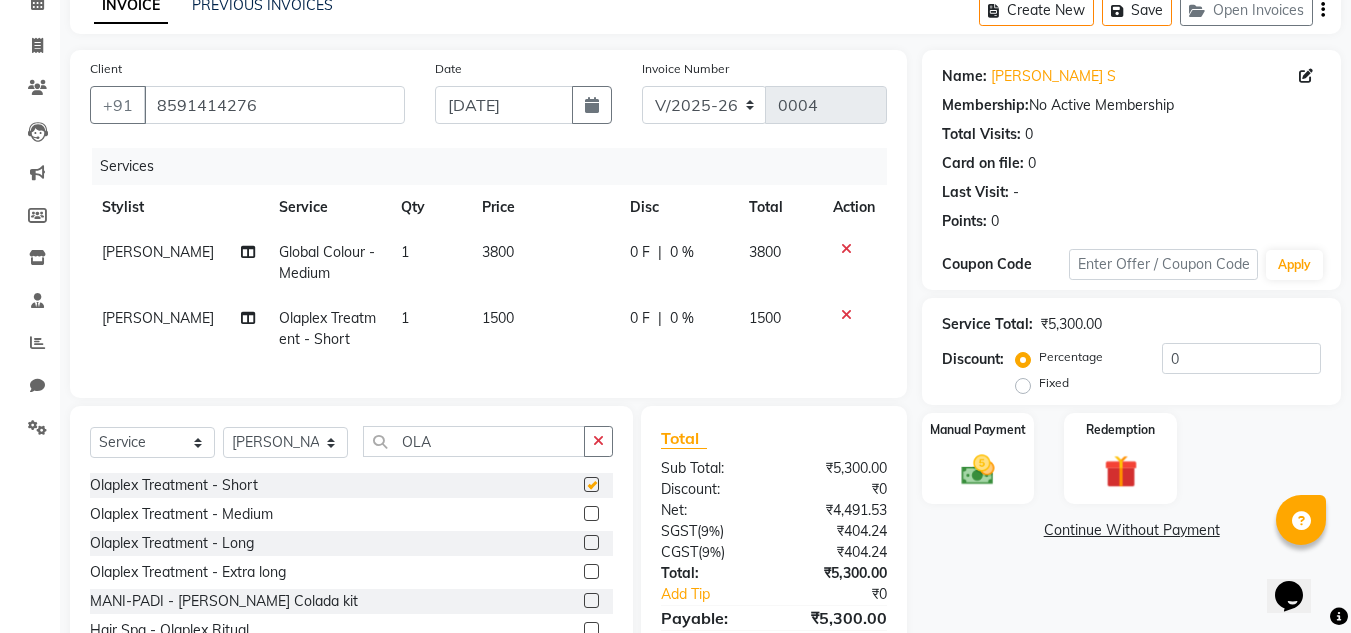 checkbox on "false" 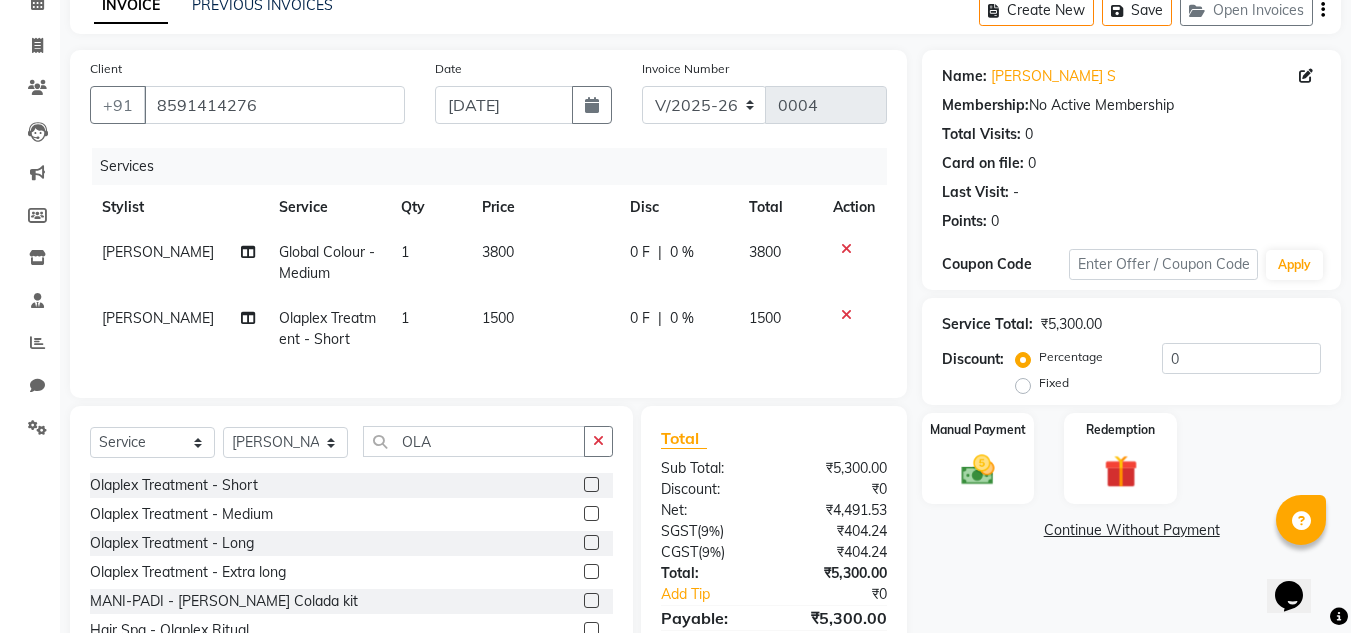 click on "0 %" 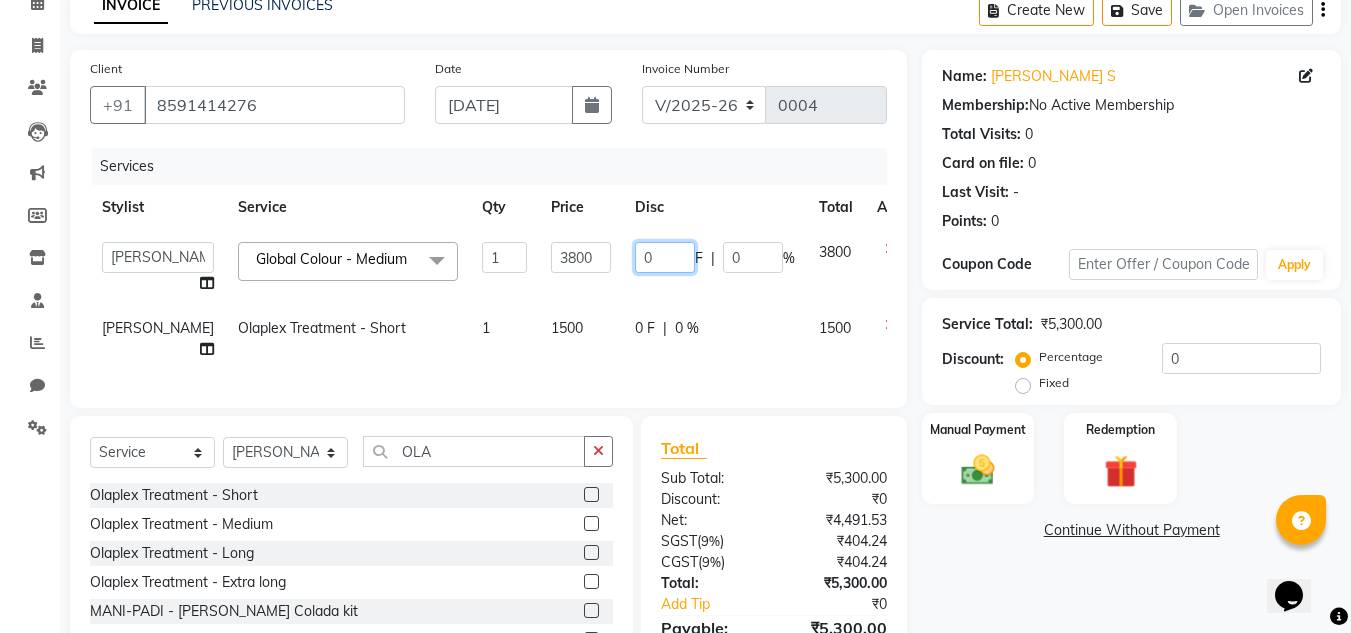click on "0" 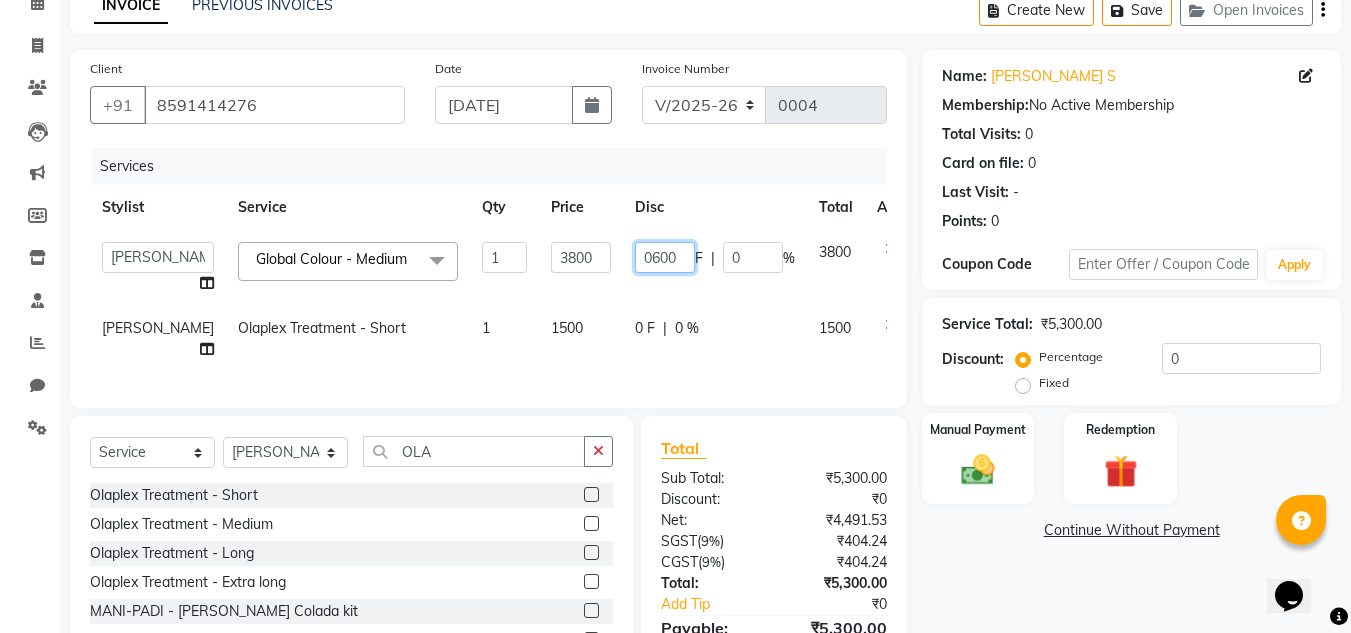 click on "0600" 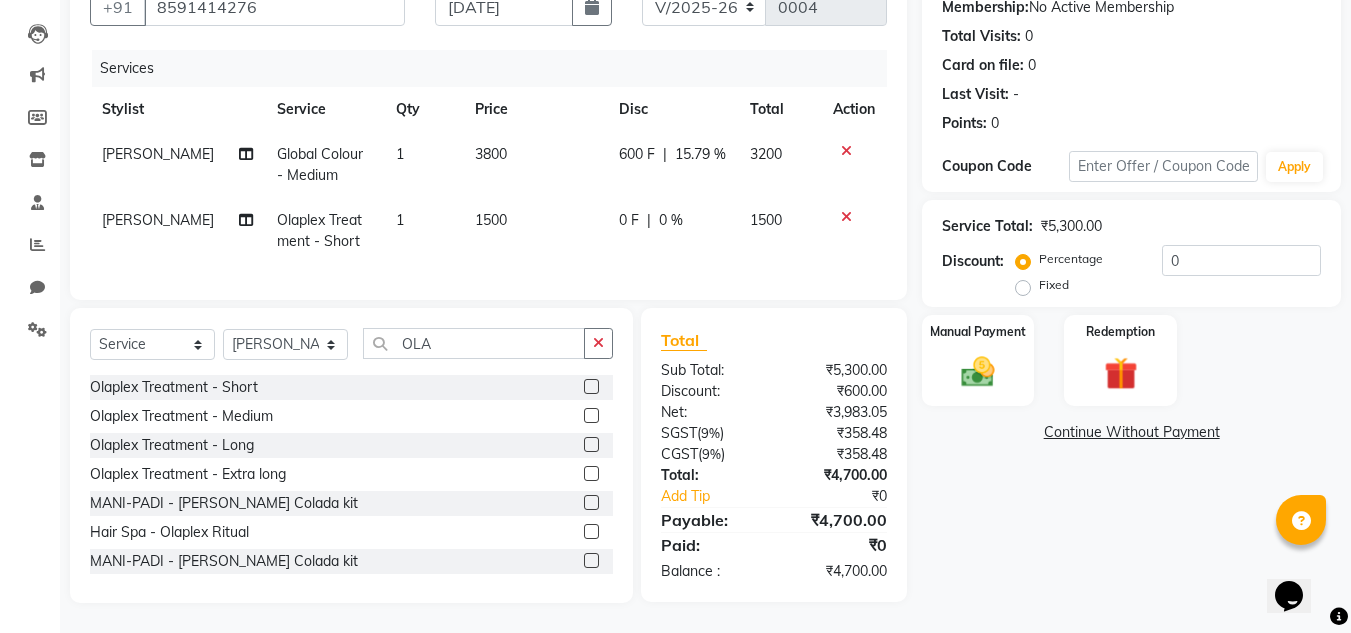scroll, scrollTop: 213, scrollLeft: 0, axis: vertical 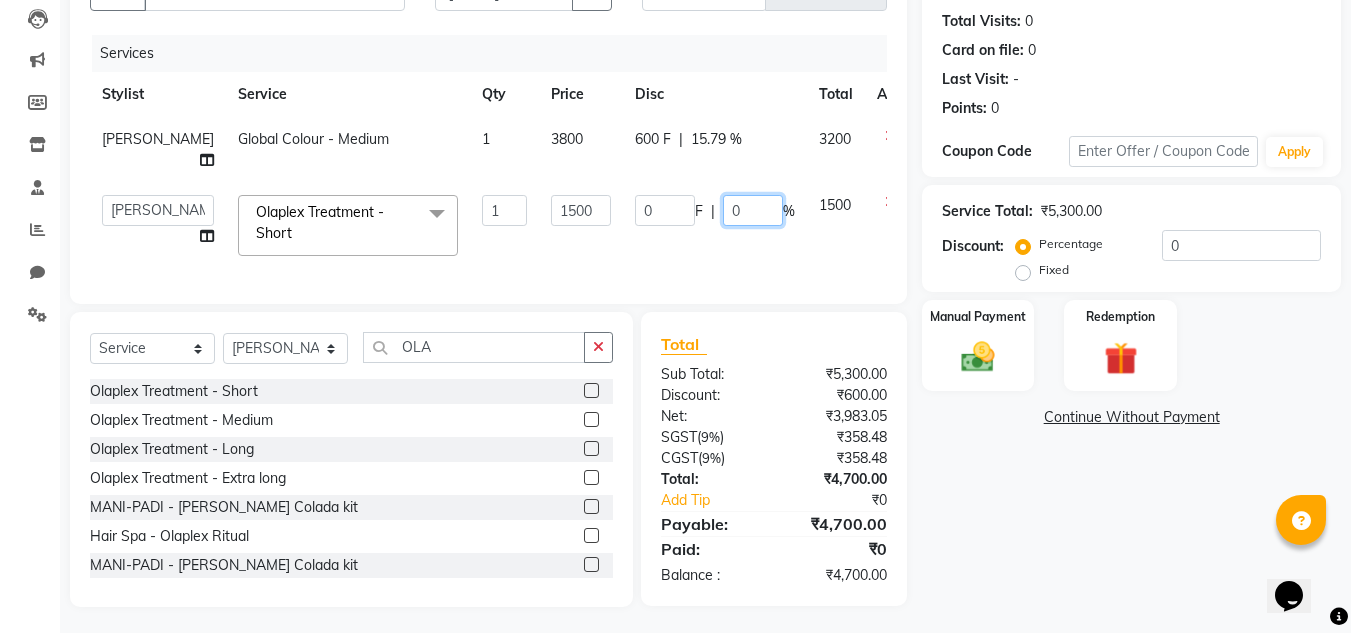 click on "0" 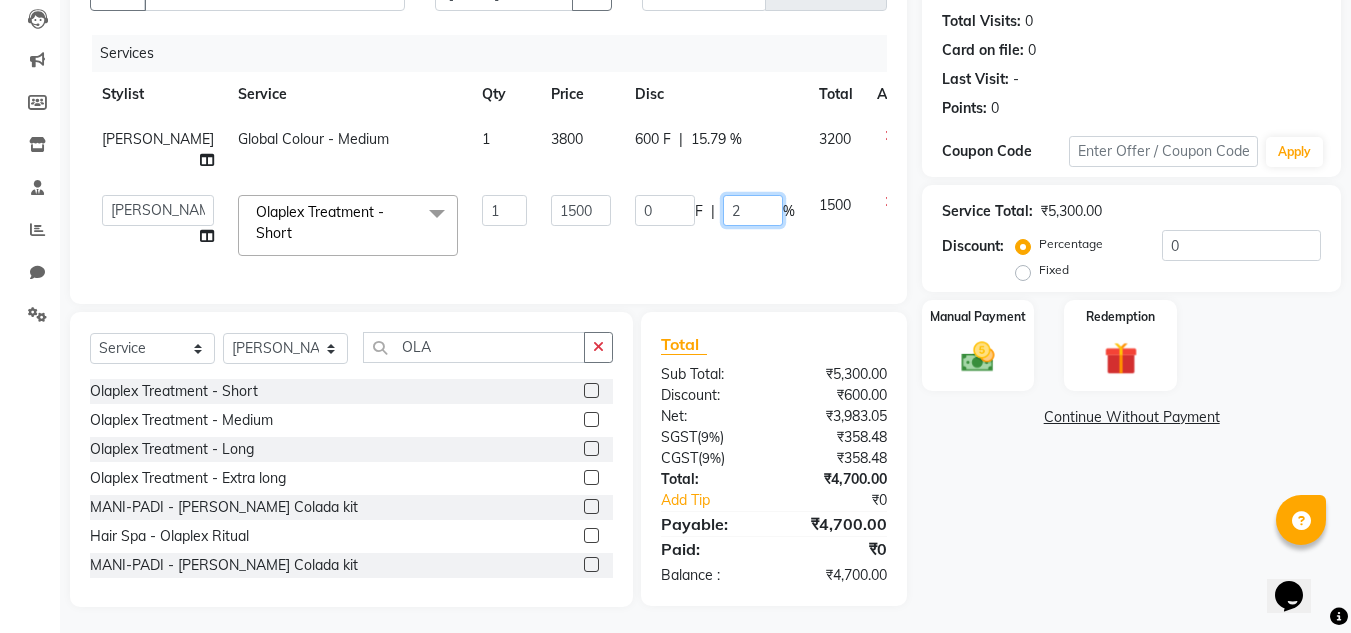 type on "20" 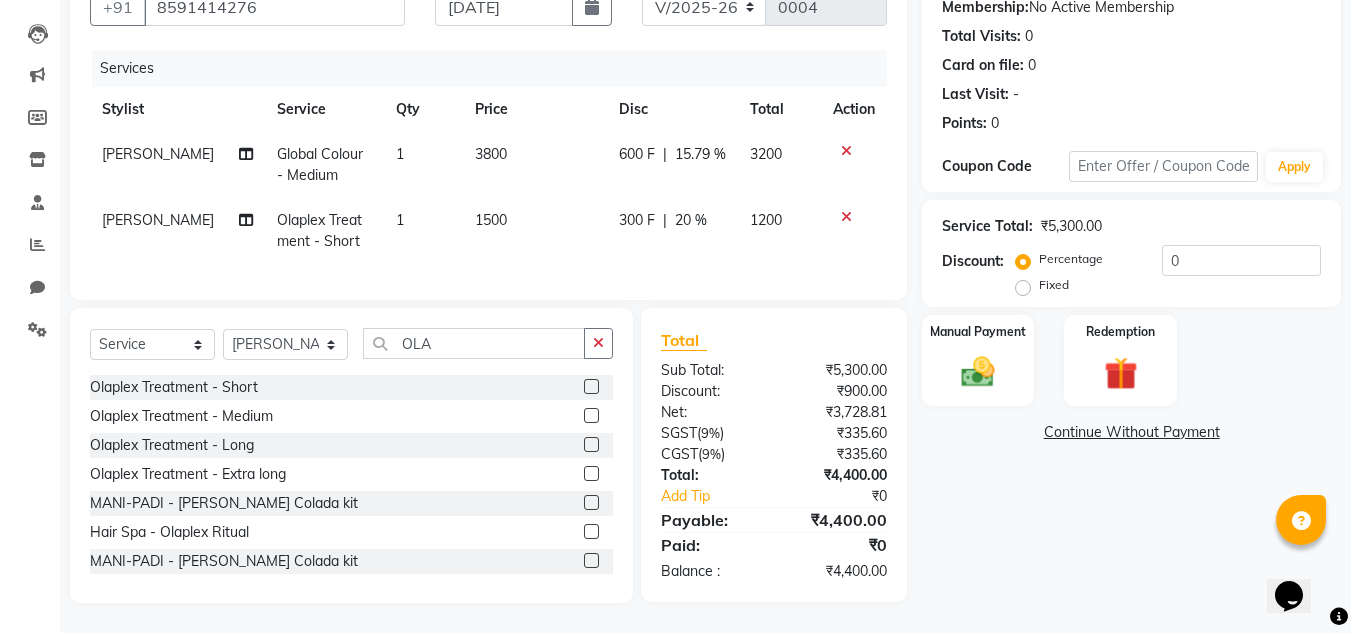 click on "1200" 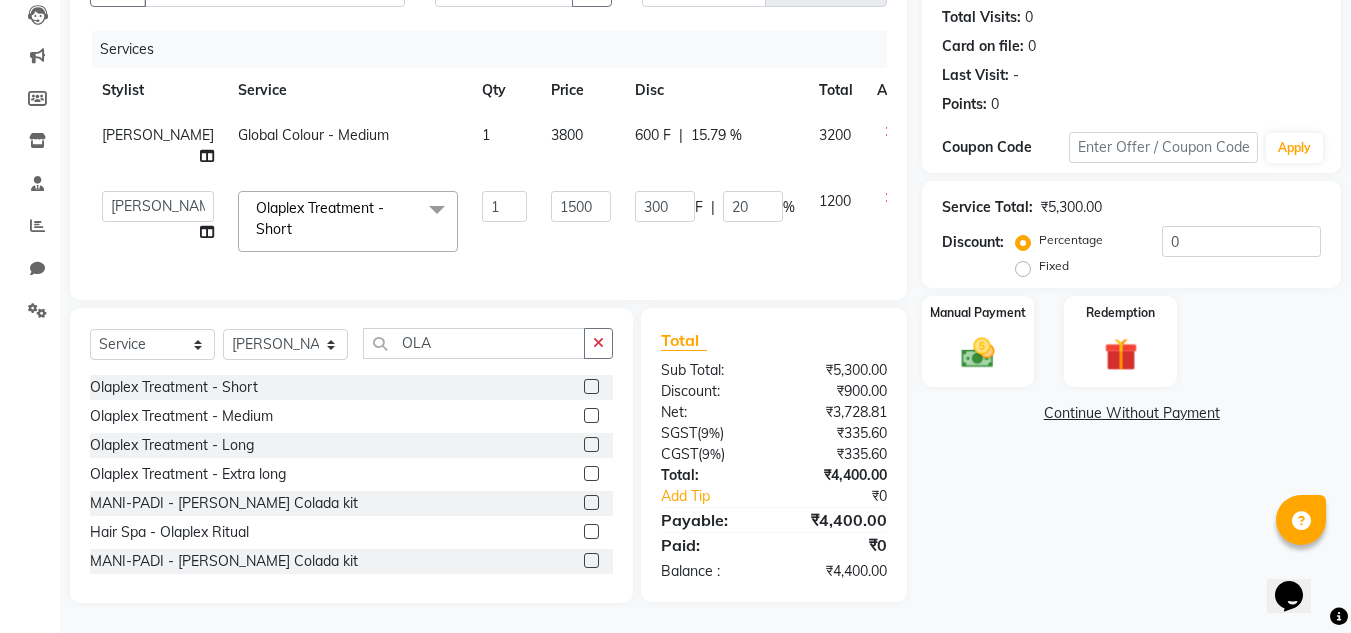 scroll, scrollTop: 53, scrollLeft: 0, axis: vertical 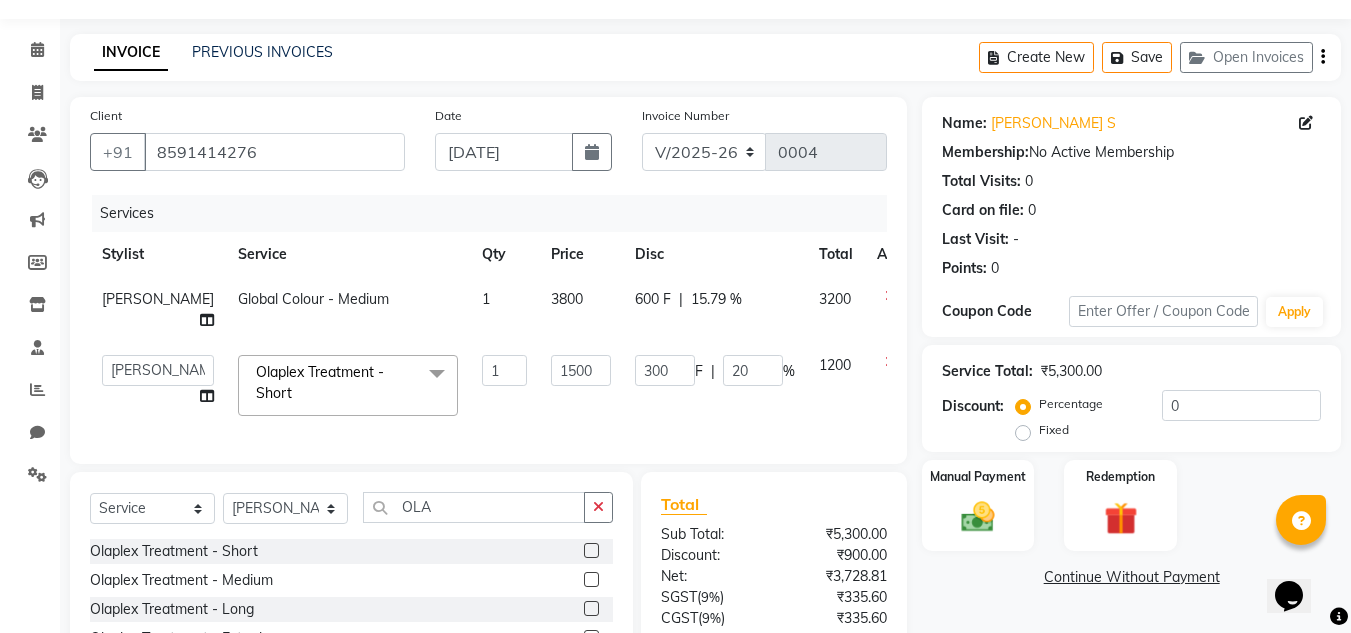 click 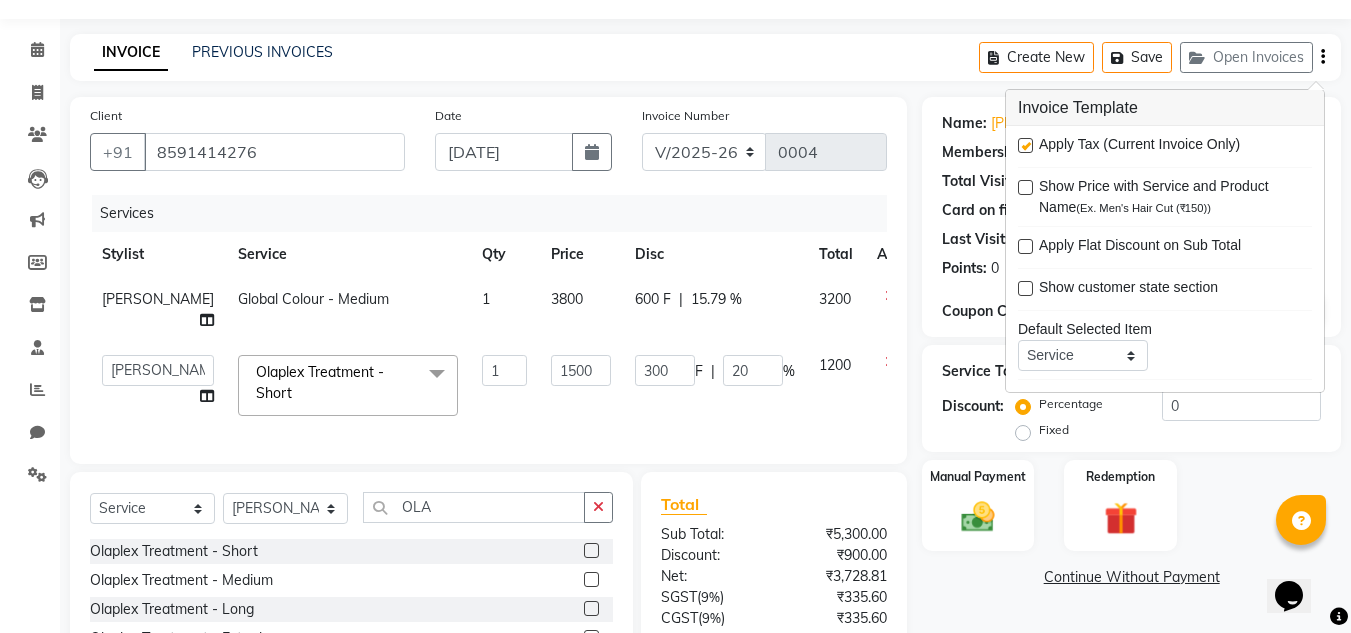 click at bounding box center (1025, 145) 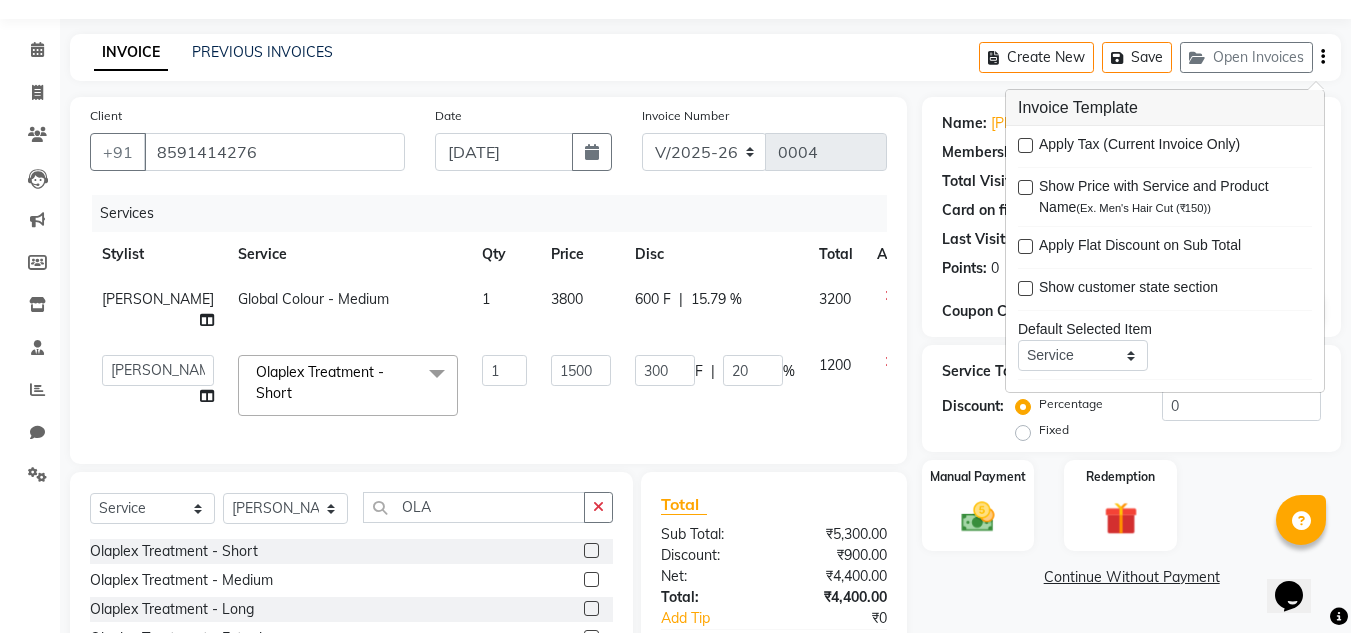 scroll, scrollTop: 253, scrollLeft: 0, axis: vertical 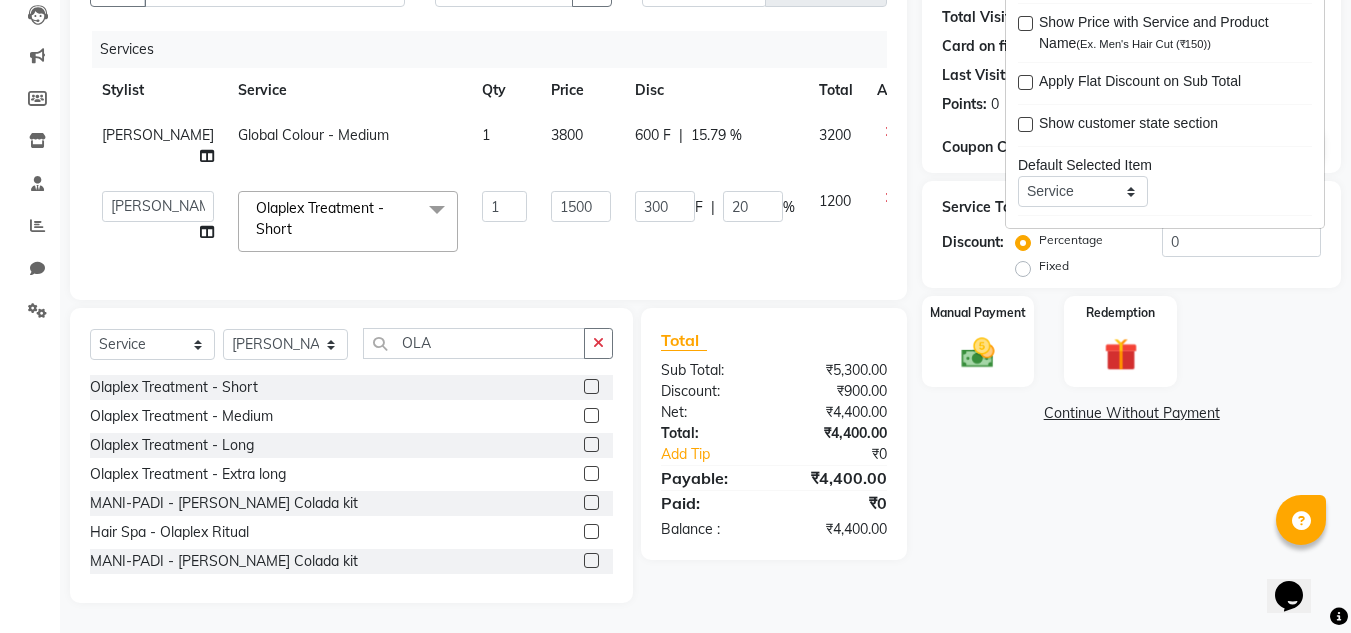 click on "Name: Jigna S Membership:  No Active Membership  Total Visits:  0 Card on file:  0 Last Visit:   - Points:   0  Coupon Code Apply Service Total:  ₹5,300.00  Discount:  Percentage   Fixed  0 Manual Payment Redemption  Continue Without Payment" 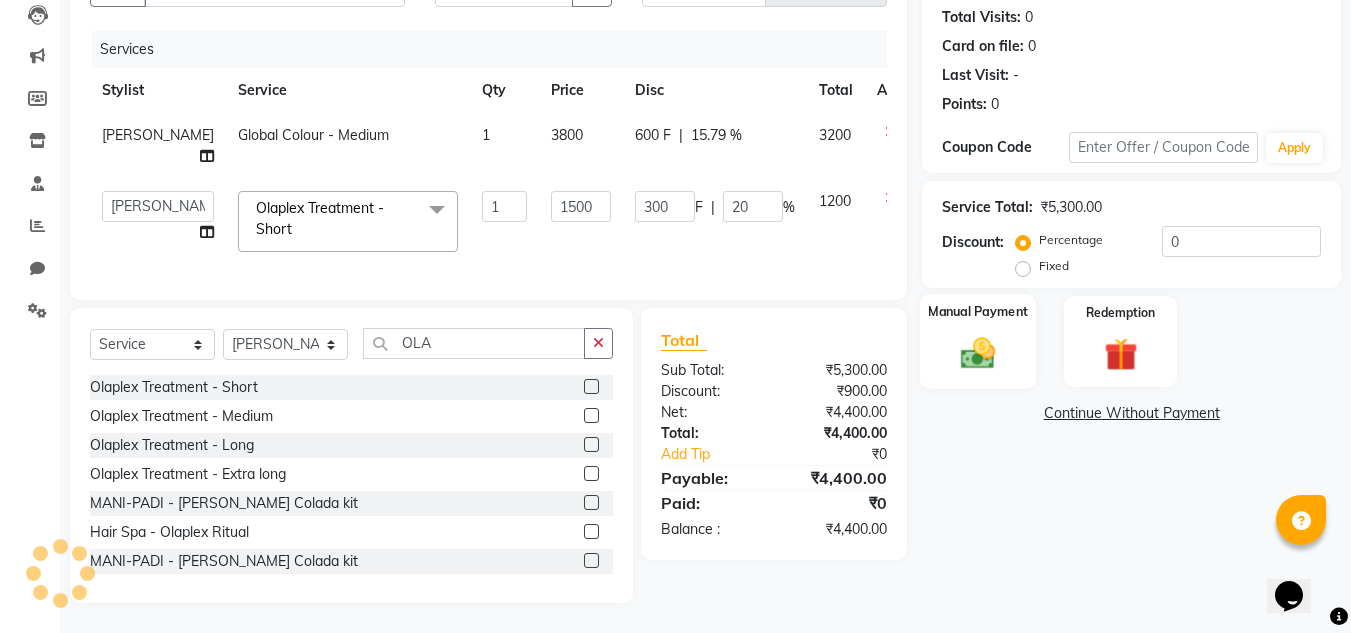 click 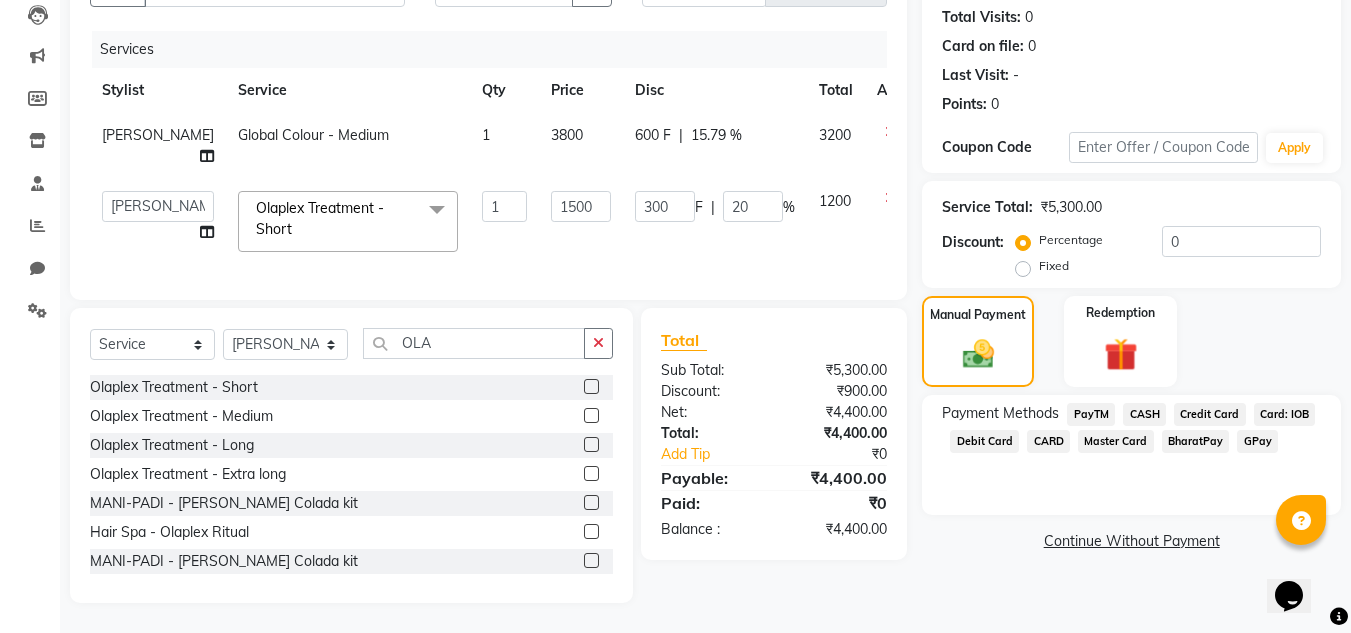 click on "Payment Methods  PayTM   CASH   Credit Card   Card: IOB   Debit Card   CARD   Master Card   BharatPay   GPay" 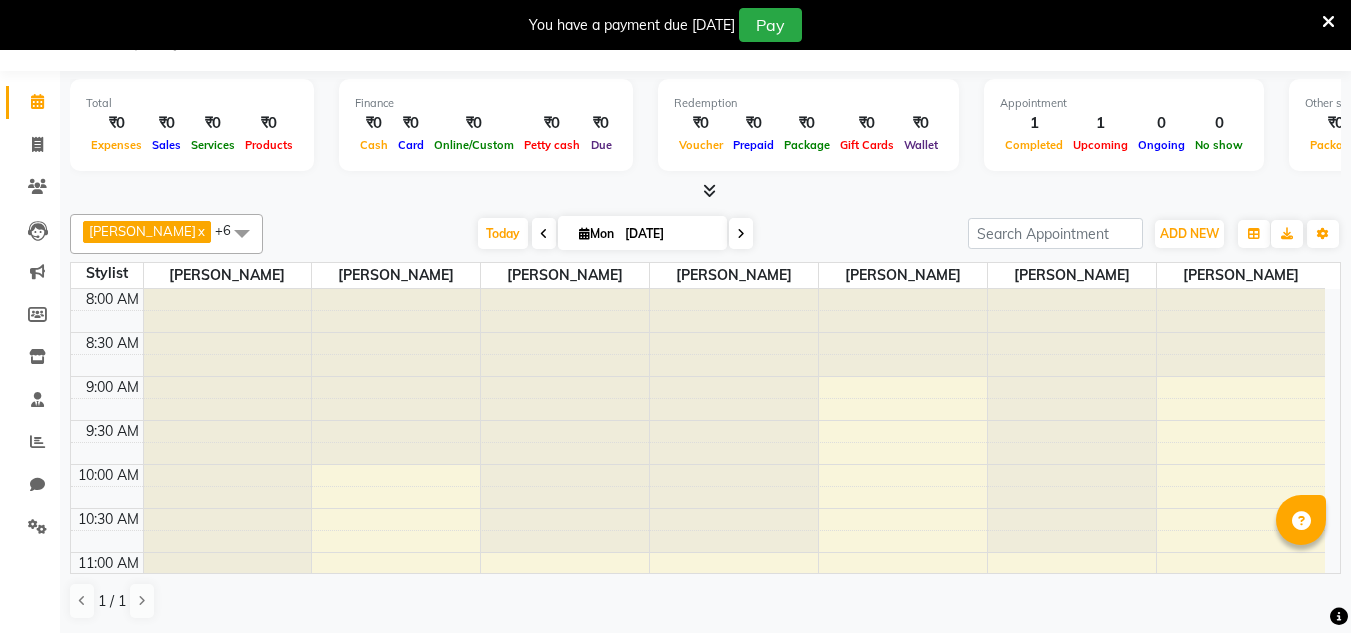 scroll, scrollTop: 30, scrollLeft: 0, axis: vertical 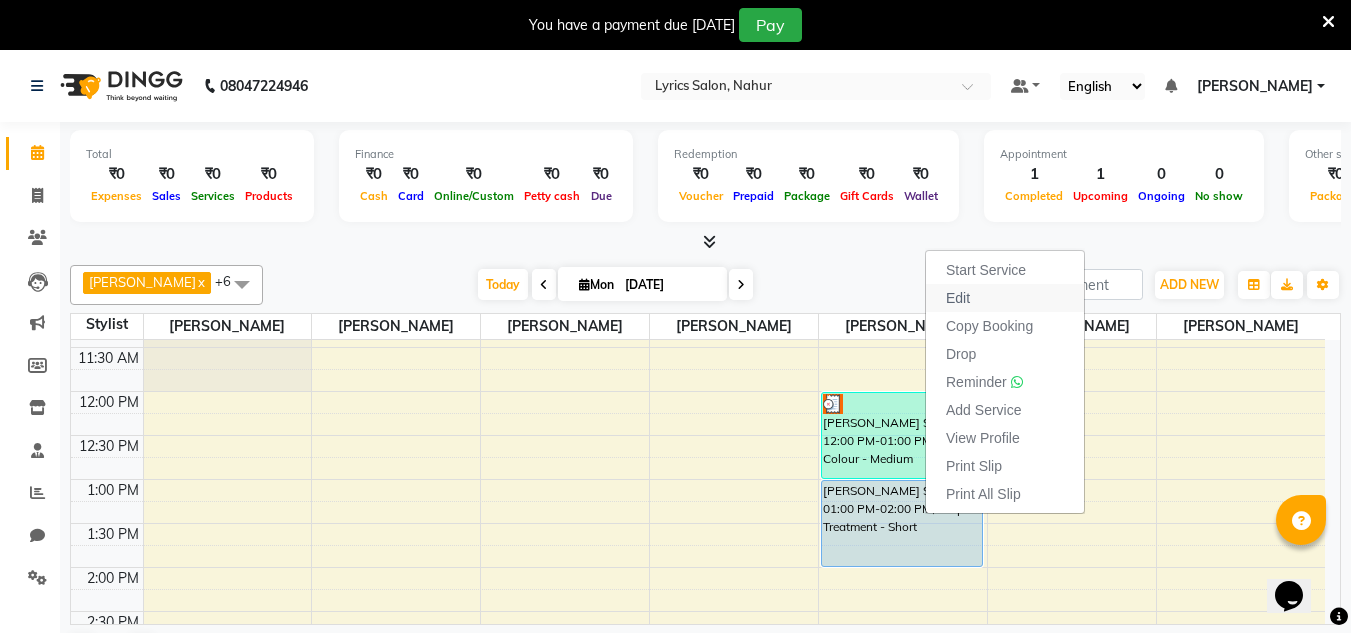 click on "Edit" at bounding box center (1005, 298) 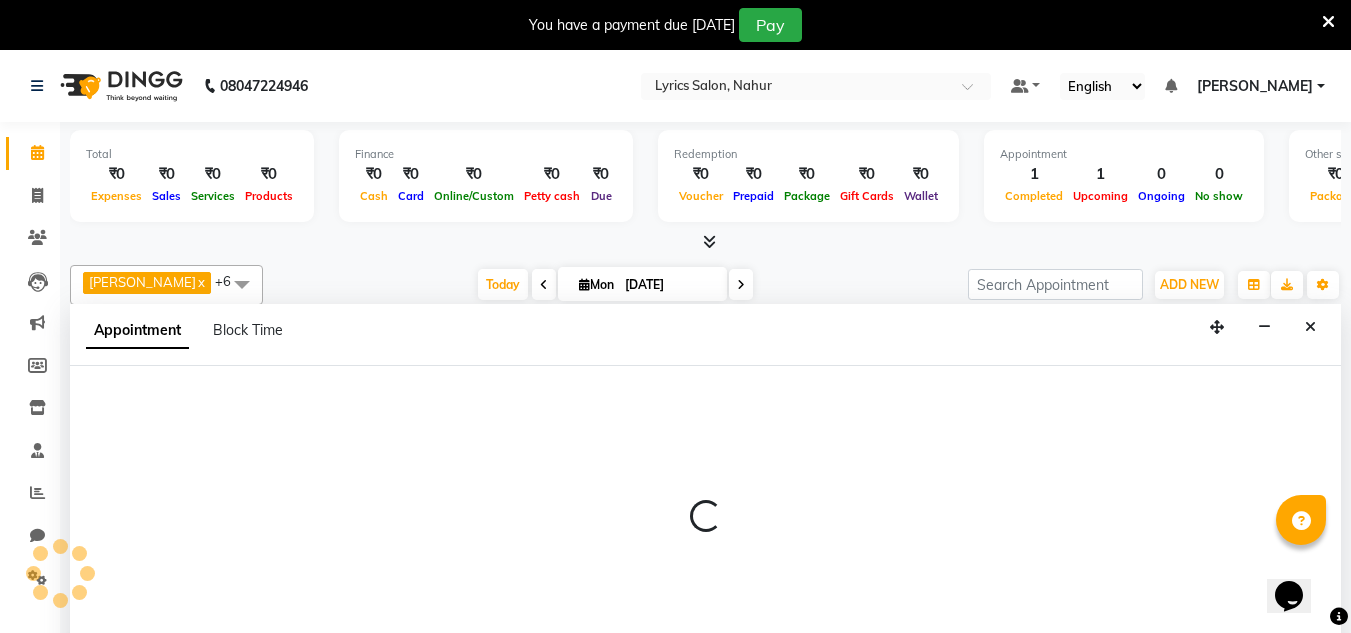 scroll, scrollTop: 51, scrollLeft: 0, axis: vertical 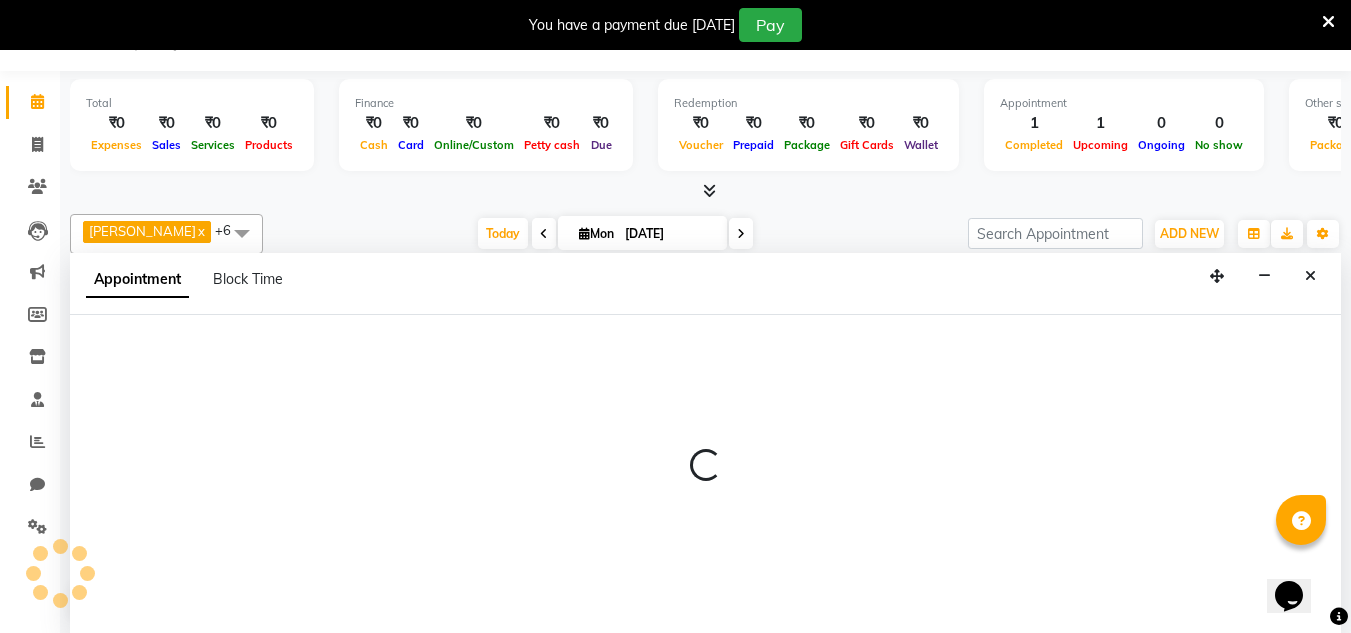select on "85842" 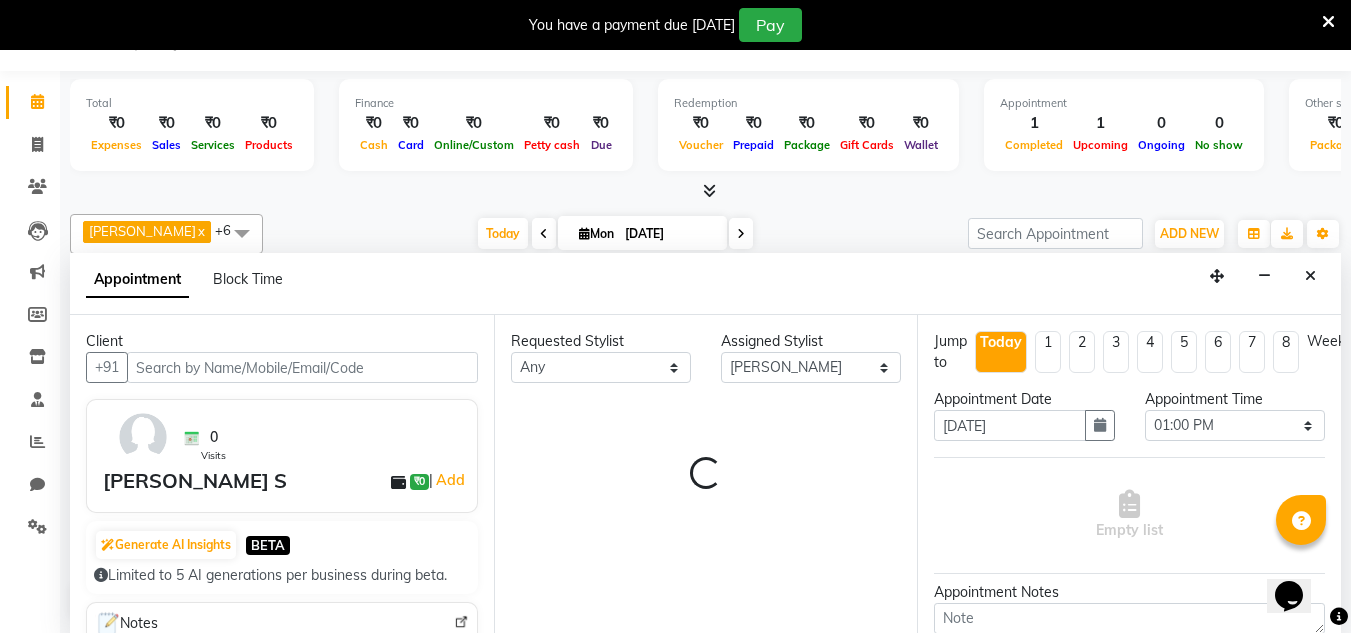 select on "4329" 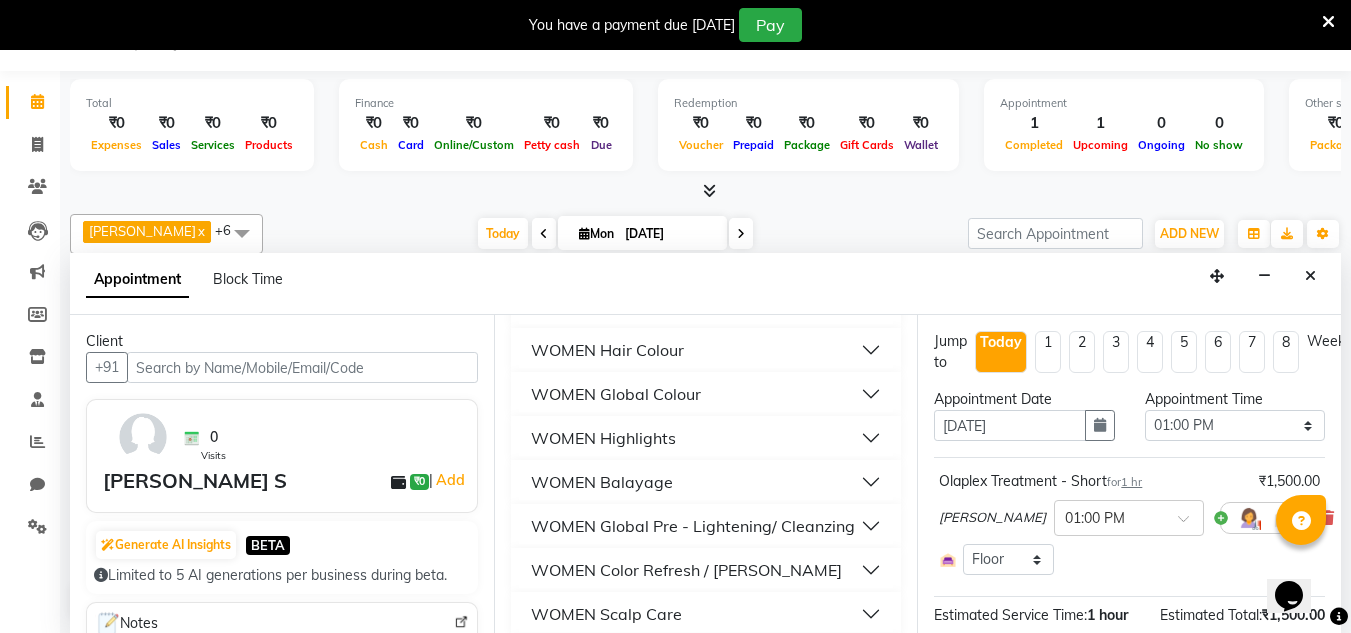 scroll, scrollTop: 600, scrollLeft: 0, axis: vertical 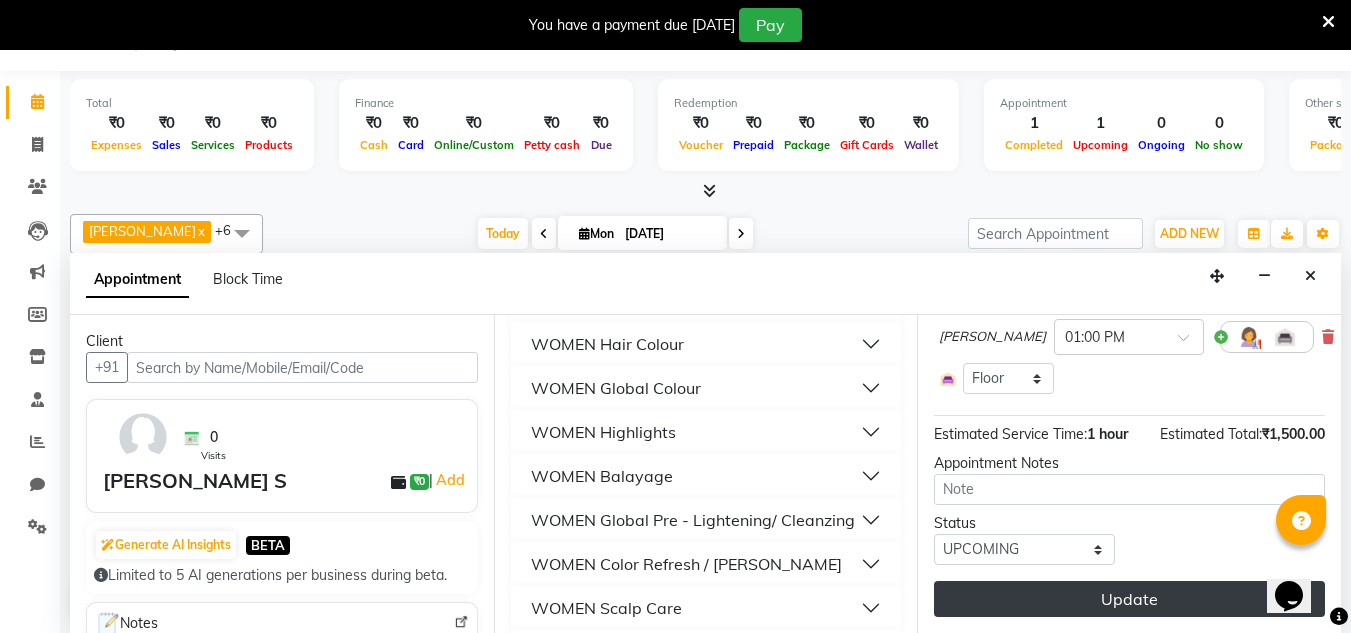 click on "Update" at bounding box center (1129, 599) 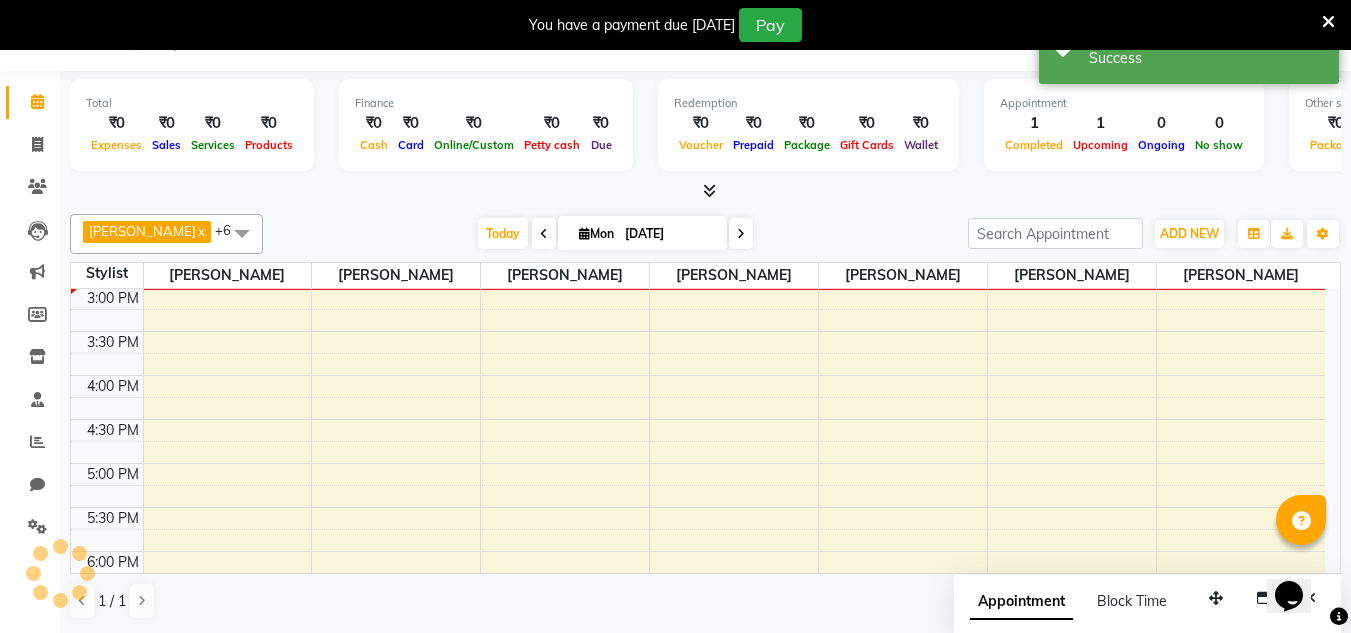 scroll, scrollTop: 0, scrollLeft: 0, axis: both 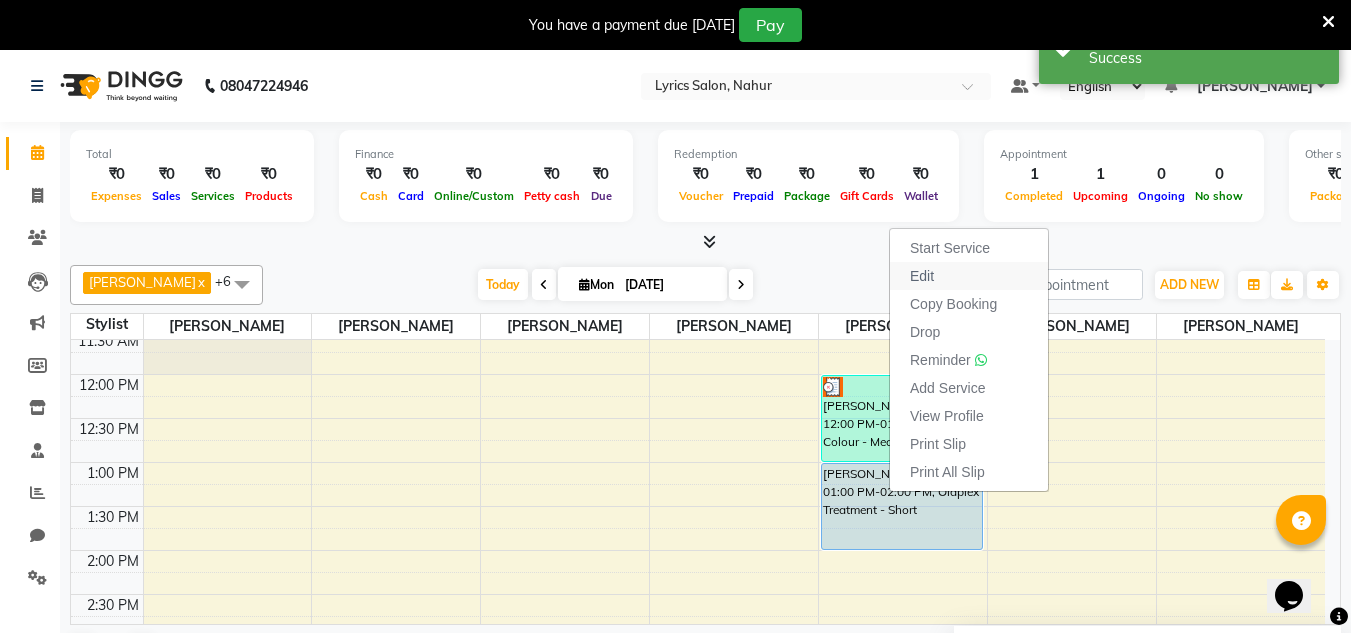 click on "Edit" at bounding box center (969, 276) 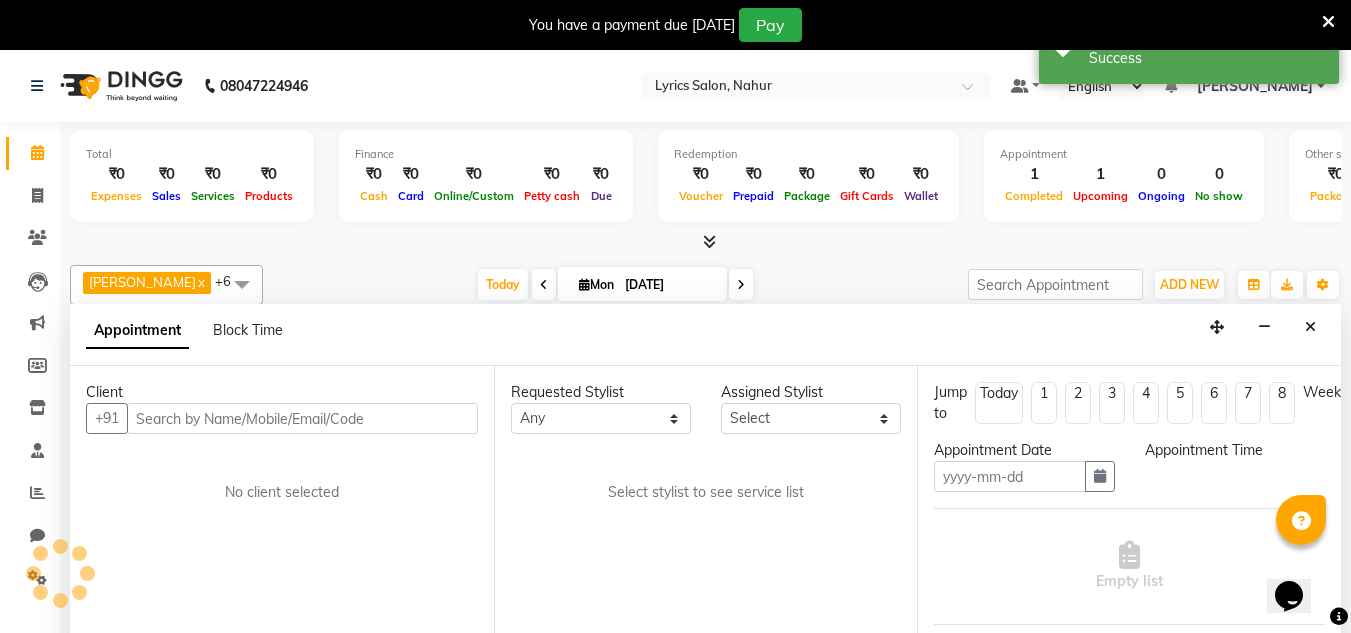 type on "[DATE]" 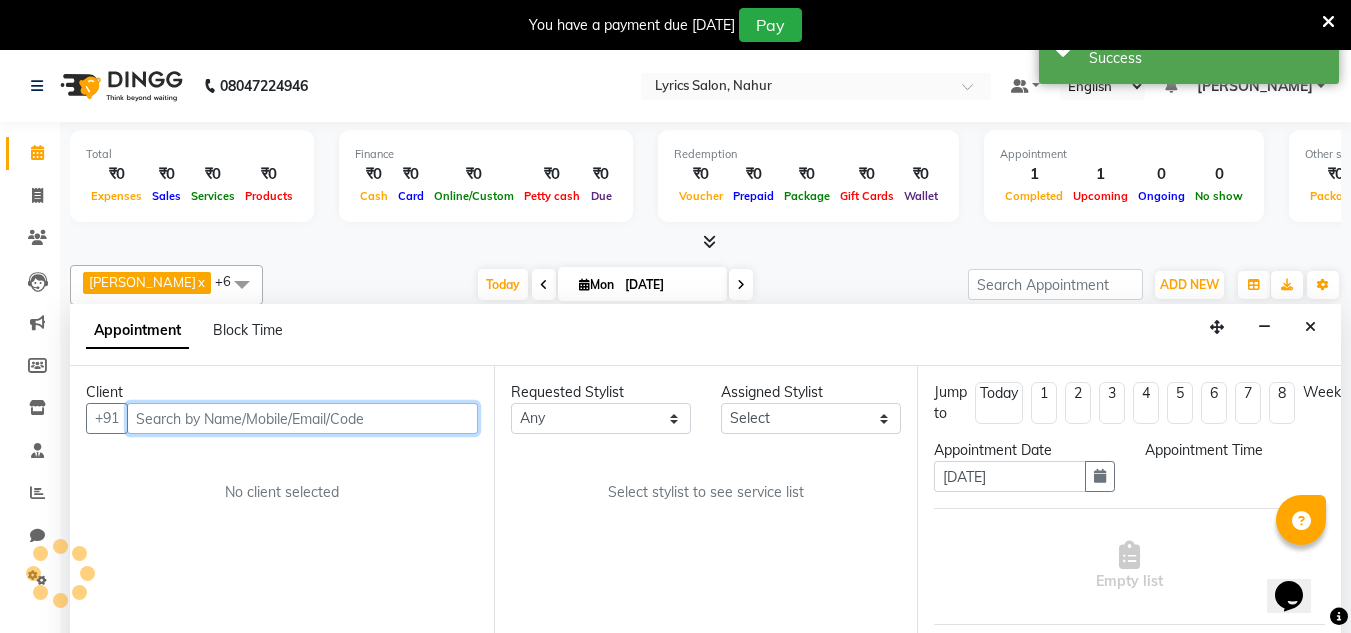 select on "85842" 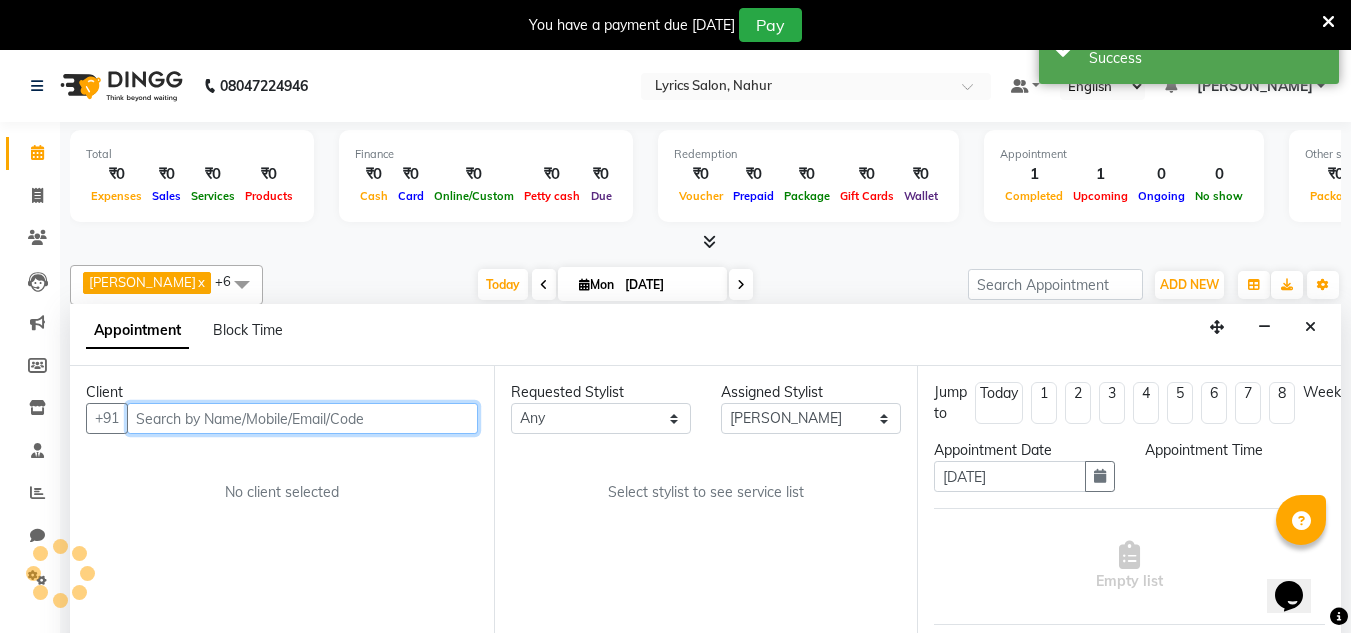 scroll, scrollTop: 617, scrollLeft: 0, axis: vertical 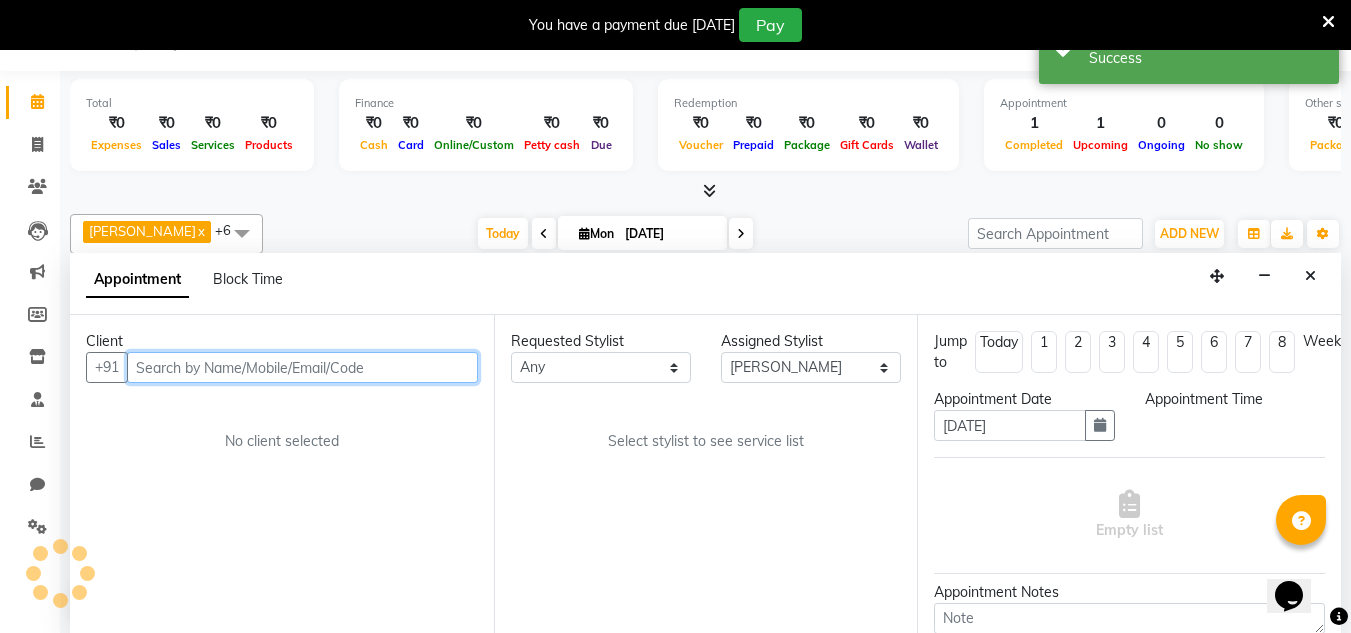 select on "upcoming" 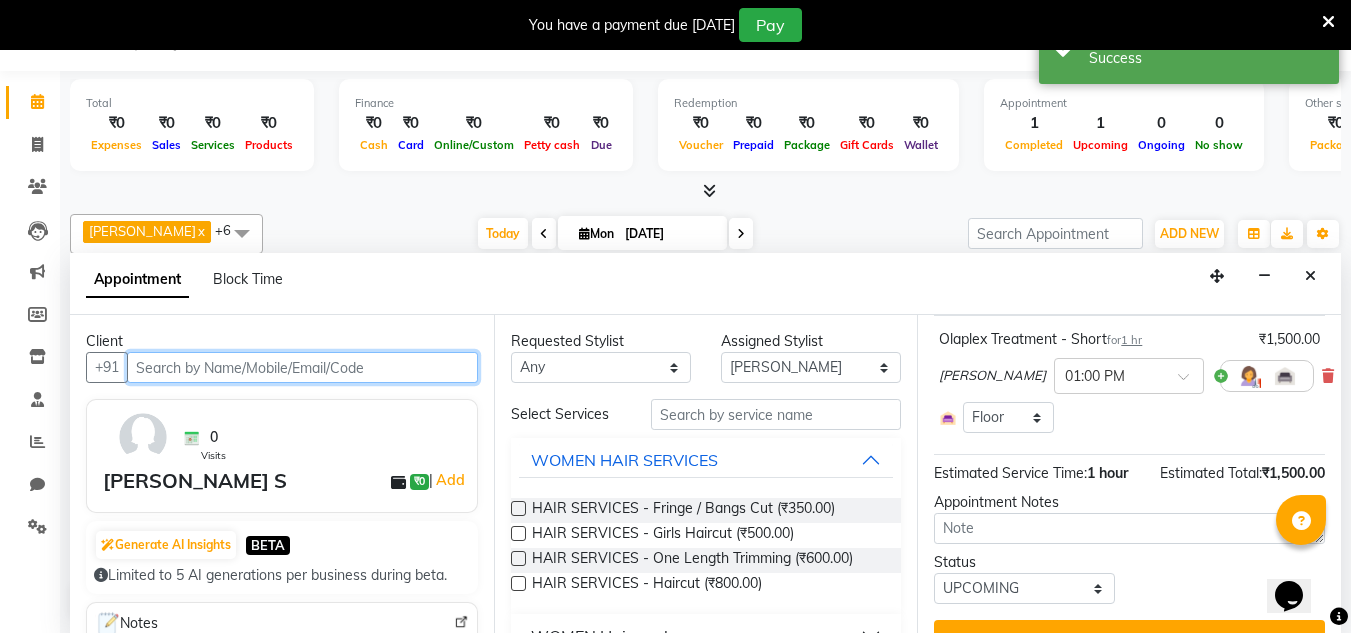 scroll, scrollTop: 199, scrollLeft: 0, axis: vertical 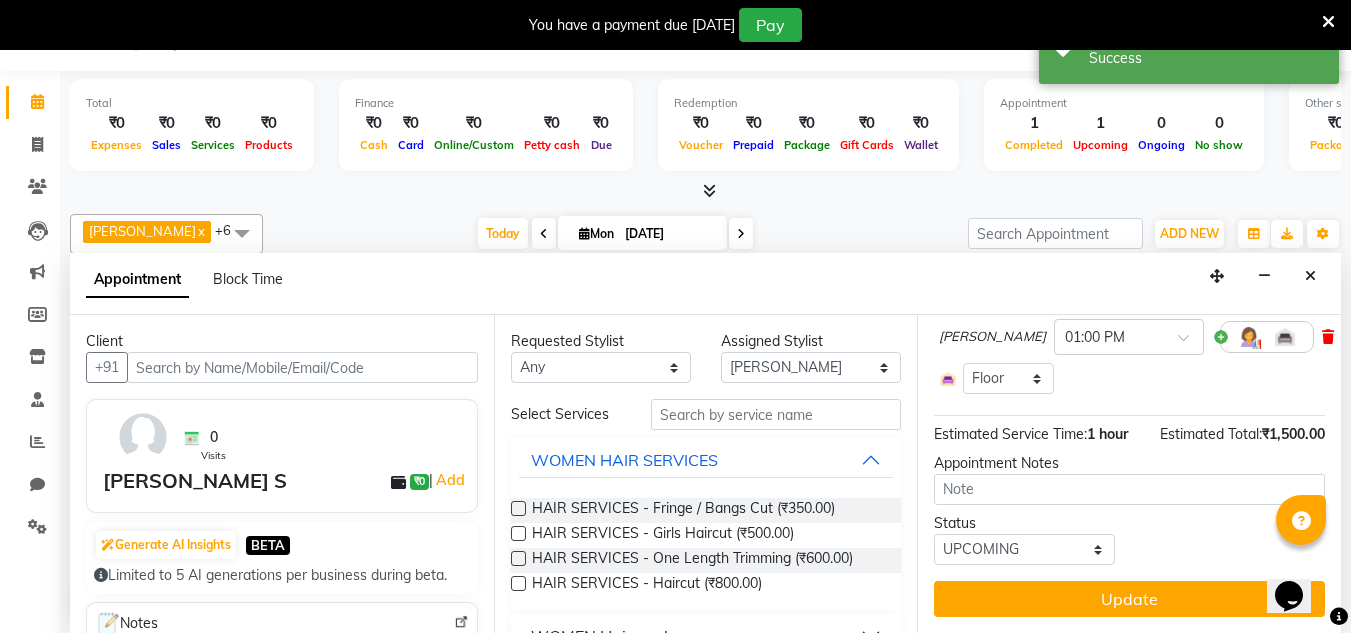 click at bounding box center [1328, 337] 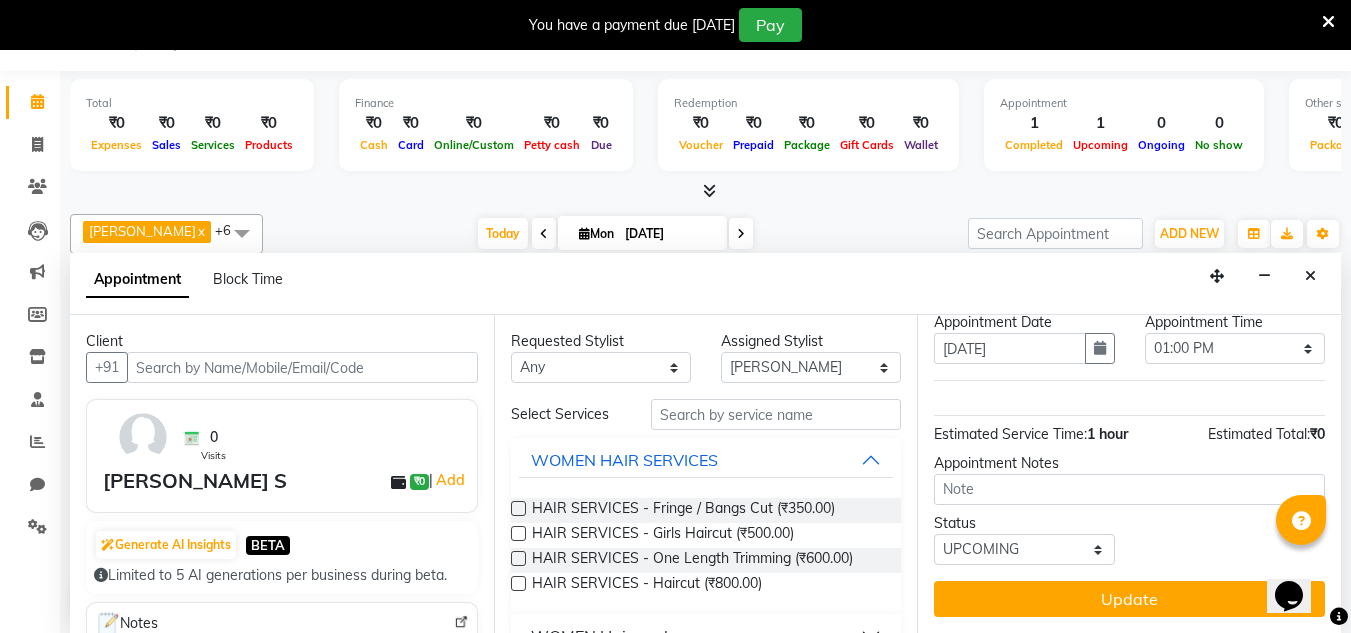 scroll, scrollTop: 0, scrollLeft: 0, axis: both 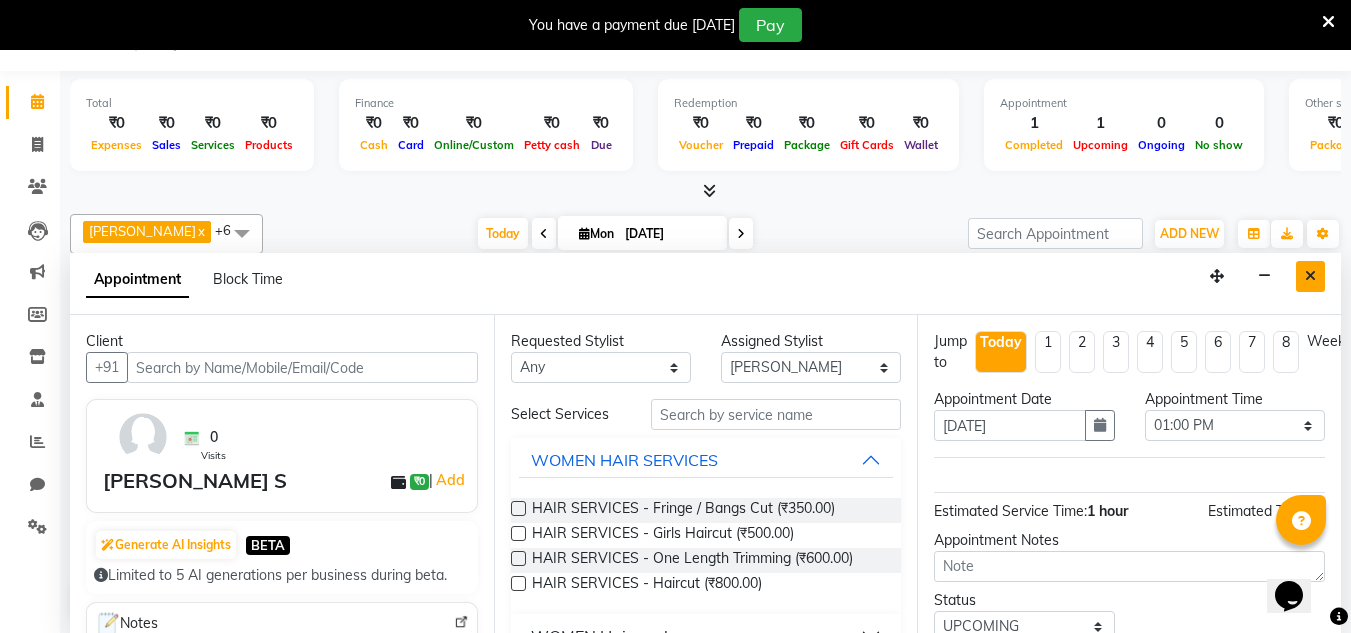 click at bounding box center [1310, 276] 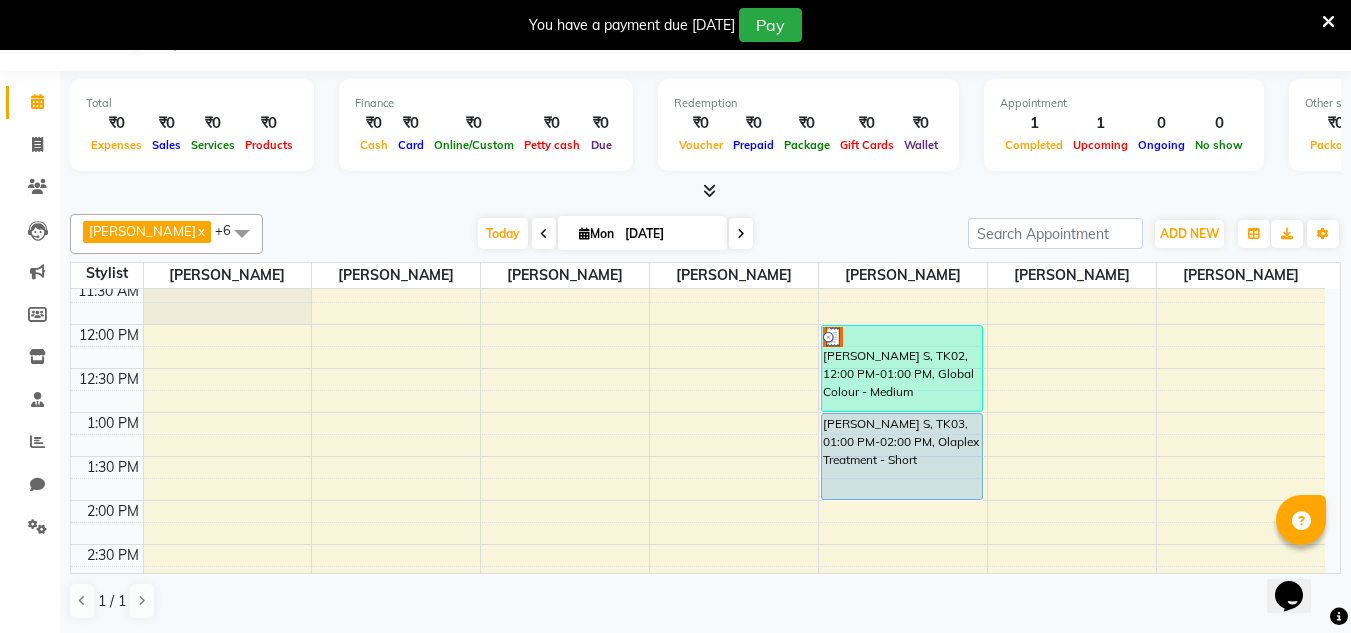 scroll, scrollTop: 317, scrollLeft: 0, axis: vertical 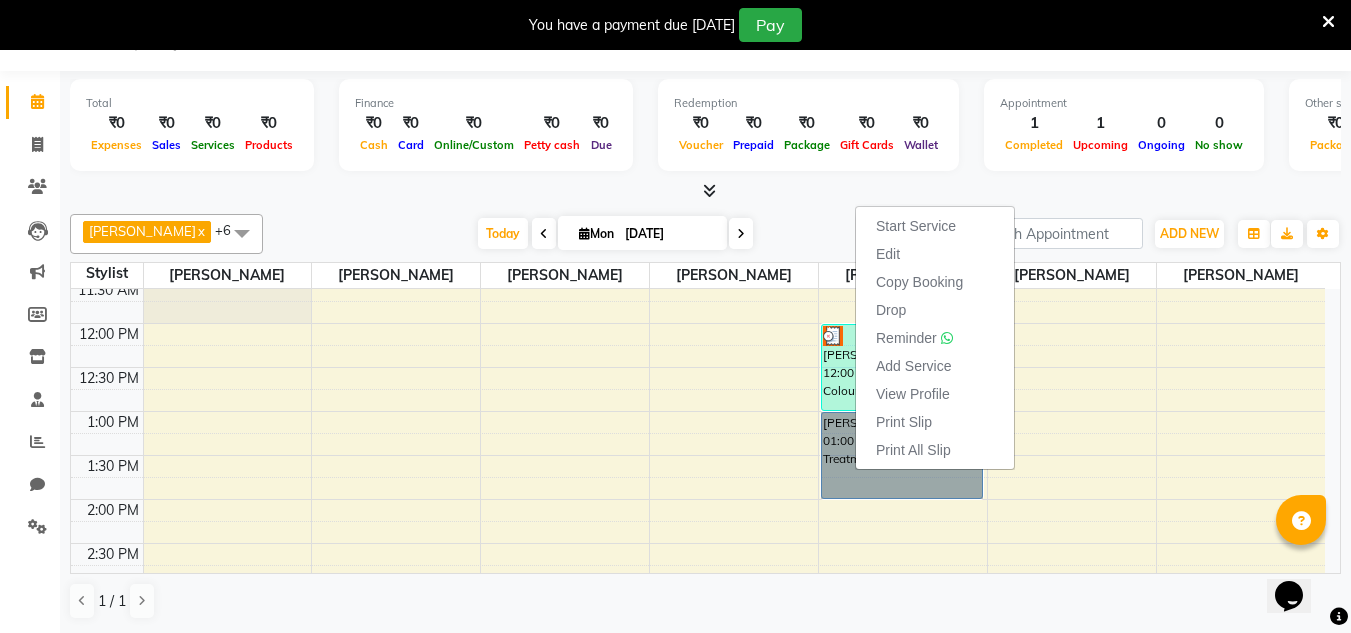 click on "8:00 AM 8:30 AM 9:00 AM 9:30 AM 10:00 AM 10:30 AM 11:00 AM 11:30 AM 12:00 PM 12:30 PM 1:00 PM 1:30 PM 2:00 PM 2:30 PM 3:00 PM 3:30 PM 4:00 PM 4:30 PM 5:00 PM 5:30 PM 6:00 PM 6:30 PM 7:00 PM 7:30 PM 8:00 PM 8:30 PM 9:00 PM 9:30 PM 10:00 PM 10:30 PM     [PERSON_NAME][GEOGRAPHIC_DATA], 12:00 PM-01:00 PM, Global Colour - Medium    [PERSON_NAME] S, TK03, 01:00 PM-02:00 PM, Olaplex Treatment - Short" at bounding box center (698, 631) 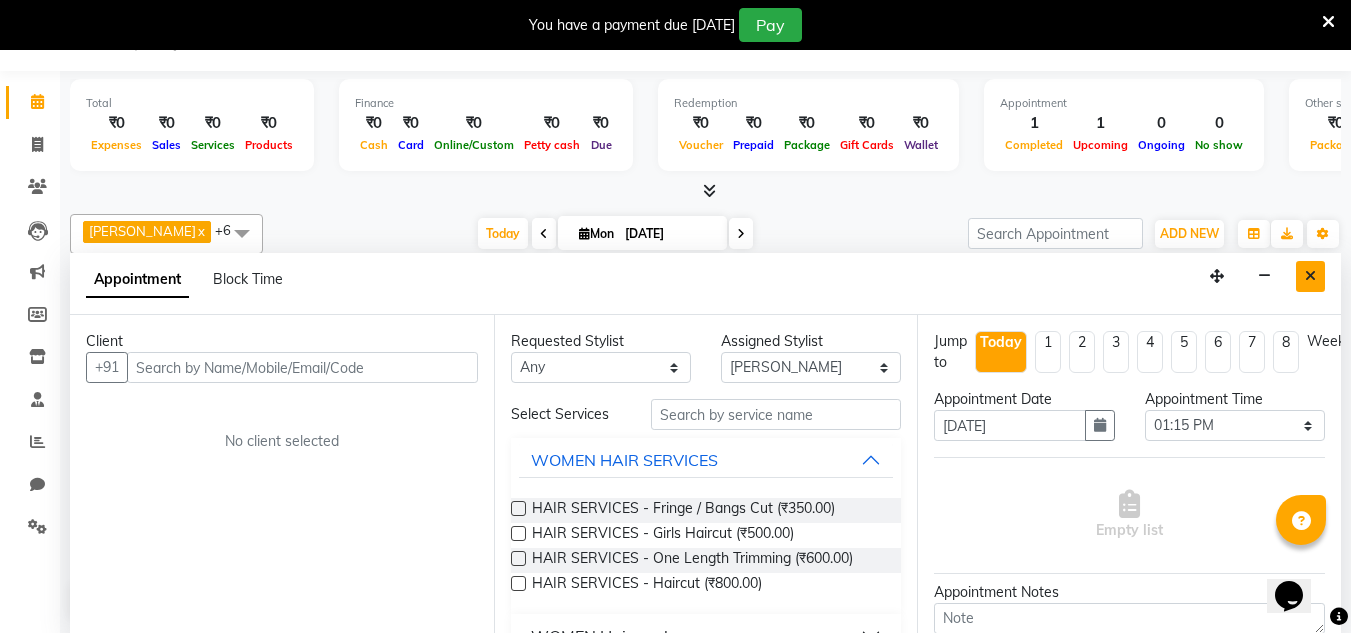 drag, startPoint x: 1316, startPoint y: 269, endPoint x: 1310, endPoint y: 279, distance: 11.661903 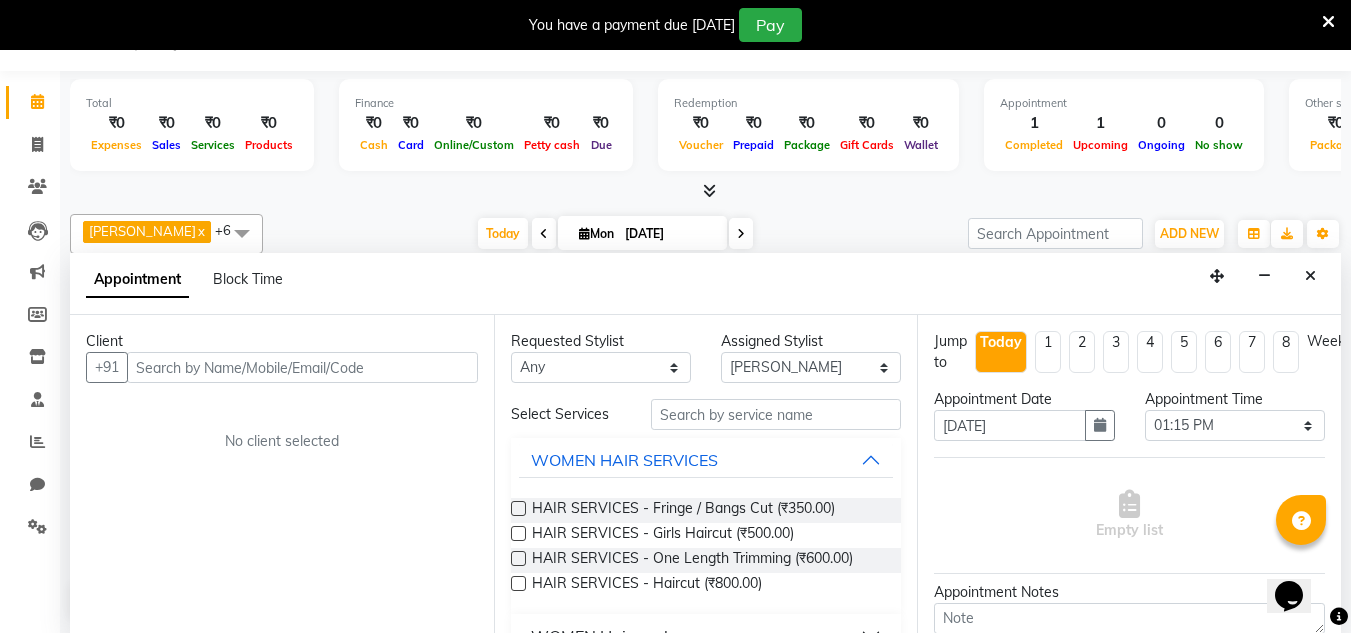 click at bounding box center [1310, 276] 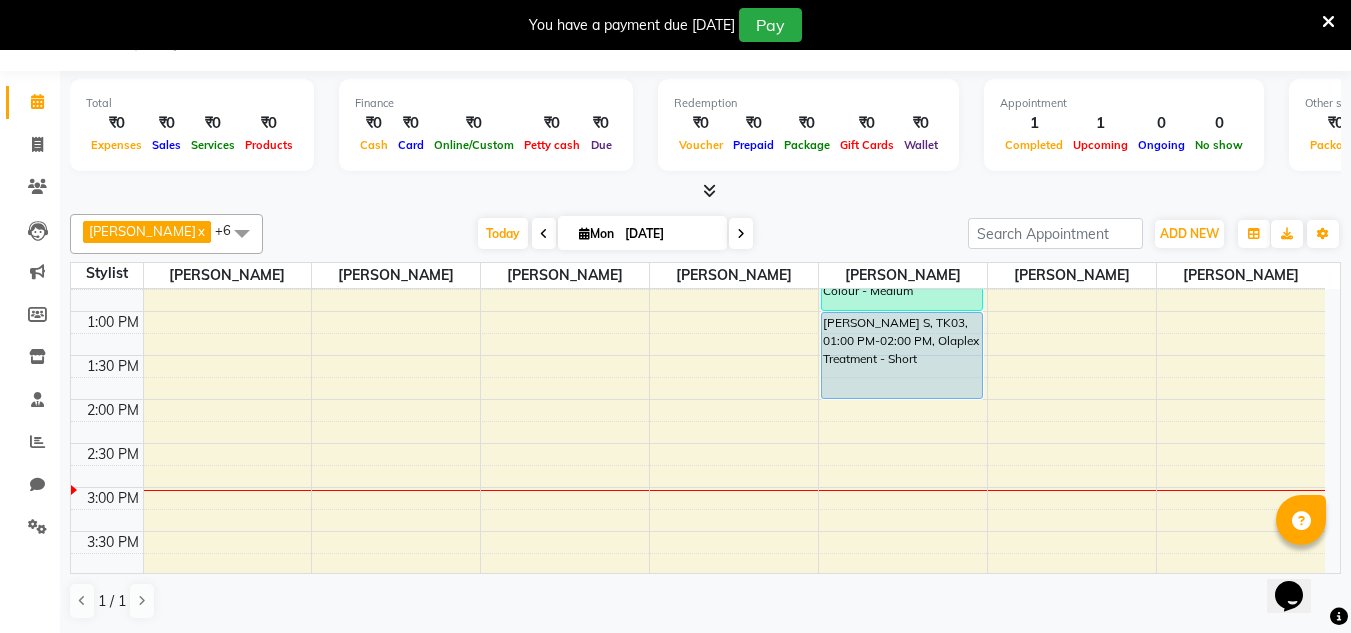 scroll, scrollTop: 317, scrollLeft: 0, axis: vertical 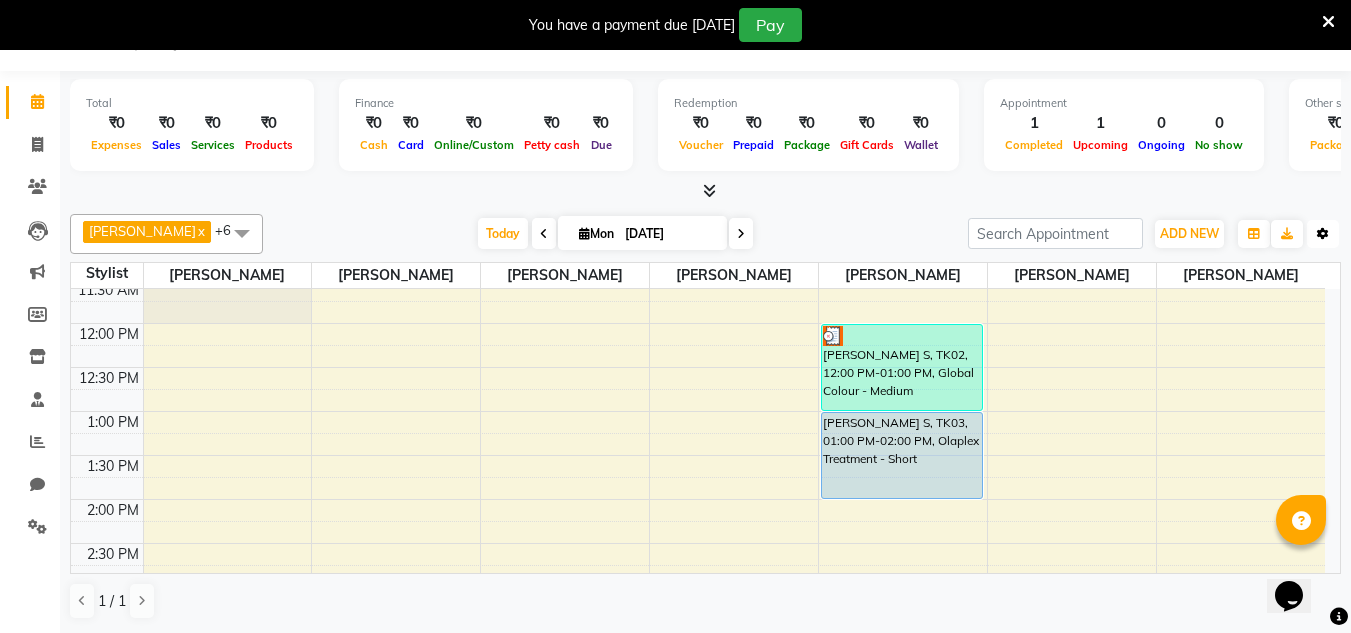 click on "Toggle Dropdown" at bounding box center (1323, 234) 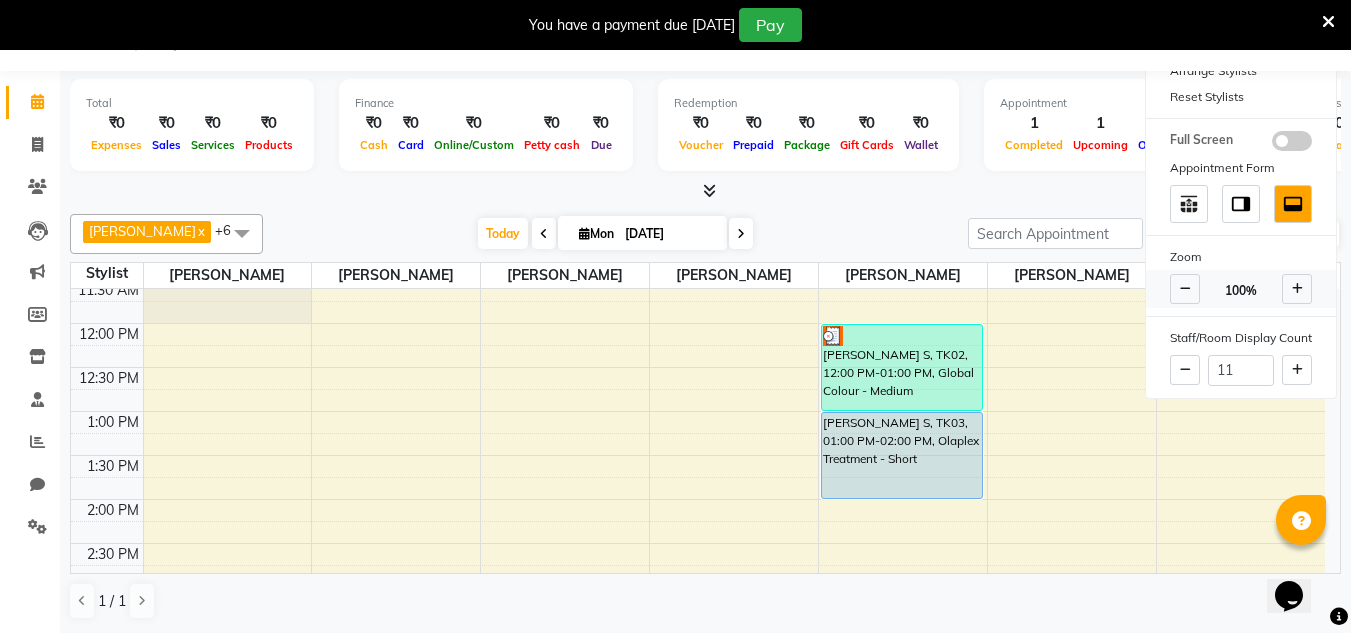 click at bounding box center (1185, 289) 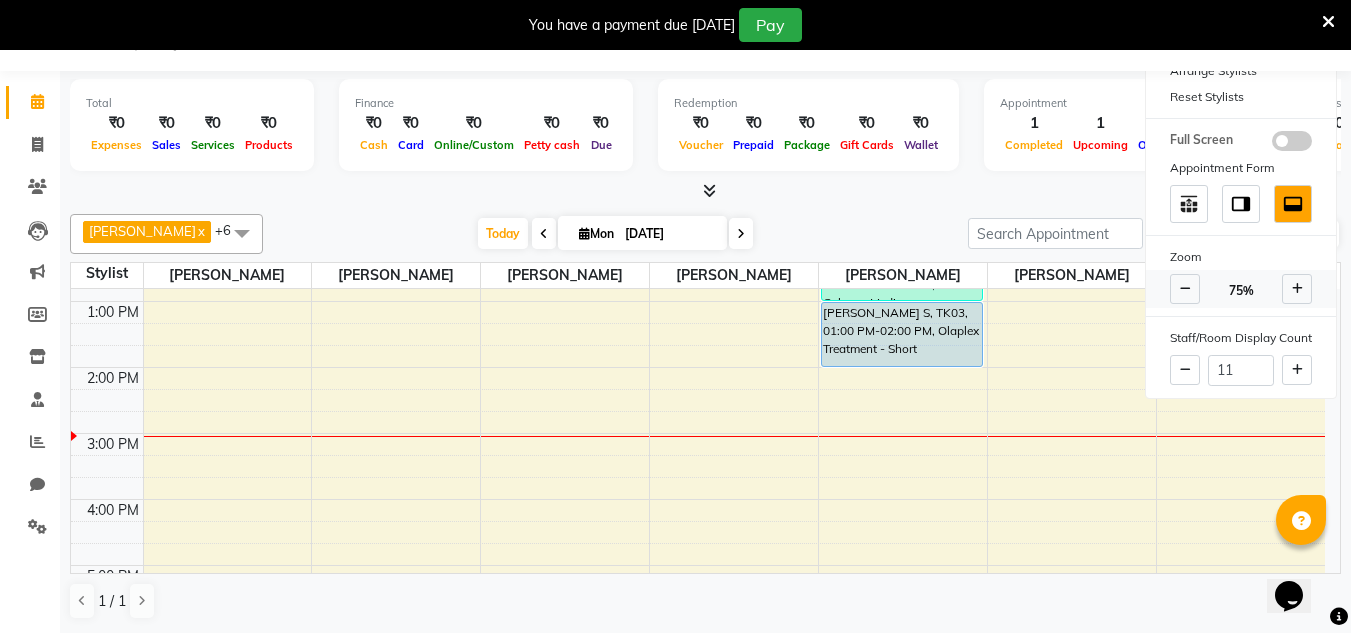click at bounding box center (1185, 289) 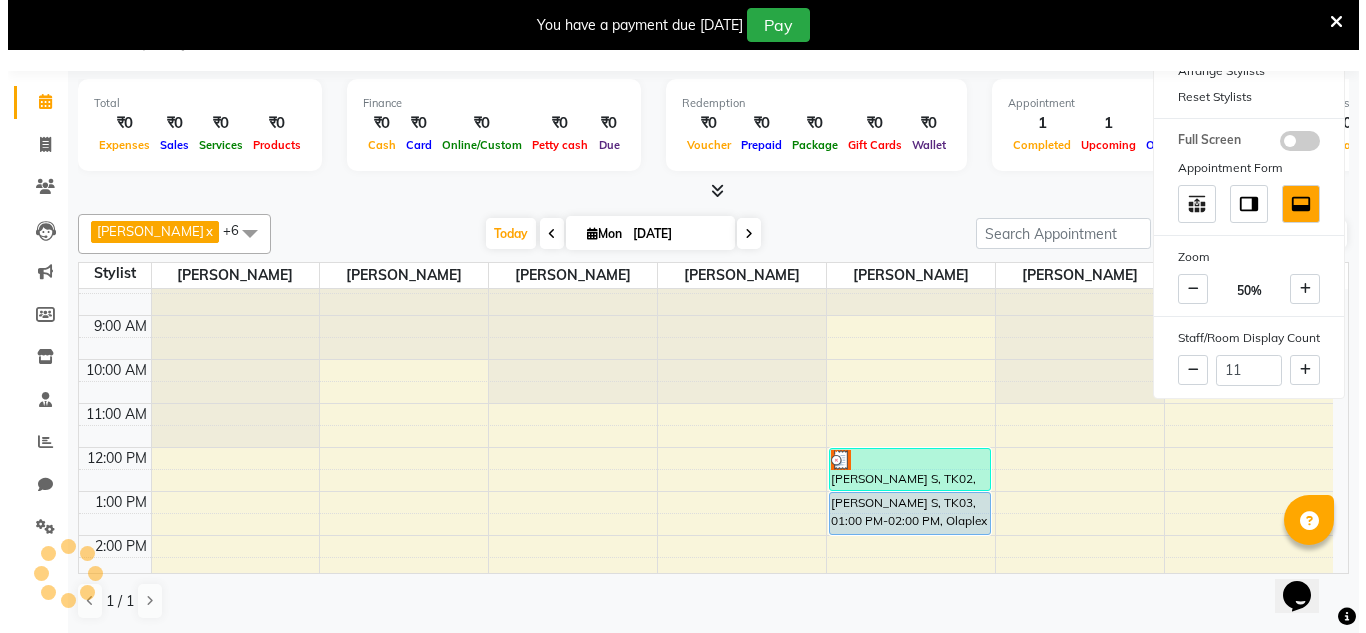 scroll, scrollTop: 117, scrollLeft: 0, axis: vertical 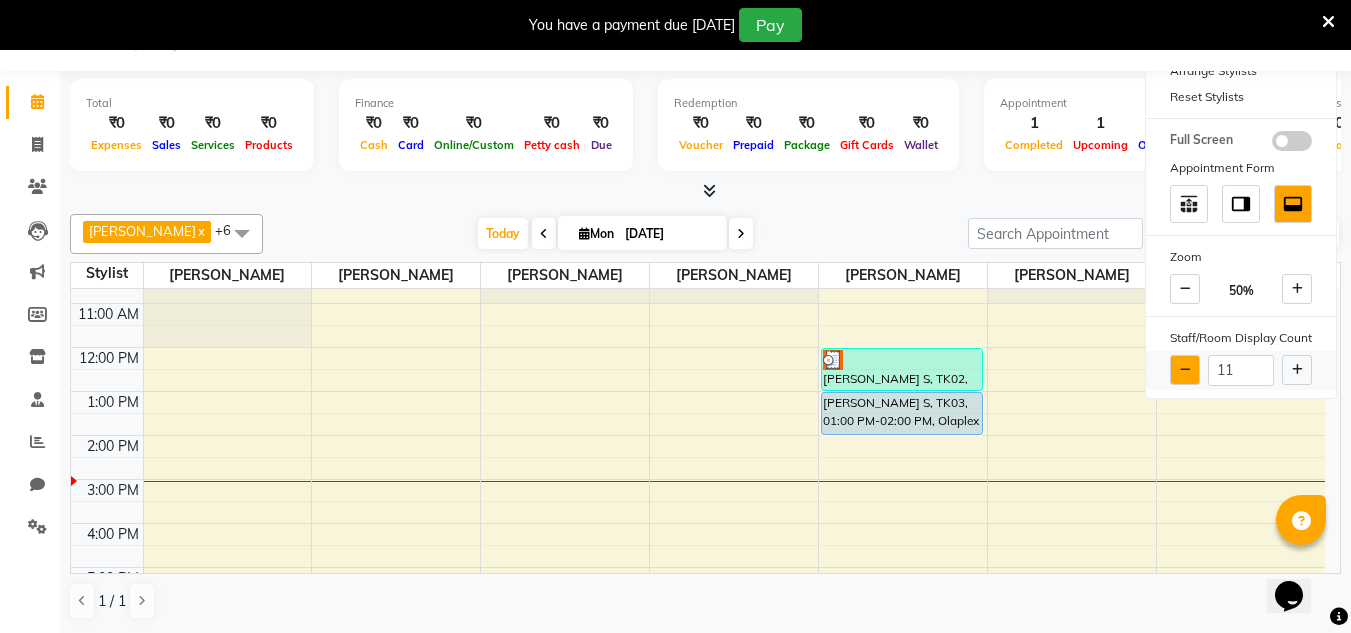 click at bounding box center (1185, 370) 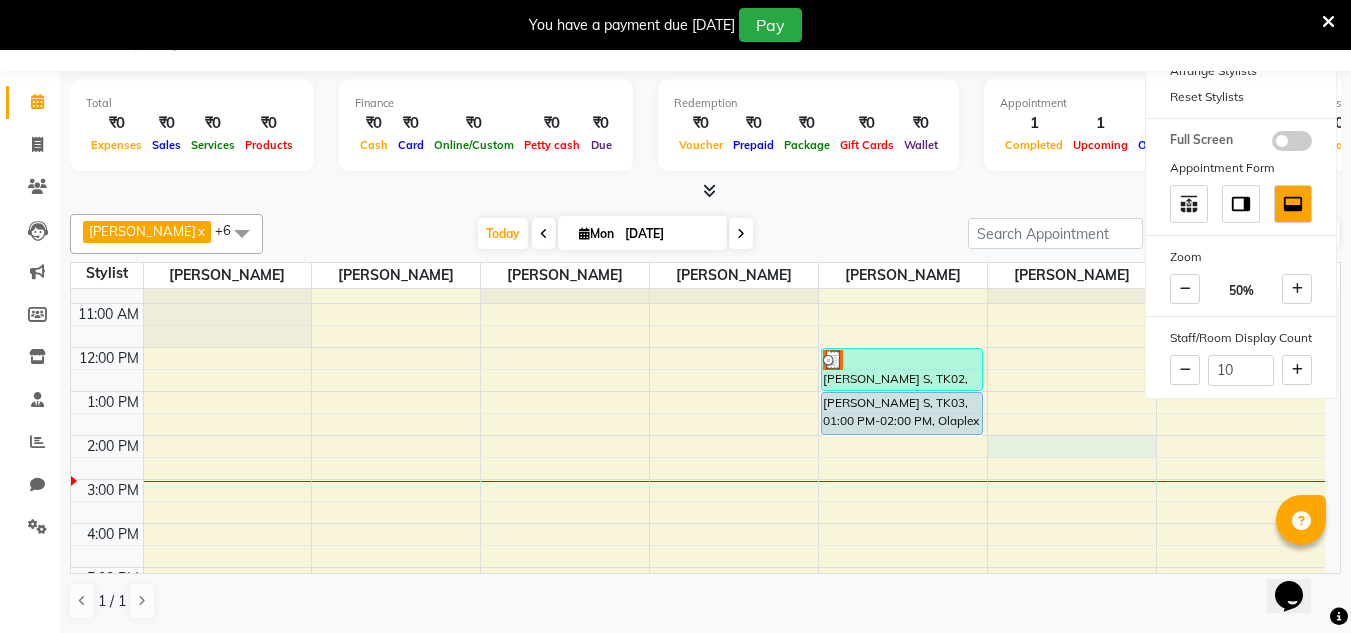 click on "8:00 AM 9:00 AM 10:00 AM 11:00 AM 12:00 PM 1:00 PM 2:00 PM 3:00 PM 4:00 PM 5:00 PM 6:00 PM 7:00 PM 8:00 PM 9:00 PM 10:00 PM     [PERSON_NAME][GEOGRAPHIC_DATA], 12:00 PM-01:00 PM, Global Colour - Medium    [PERSON_NAME] S, TK03, 01:00 PM-02:00 PM, Olaplex Treatment - Short" at bounding box center [698, 501] 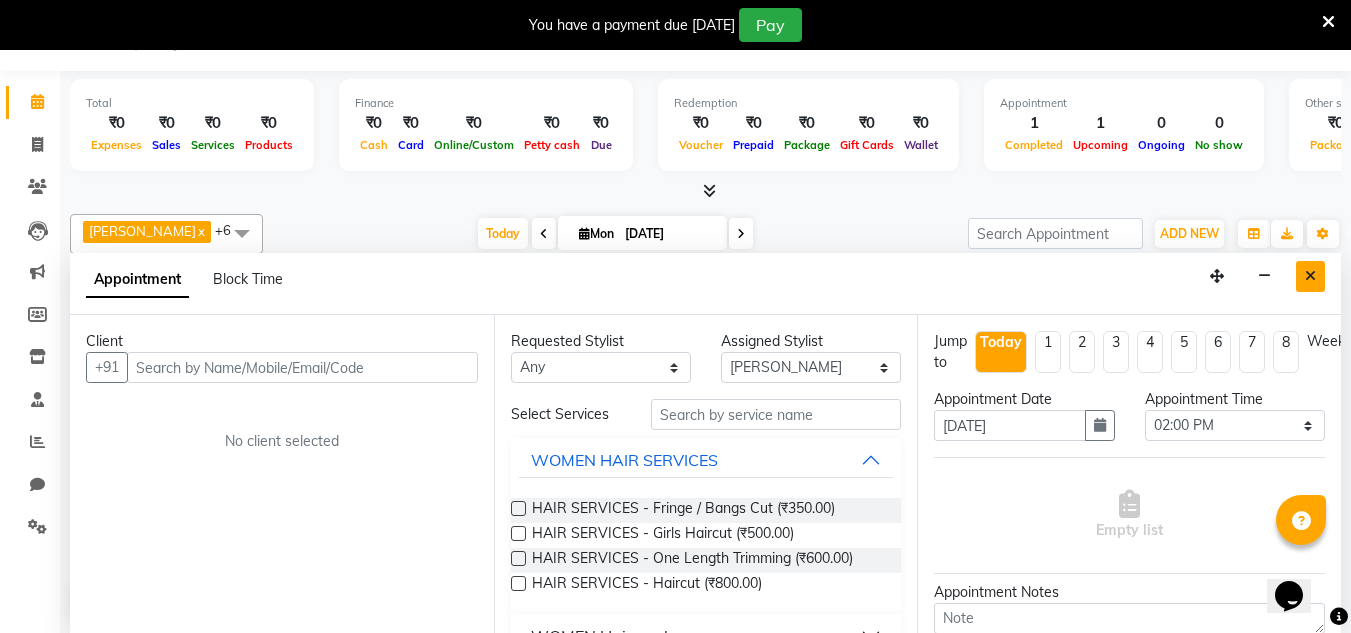 click at bounding box center [1310, 276] 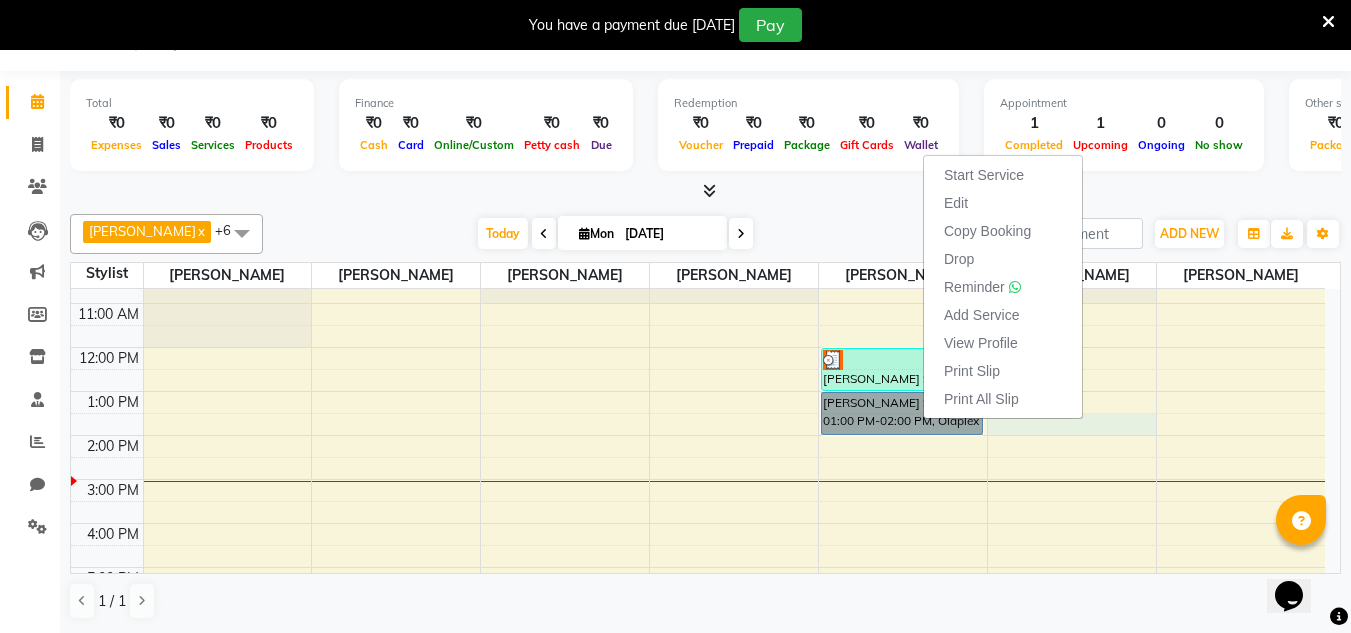 click on "8:00 AM 9:00 AM 10:00 AM 11:00 AM 12:00 PM 1:00 PM 2:00 PM 3:00 PM 4:00 PM 5:00 PM 6:00 PM 7:00 PM 8:00 PM 9:00 PM 10:00 PM     [PERSON_NAME][GEOGRAPHIC_DATA], 12:00 PM-01:00 PM, Global Colour - Medium    [PERSON_NAME] S, TK03, 01:00 PM-02:00 PM, Olaplex Treatment - Short" at bounding box center [698, 501] 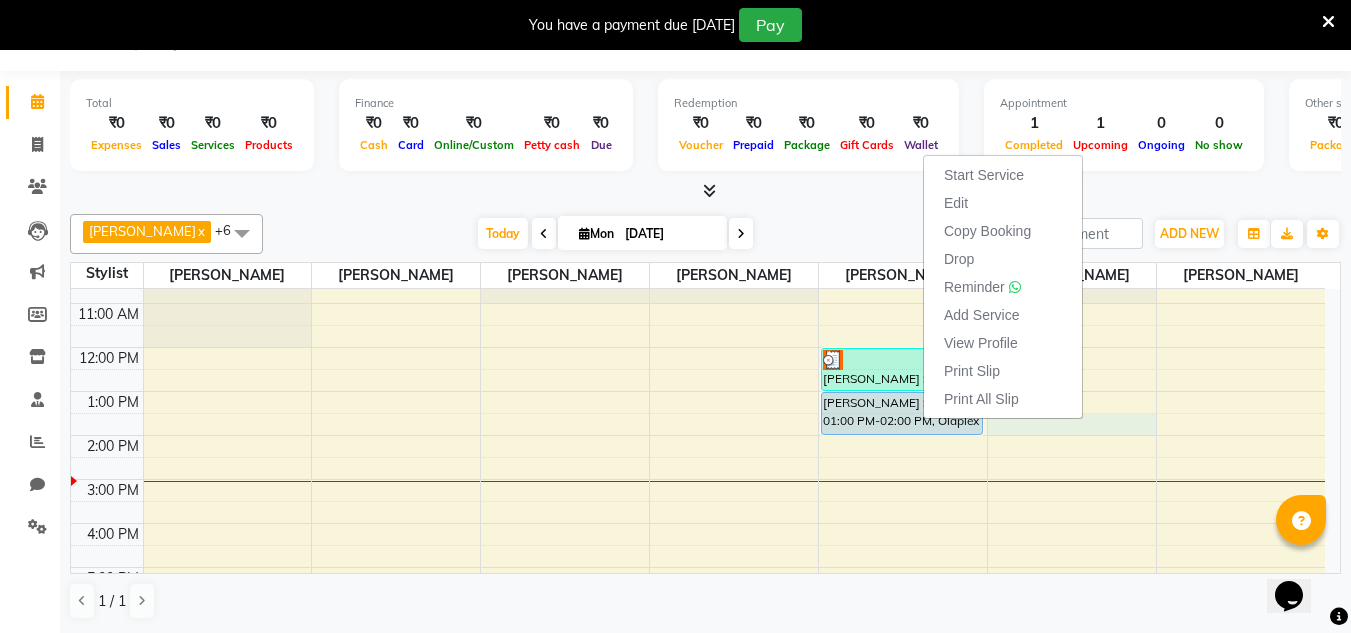 select on "85843" 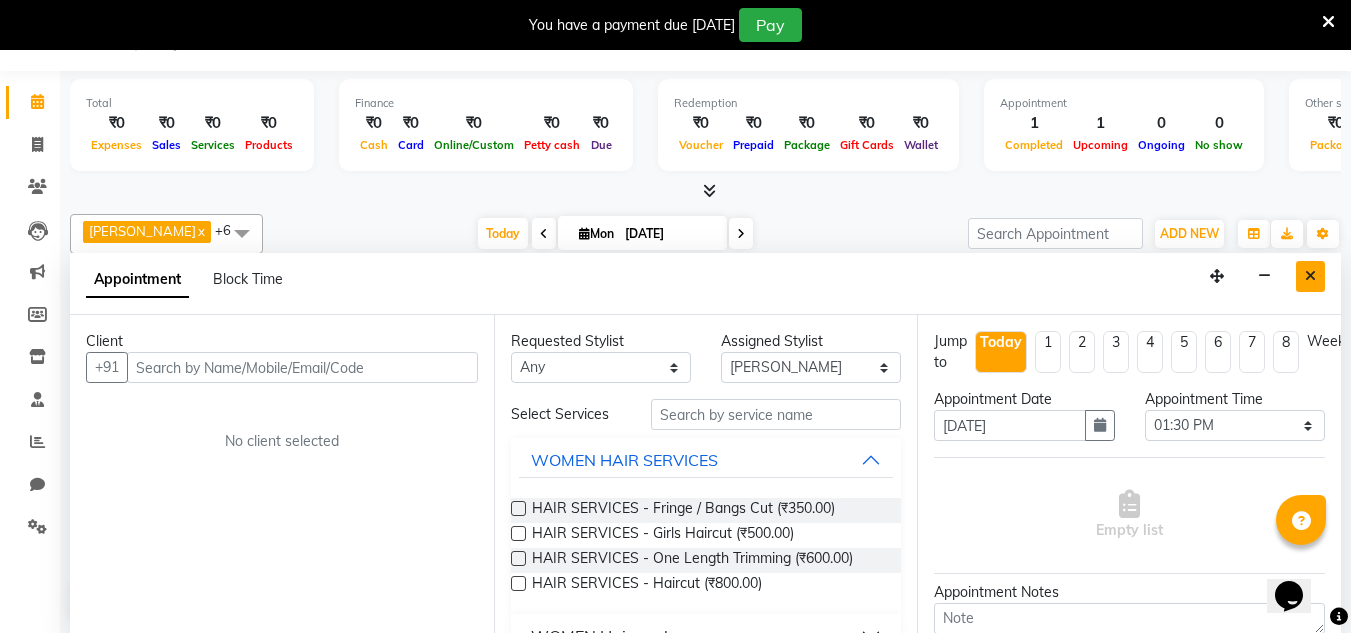 click at bounding box center (1310, 276) 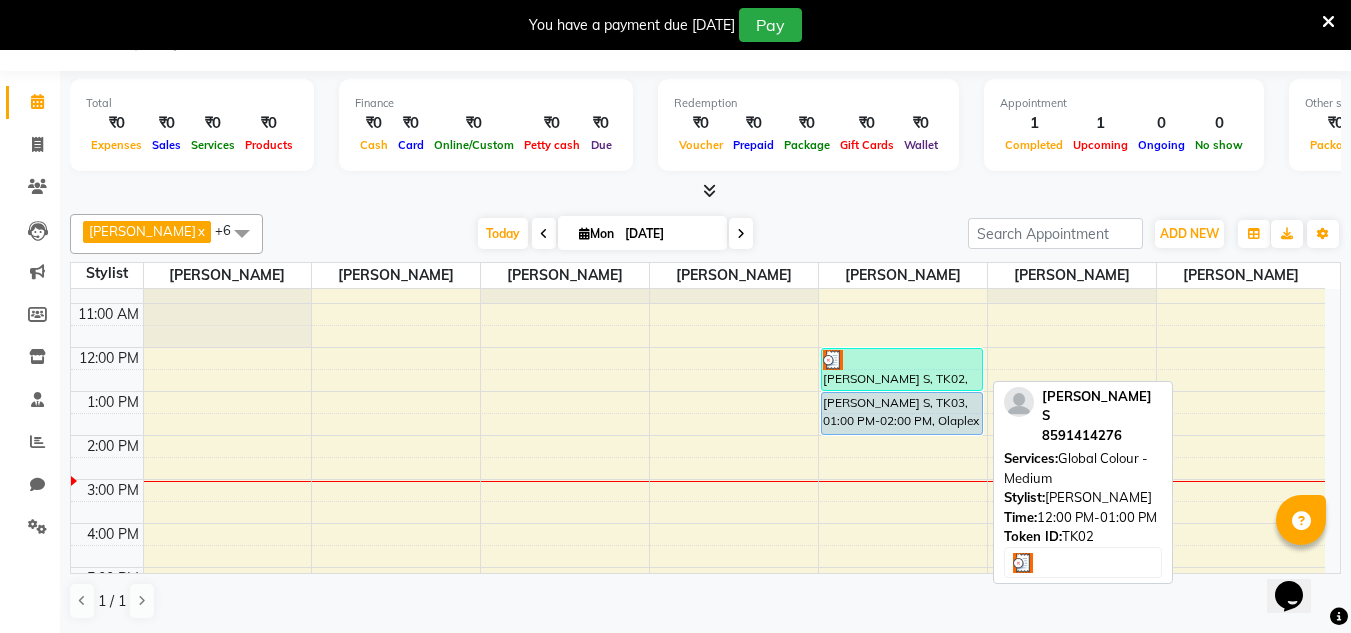 click on "[PERSON_NAME] S, TK02, 12:00 PM-01:00 PM, Global Colour - Medium" at bounding box center (902, 369) 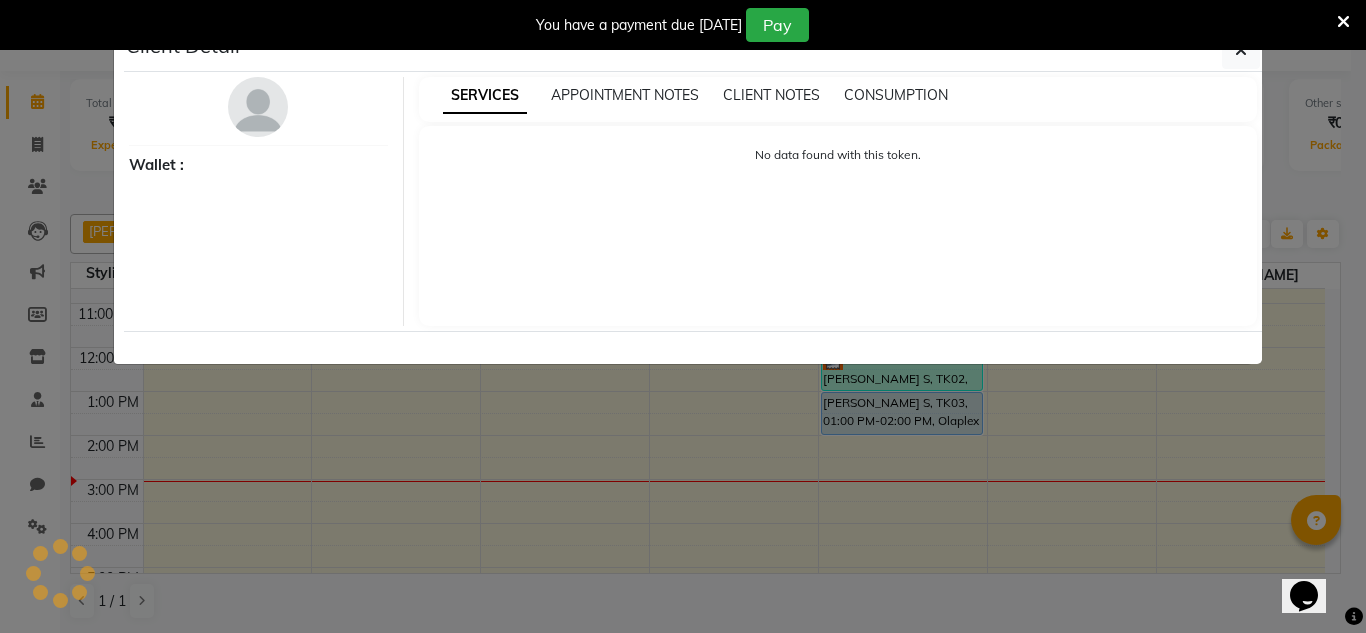 click on "SERVICES APPOINTMENT NOTES CLIENT NOTES CONSUMPTION No data found with this token." at bounding box center (838, 201) 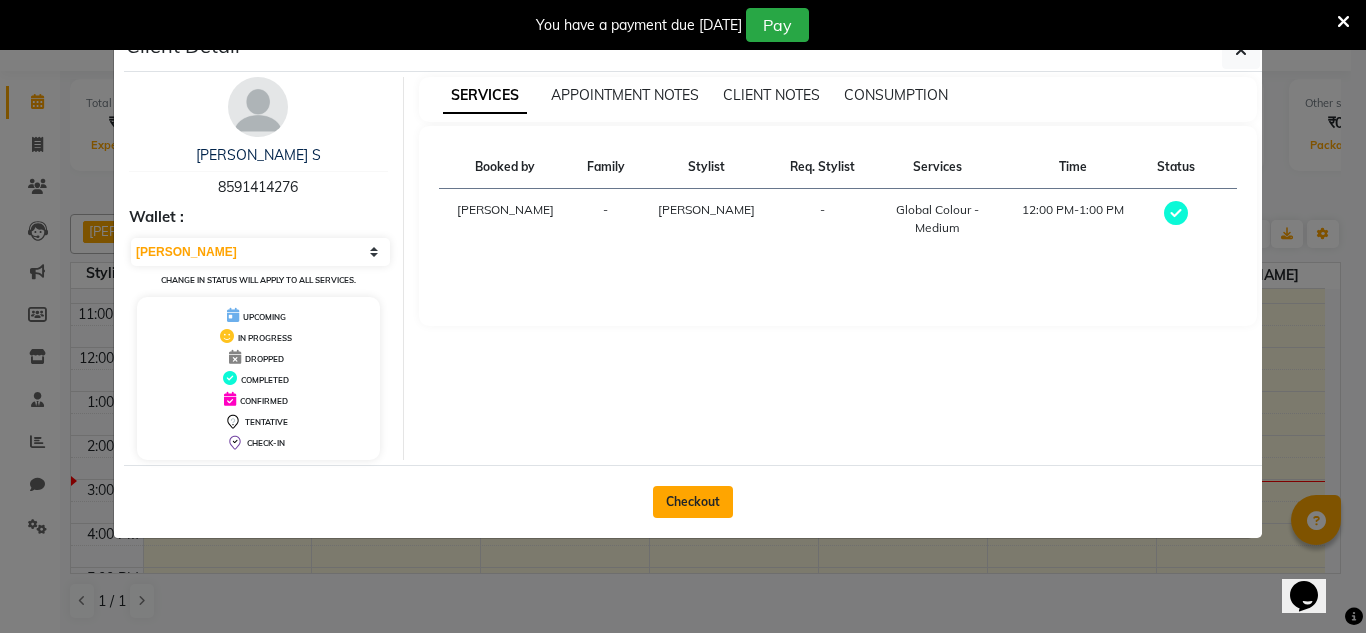 click on "Checkout" 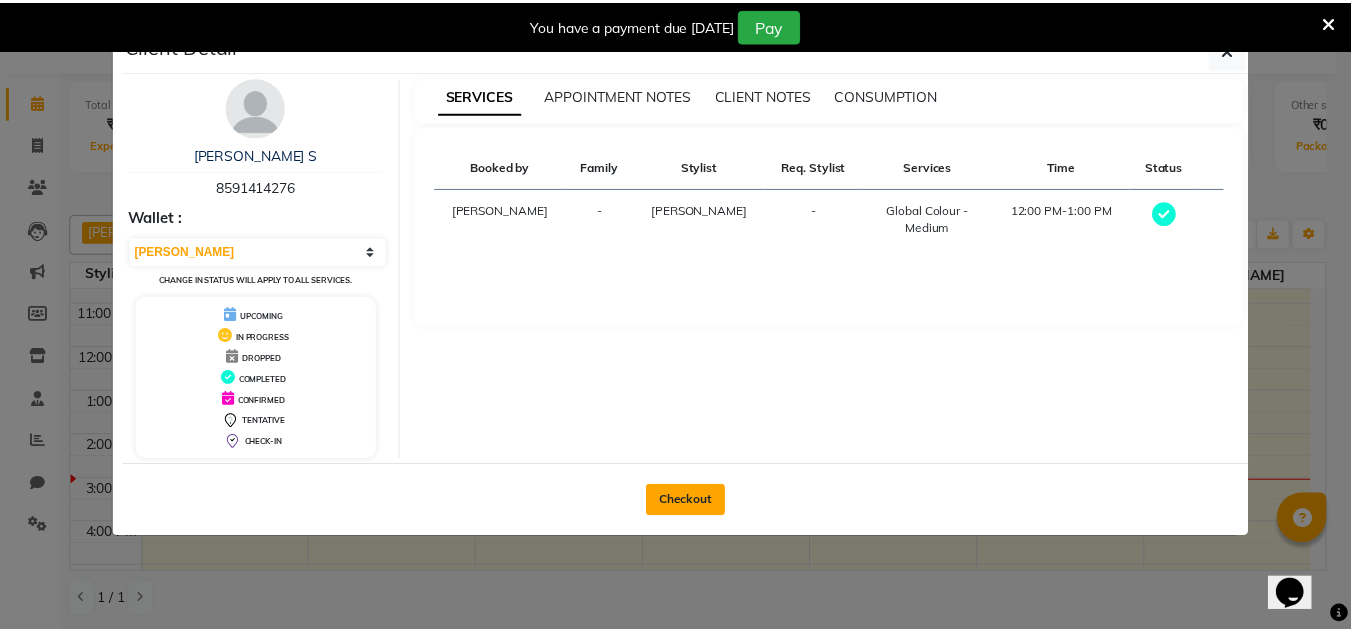 scroll, scrollTop: 50, scrollLeft: 0, axis: vertical 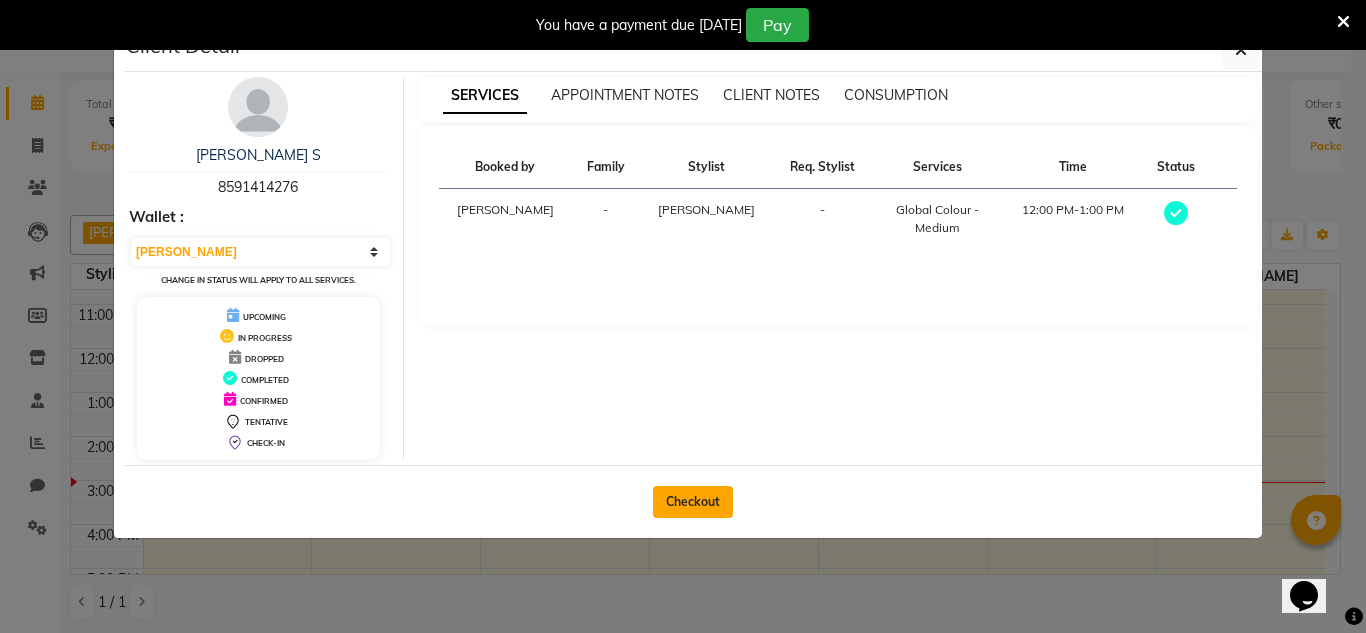 select on "8608" 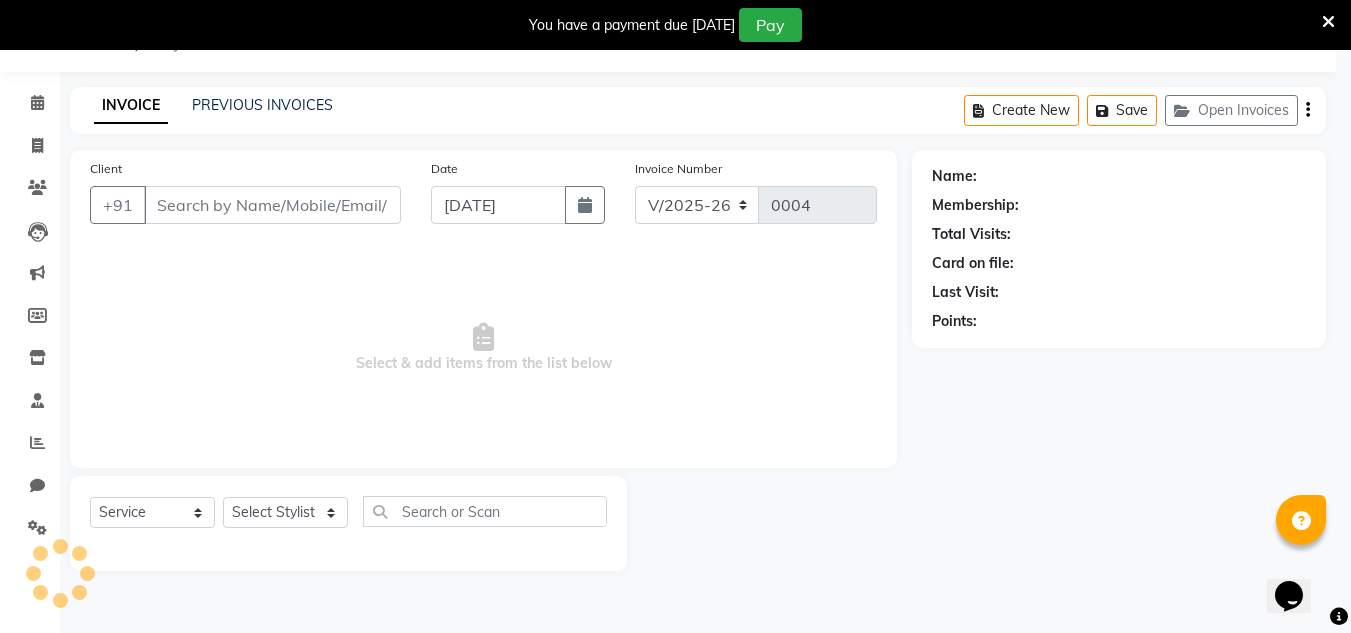 type on "8591414276" 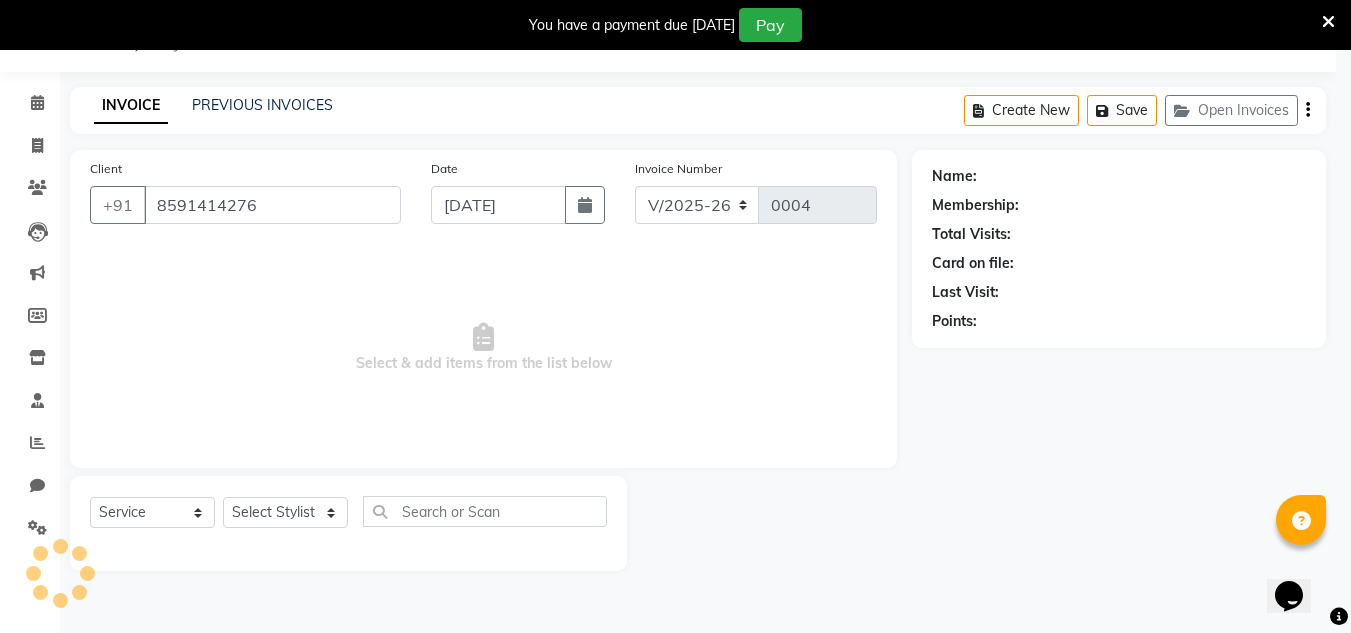 select on "85842" 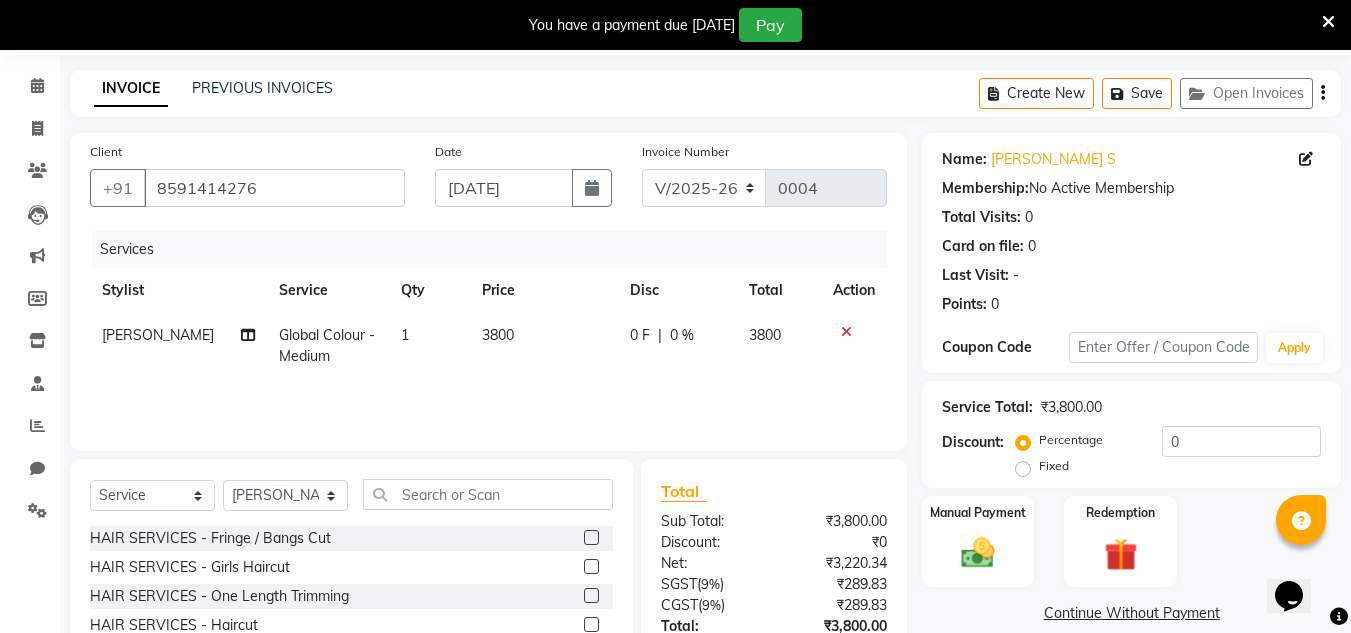 scroll, scrollTop: 18, scrollLeft: 0, axis: vertical 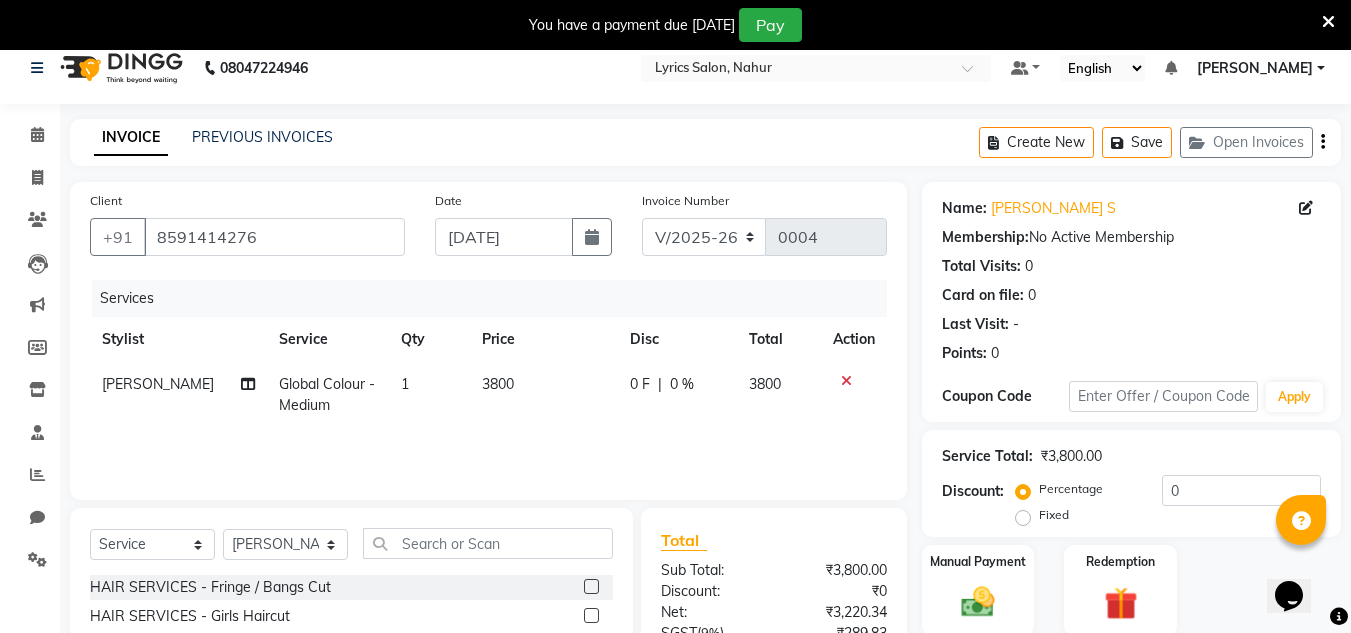 click at bounding box center [1328, 22] 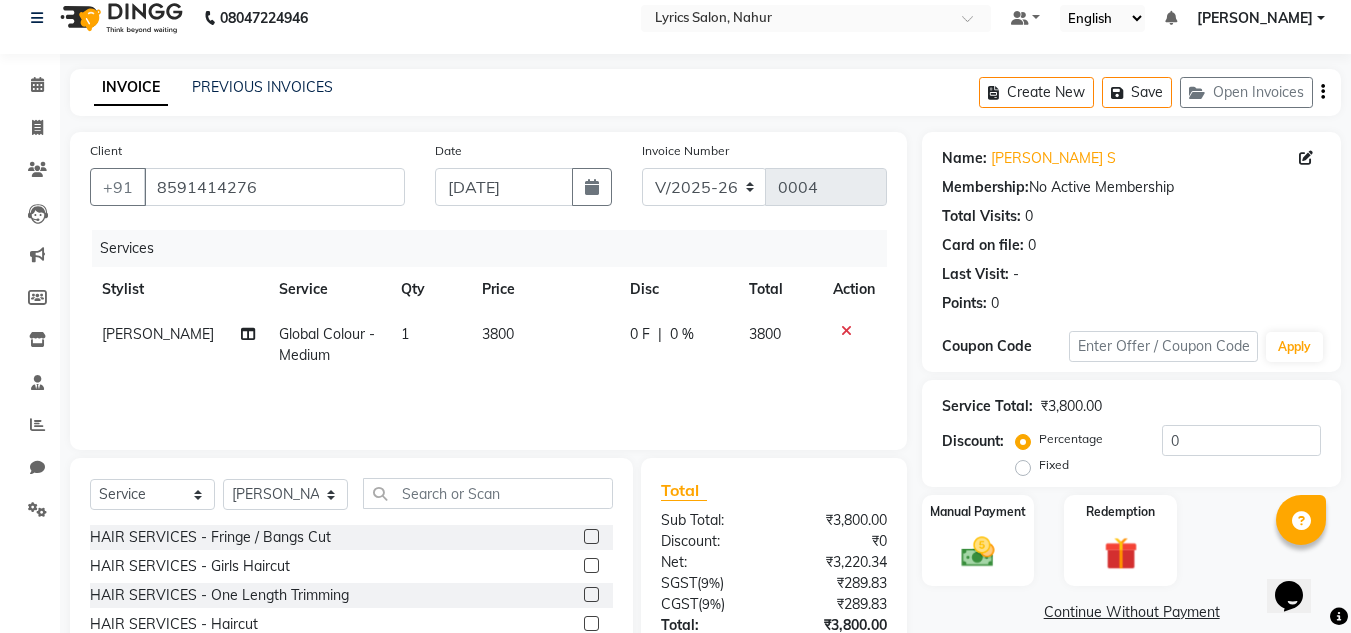 click 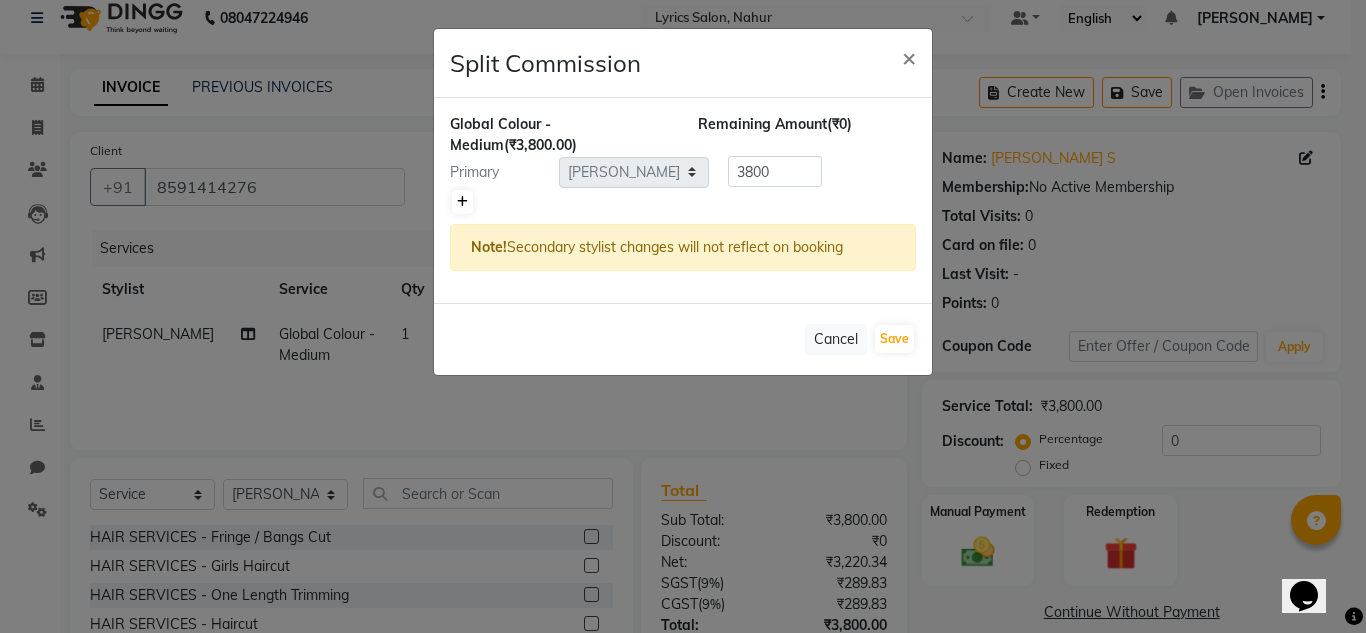 click 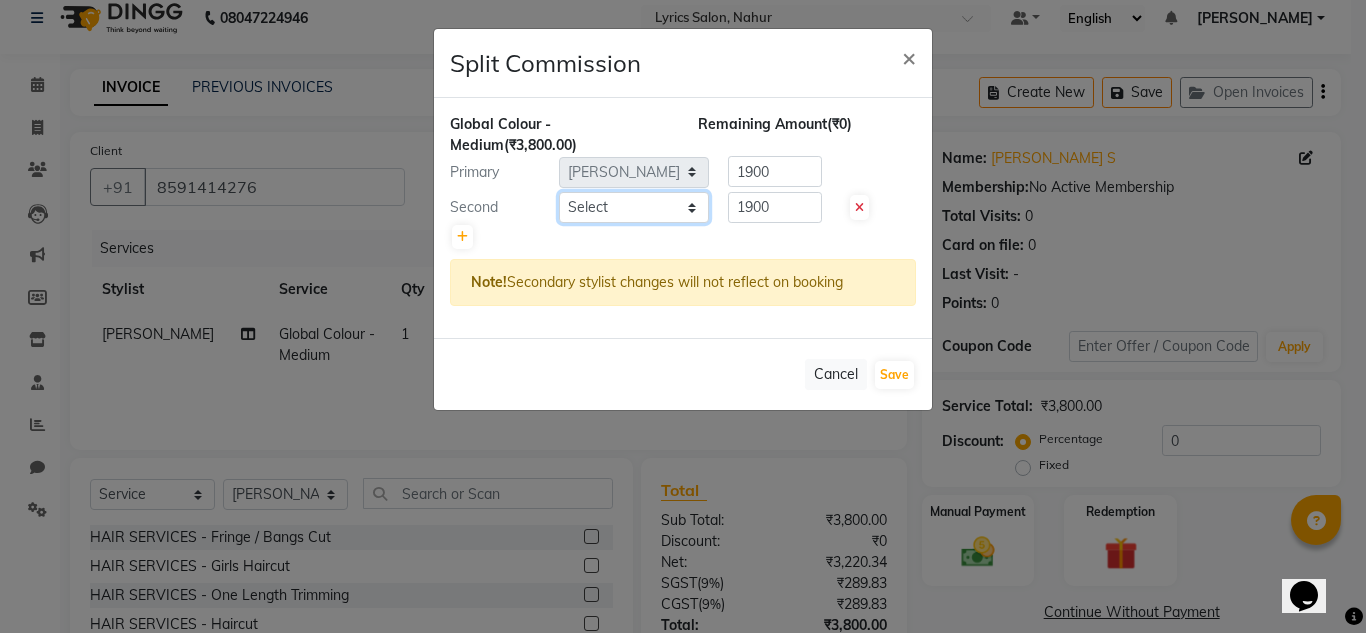 click on "Select  [PERSON_NAME]	   [PERSON_NAME]	   KAJAL JATHE	   [PERSON_NAME]	   [PERSON_NAME]	   [PERSON_NAME]	   [PERSON_NAME]	   [PERSON_NAME]	   [PERSON_NAME] [PERSON_NAME] [PERSON_NAME]" 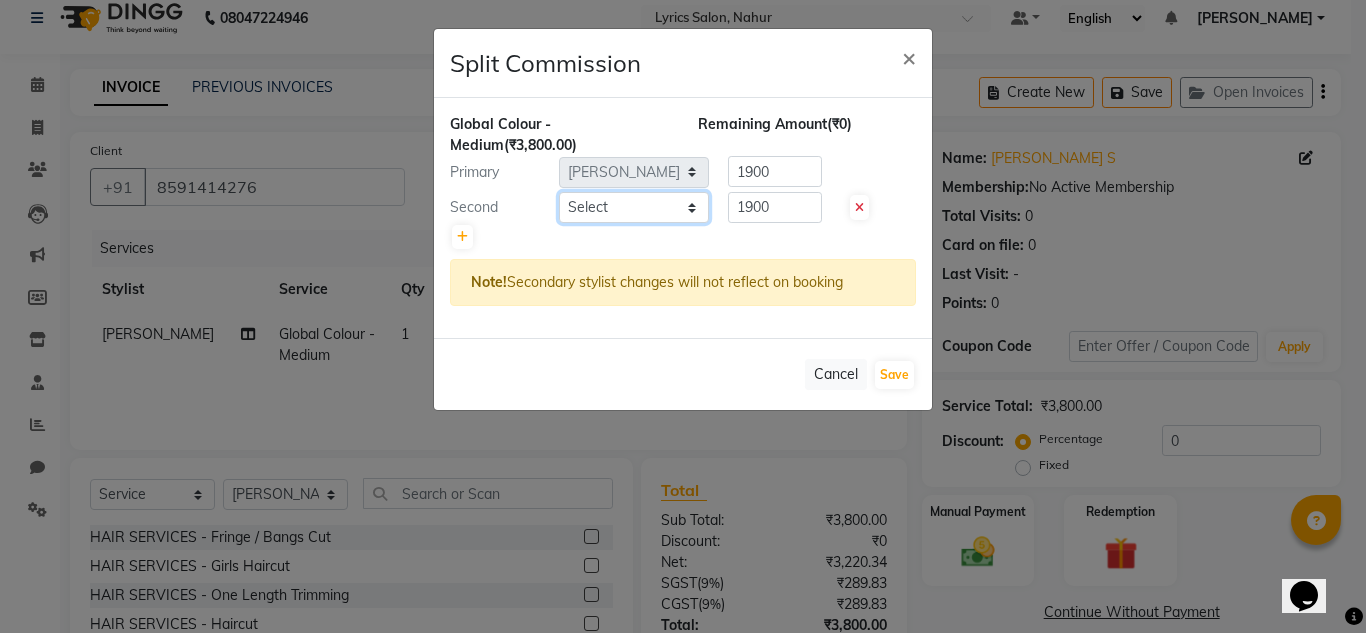 select on "85766" 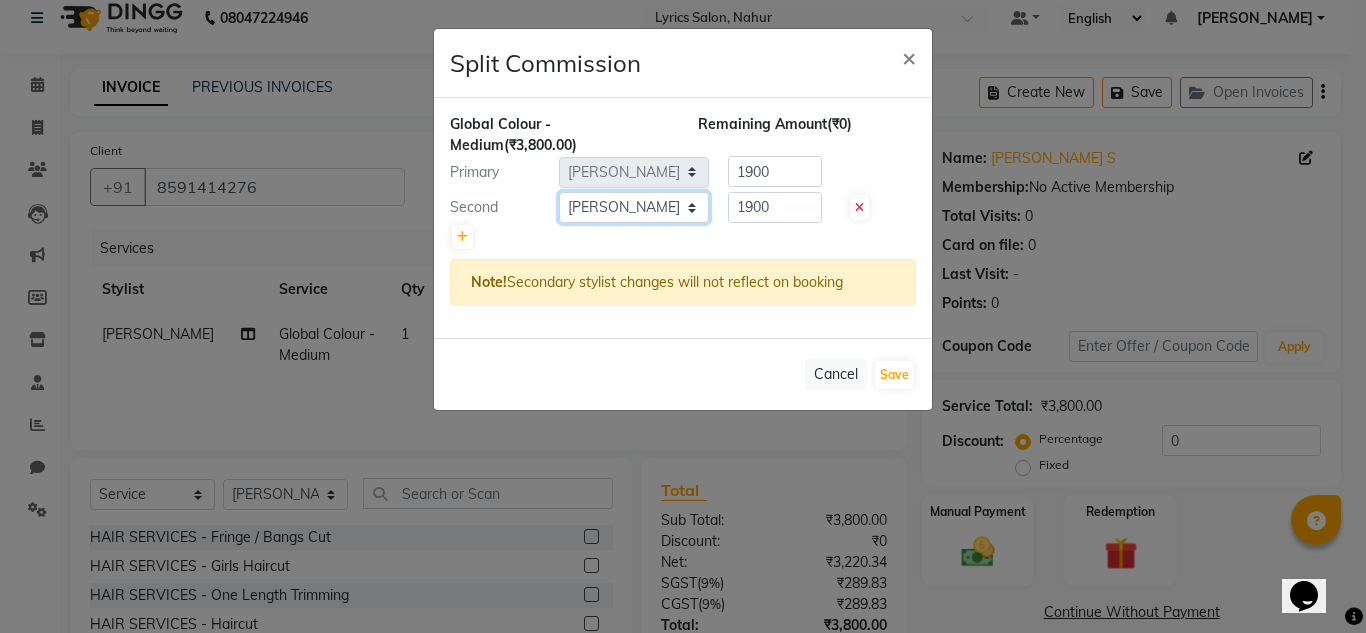 click on "Select  [PERSON_NAME]	   [PERSON_NAME]	   KAJAL JATHE	   [PERSON_NAME]	   [PERSON_NAME]	   [PERSON_NAME]	   [PERSON_NAME]	   [PERSON_NAME]	   [PERSON_NAME] [PERSON_NAME] [PERSON_NAME]" 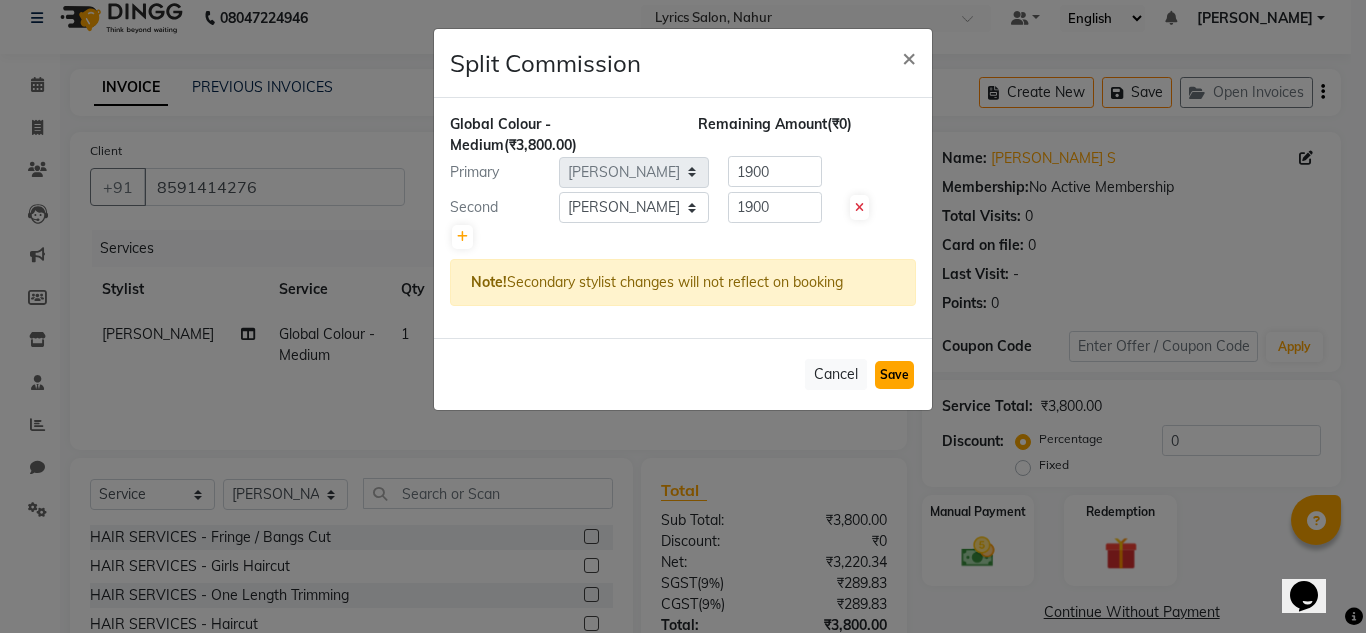 click on "Save" 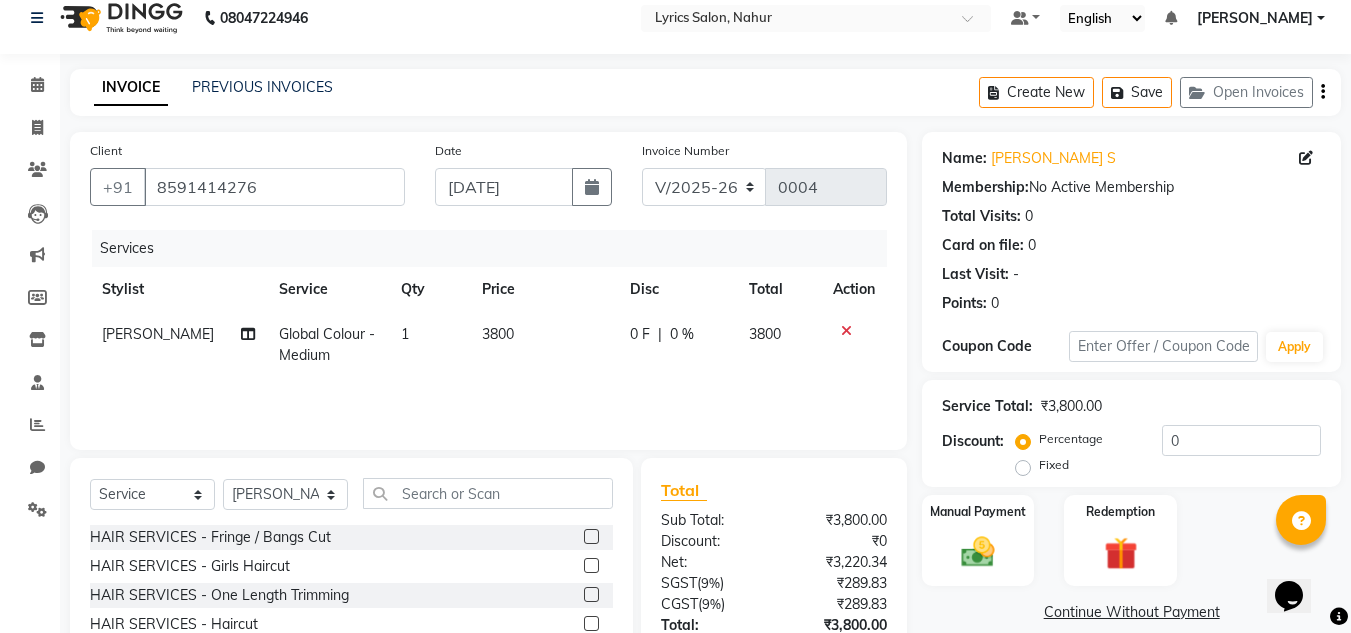 click on "0 %" 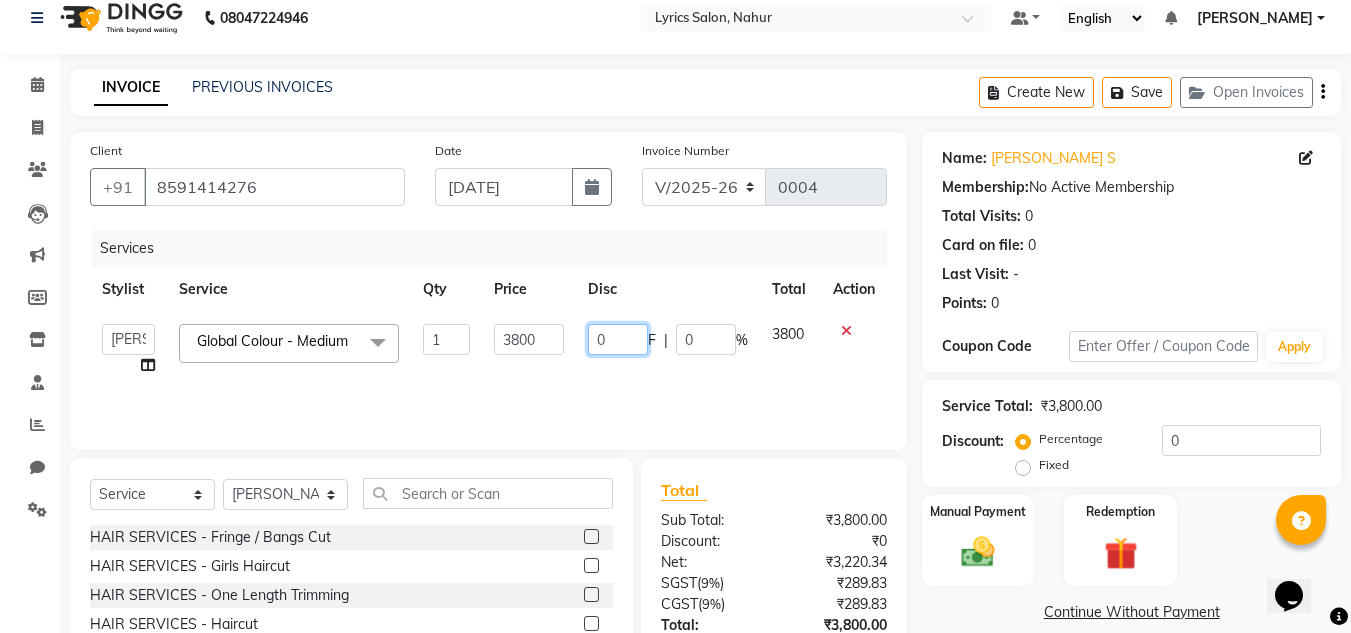 click on "0" 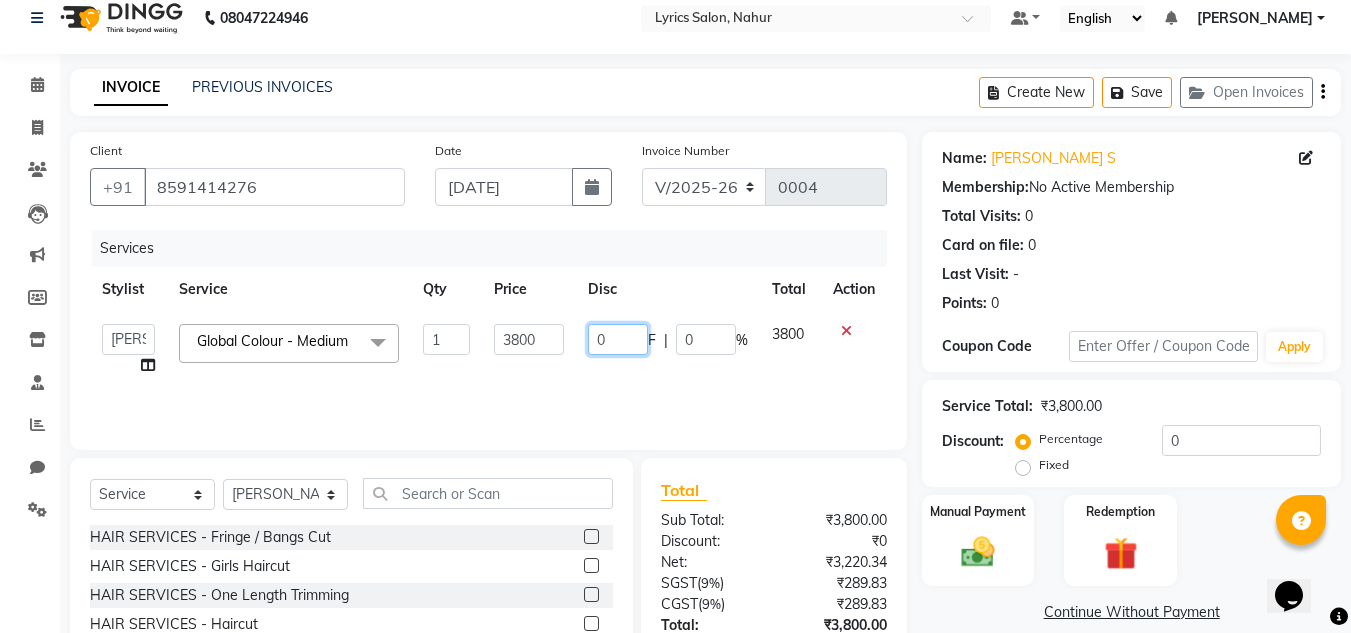 click on "0" 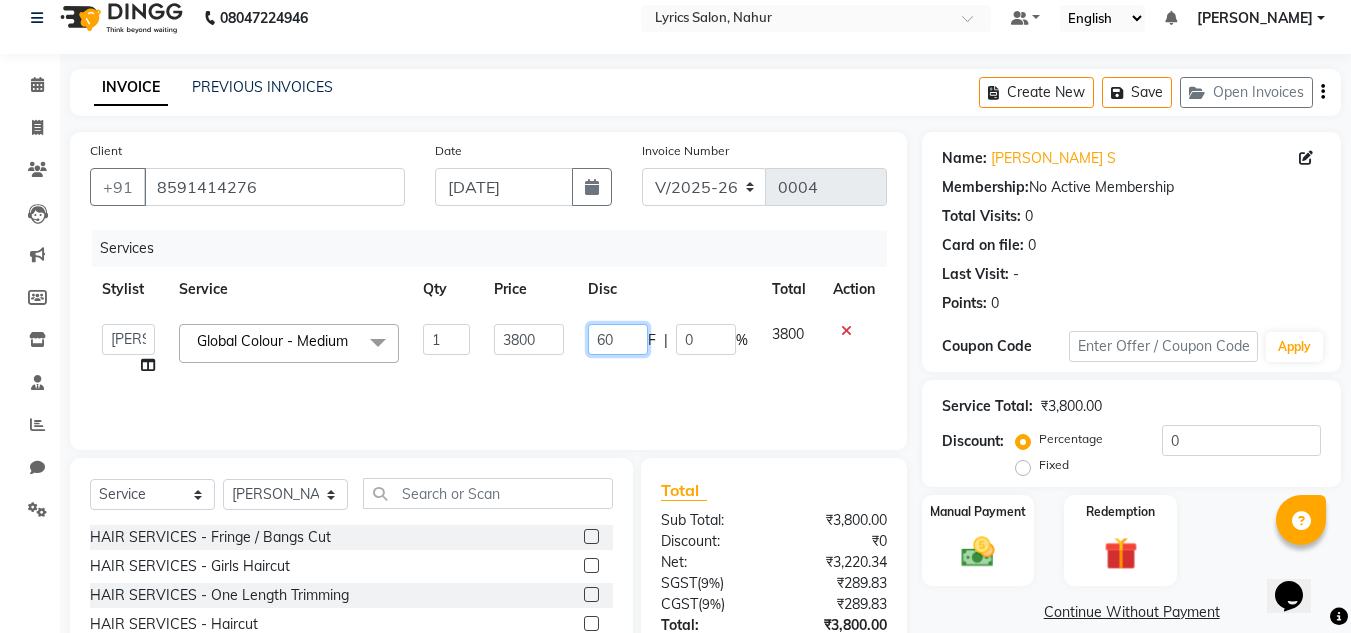 type on "600" 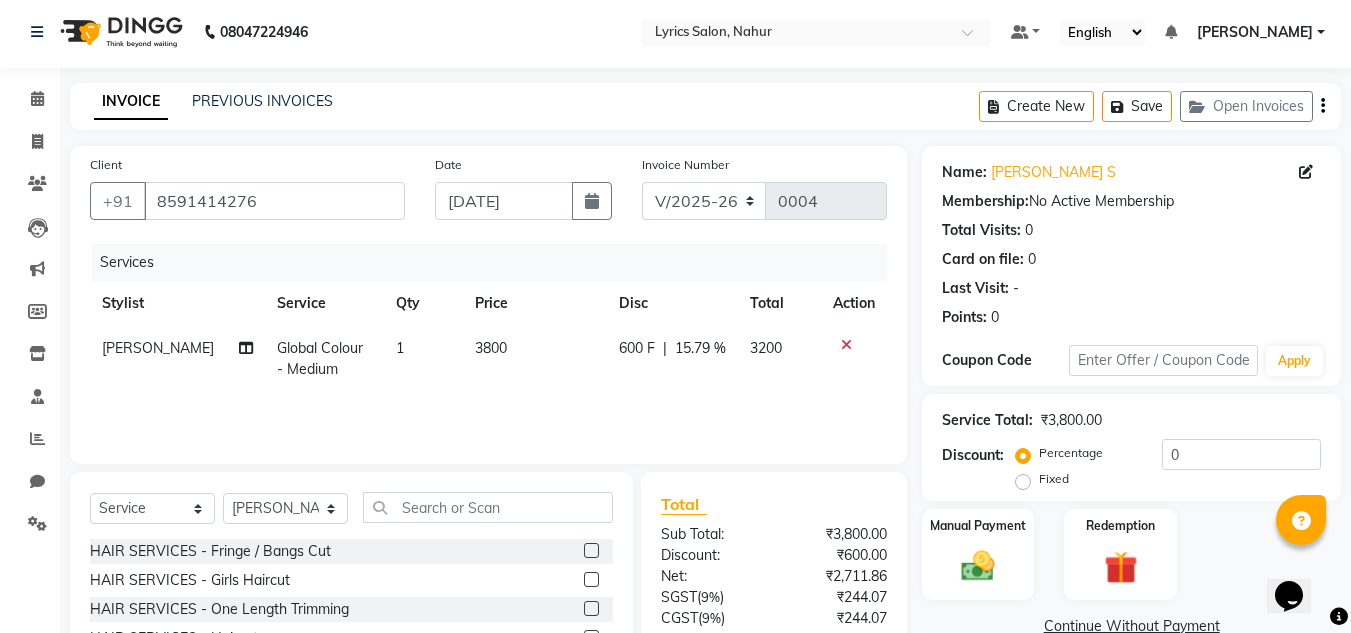 scroll, scrollTop: 0, scrollLeft: 0, axis: both 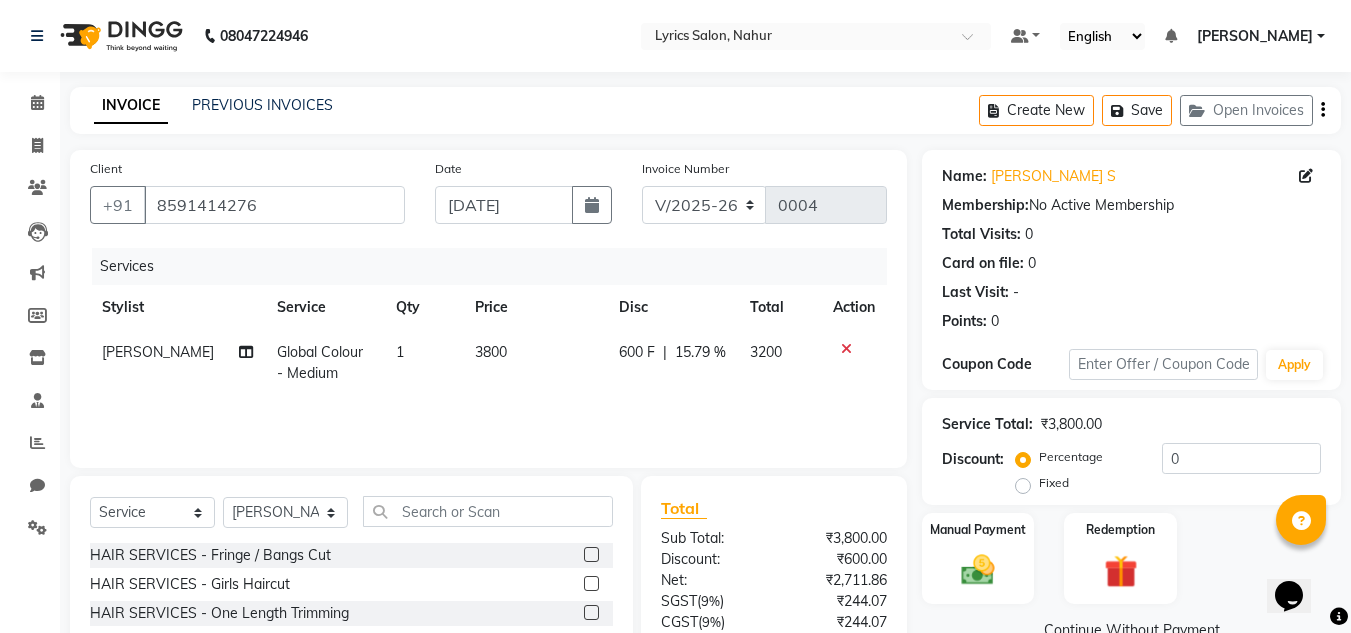 click on "Create New   Save   Open Invoices" 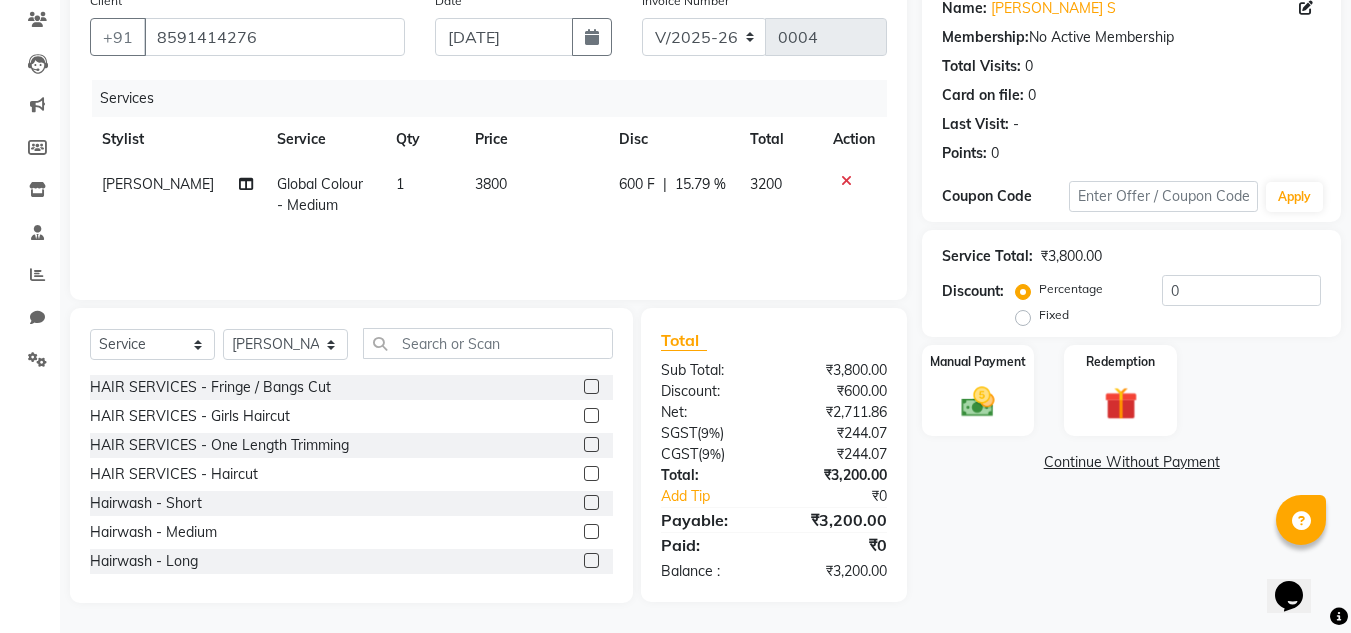 scroll, scrollTop: 0, scrollLeft: 0, axis: both 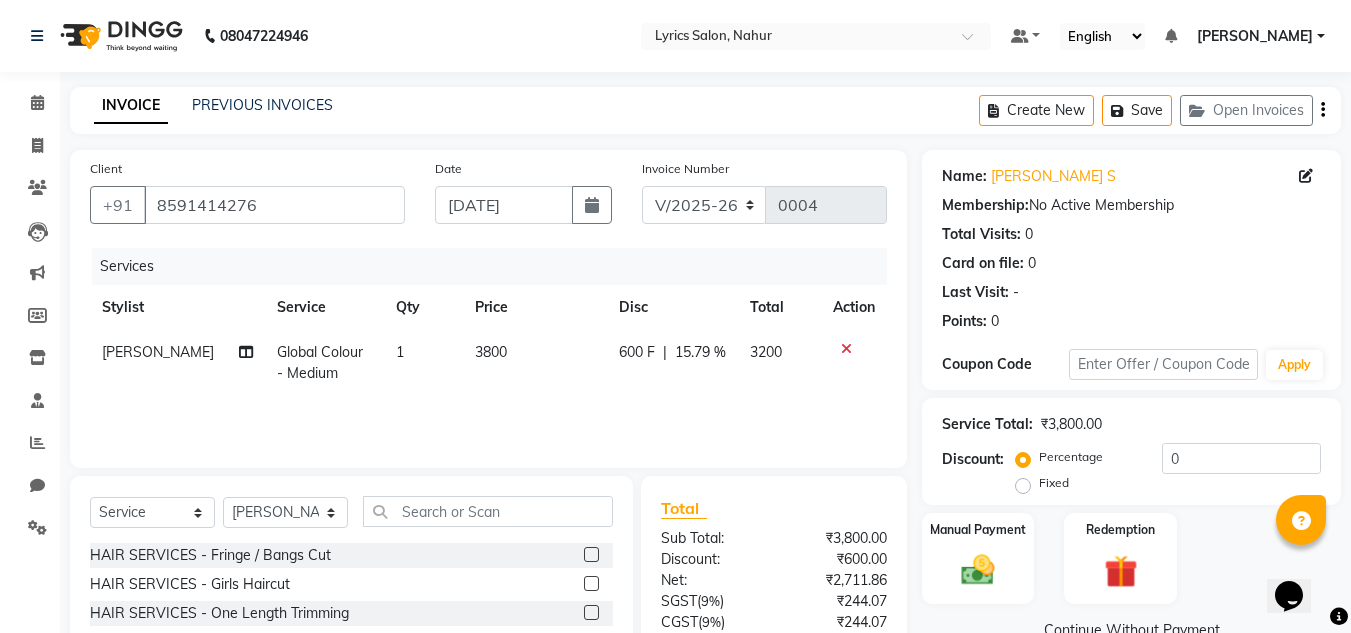 click 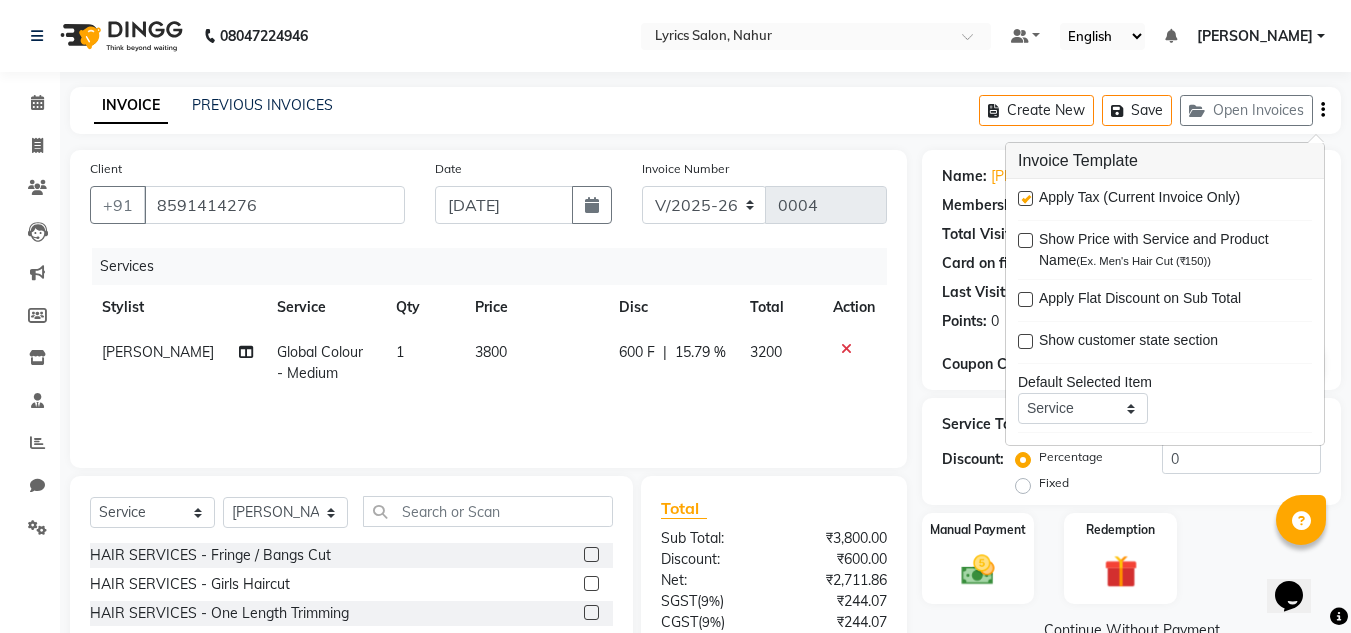 click at bounding box center [1025, 198] 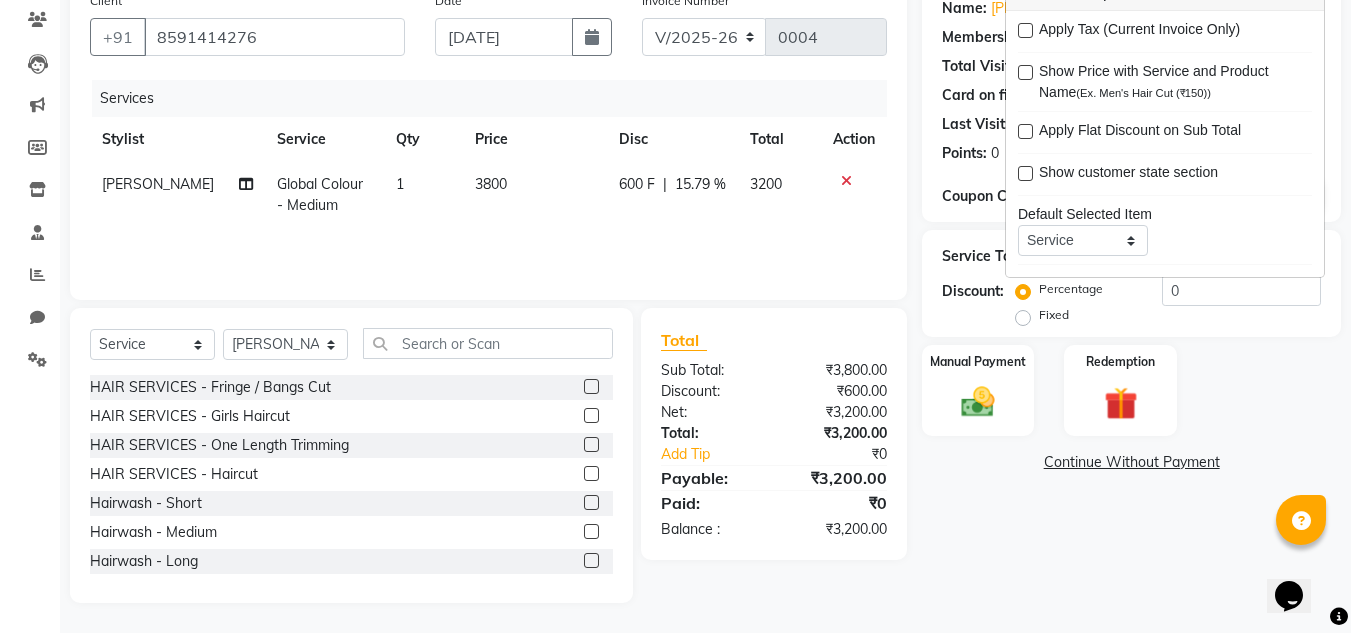 scroll, scrollTop: 68, scrollLeft: 0, axis: vertical 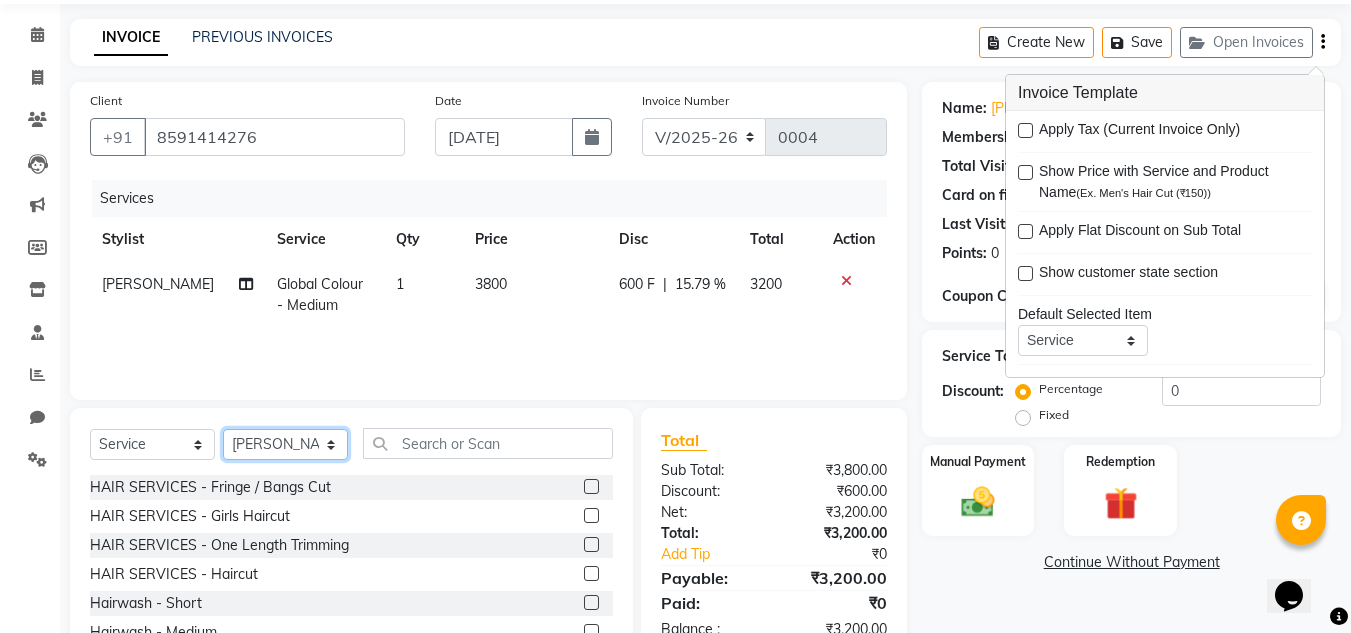 click on "Select Stylist [PERSON_NAME]	 [PERSON_NAME]	 [PERSON_NAME] JATHE	 [PERSON_NAME]	 [PERSON_NAME]	 [PERSON_NAME]	 [PERSON_NAME]	 [PERSON_NAME]	 [PERSON_NAME] [PERSON_NAME] [PERSON_NAME]" 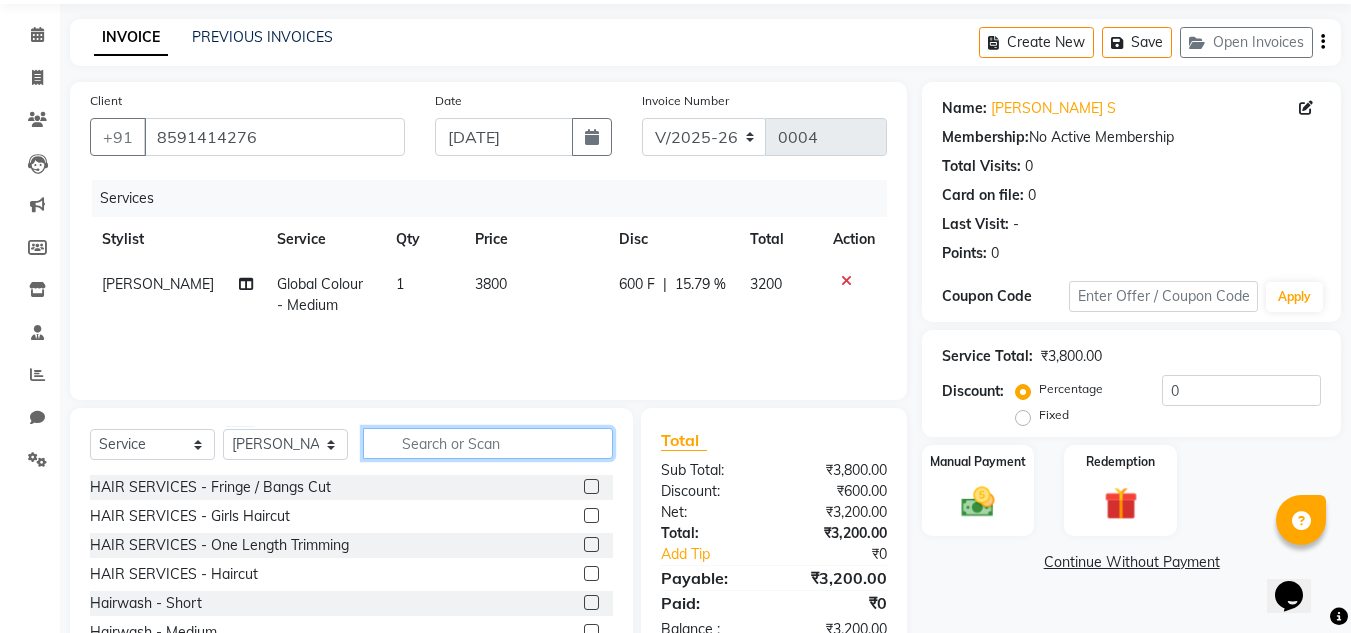 click 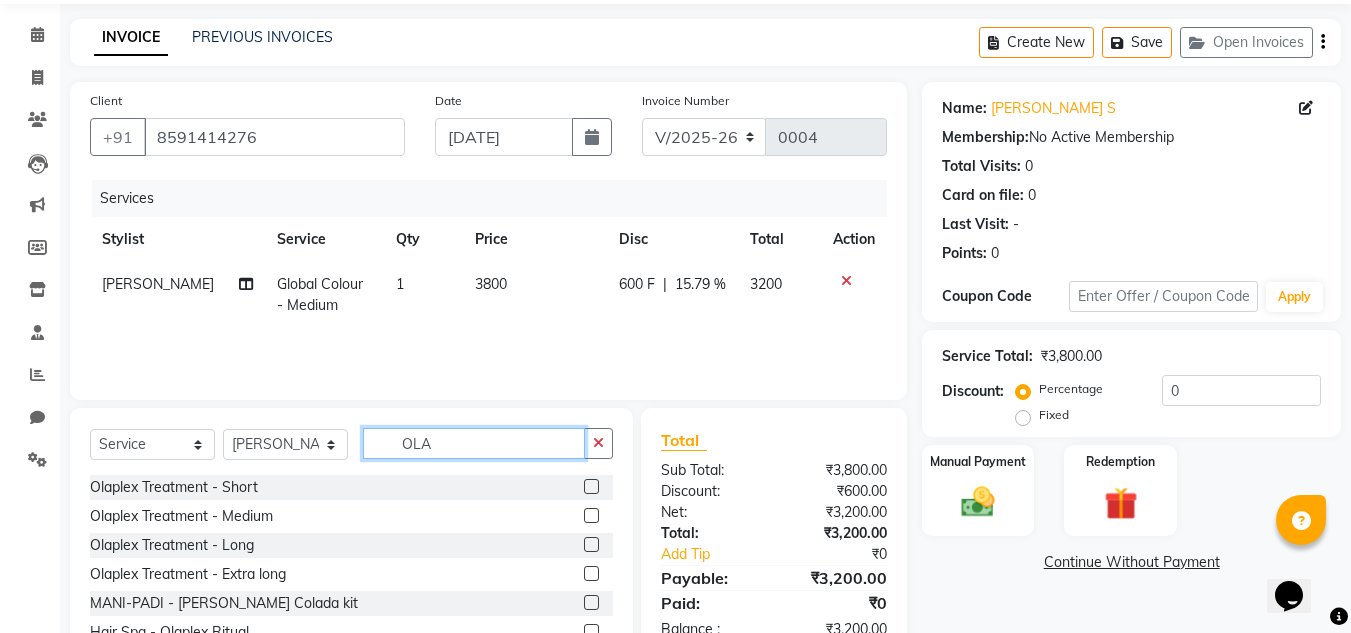 type on "OLA" 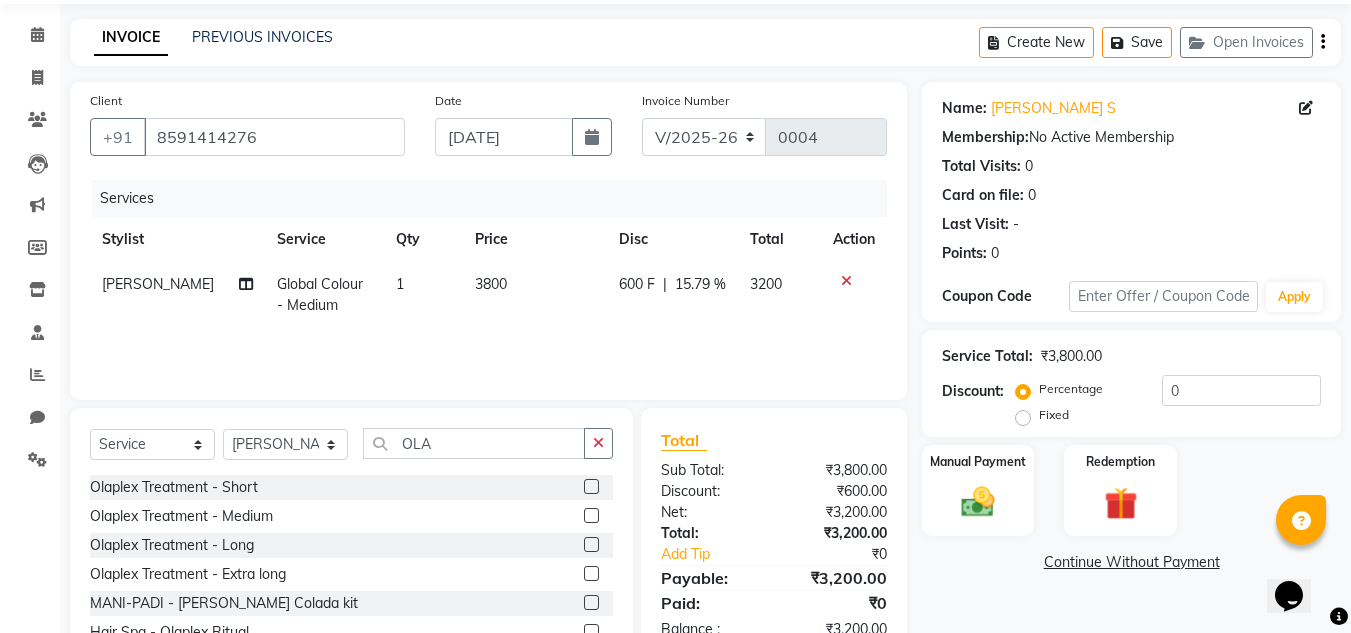 click 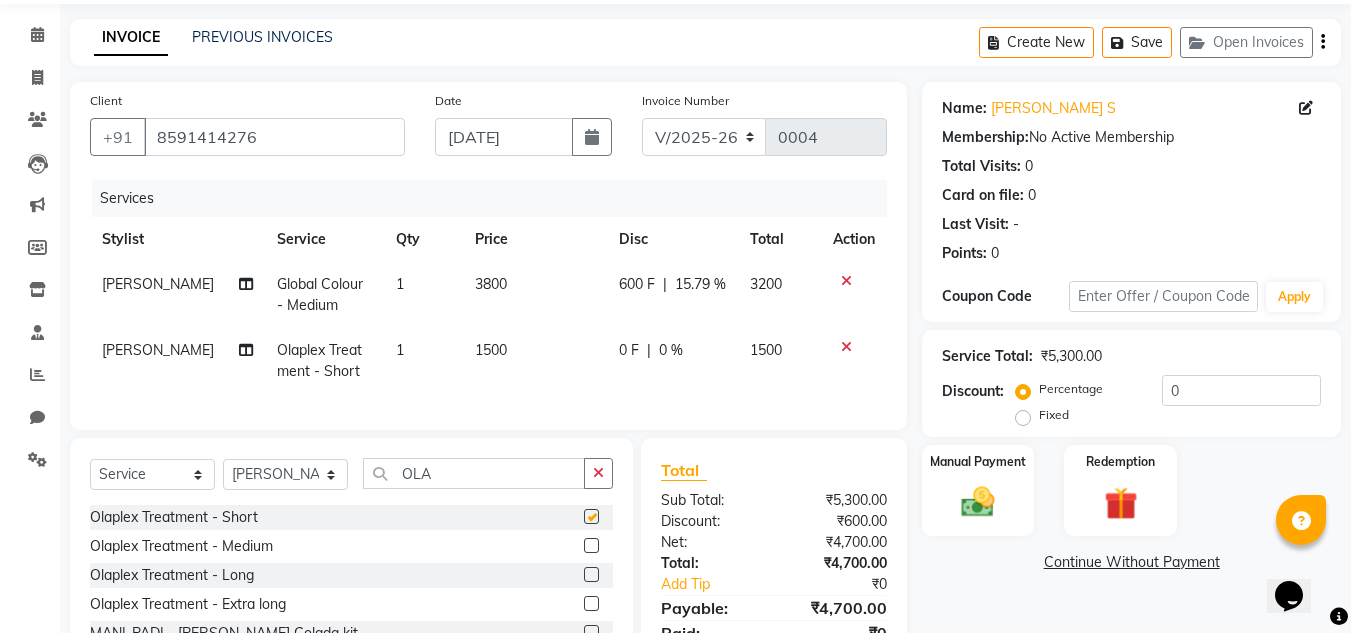 checkbox on "false" 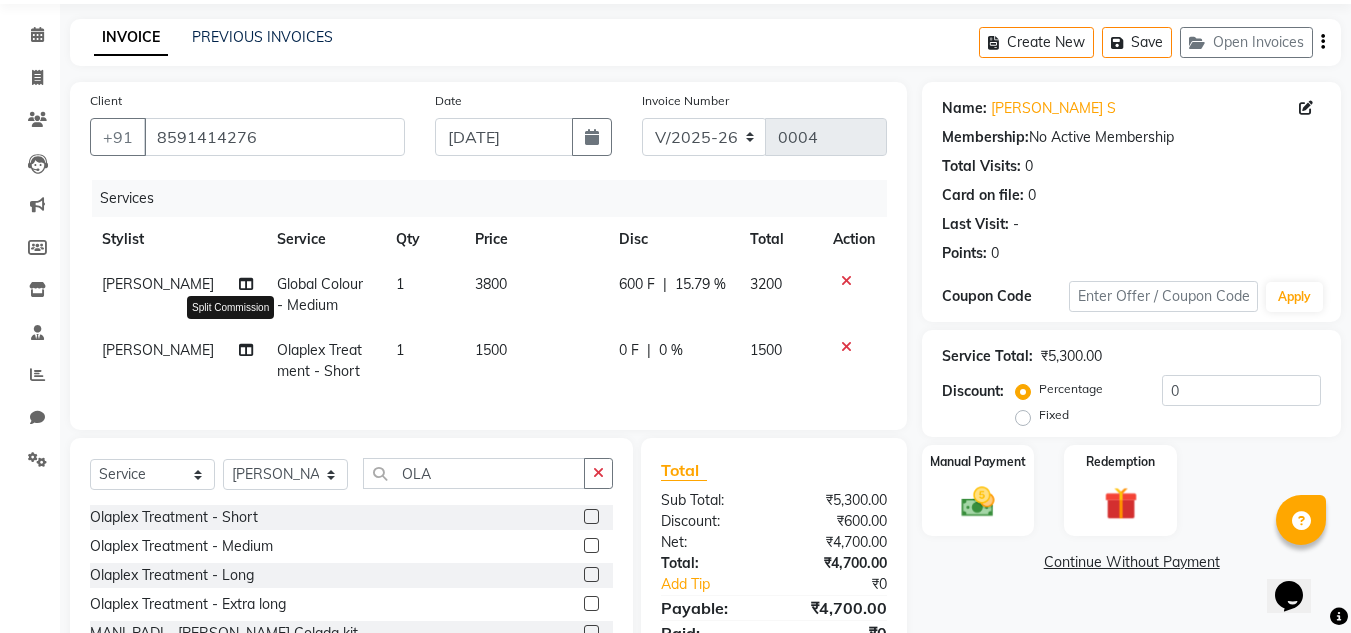 click 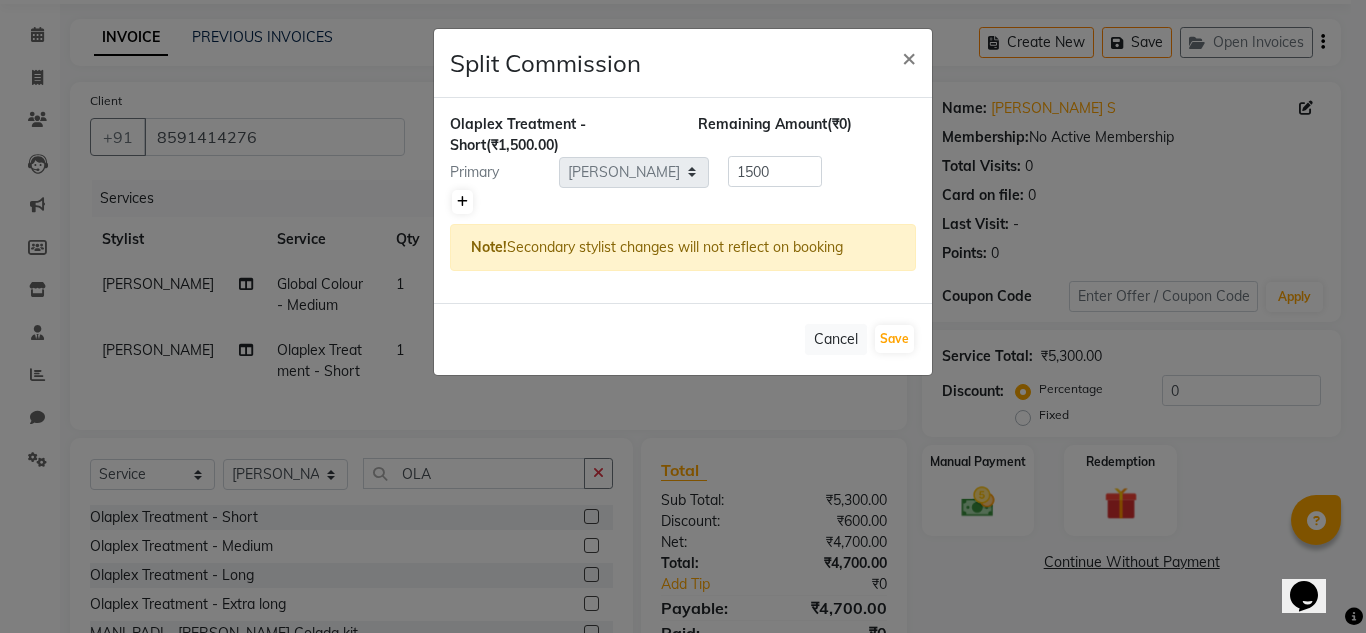 click 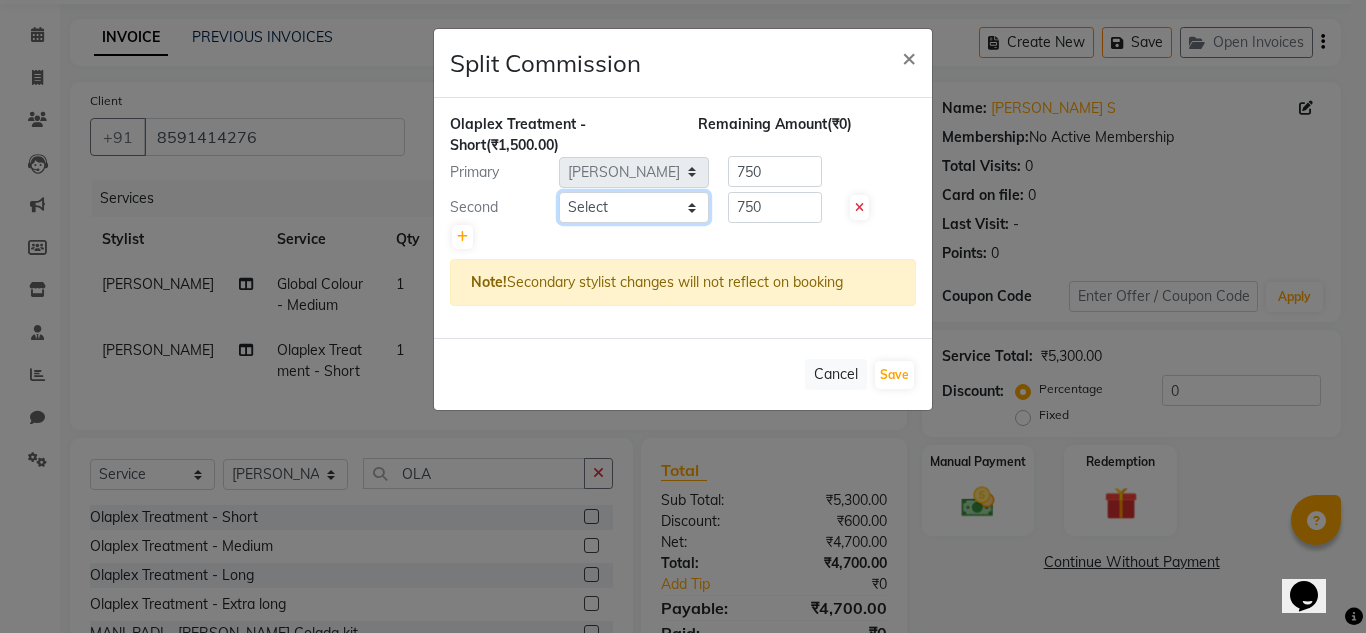 click on "Select  [PERSON_NAME]	   [PERSON_NAME]	   KAJAL JATHE	   [PERSON_NAME]	   [PERSON_NAME]	   [PERSON_NAME]	   [PERSON_NAME]	   [PERSON_NAME]	   [PERSON_NAME] [PERSON_NAME] [PERSON_NAME]" 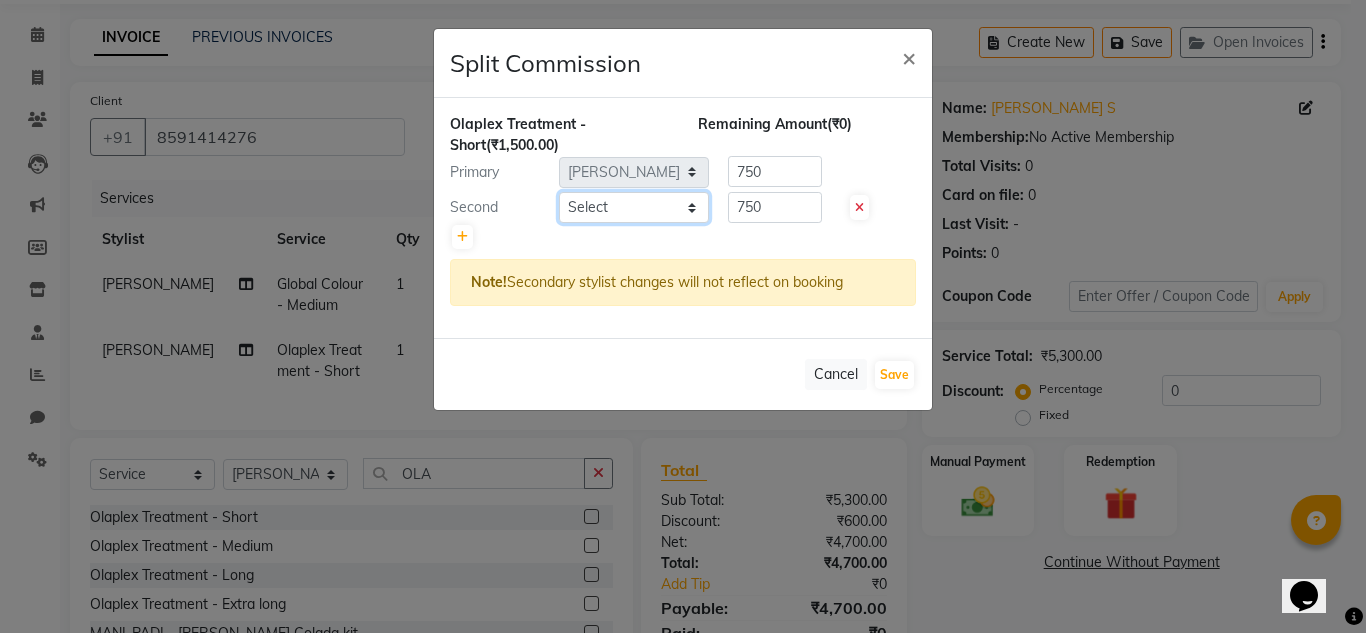 select on "85766" 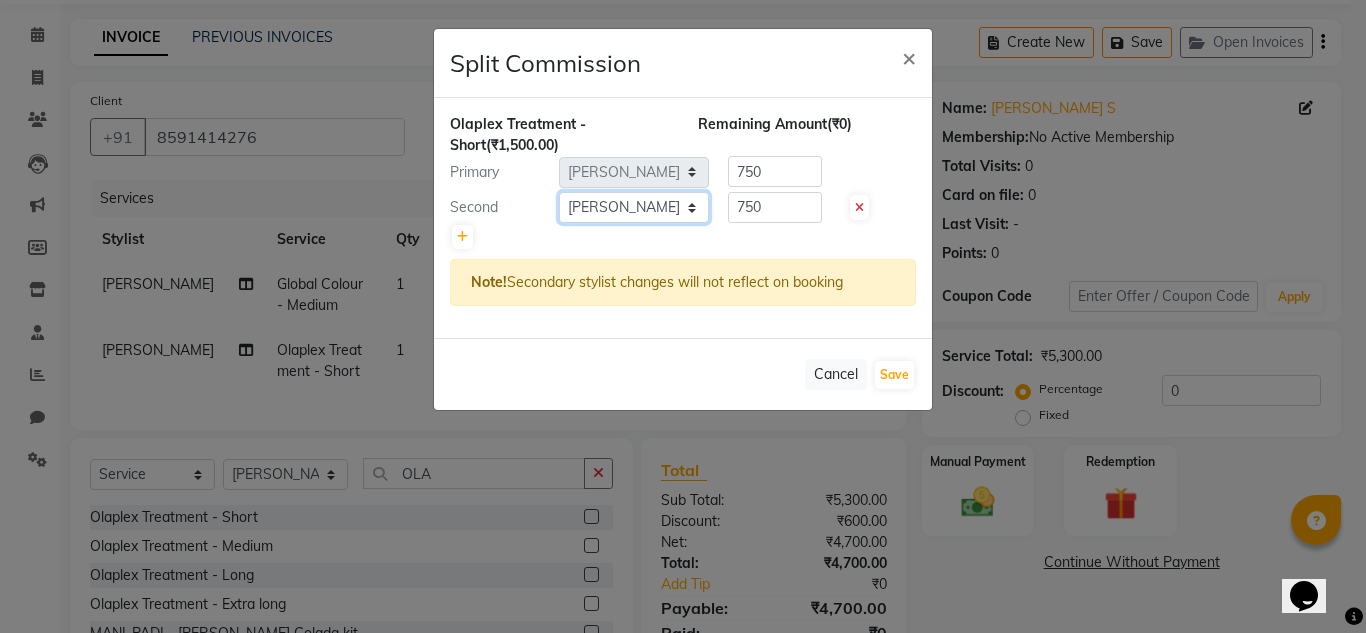 click on "Select  [PERSON_NAME]	   [PERSON_NAME]	   KAJAL JATHE	   [PERSON_NAME]	   [PERSON_NAME]	   [PERSON_NAME]	   [PERSON_NAME]	   [PERSON_NAME]	   [PERSON_NAME] [PERSON_NAME] [PERSON_NAME]" 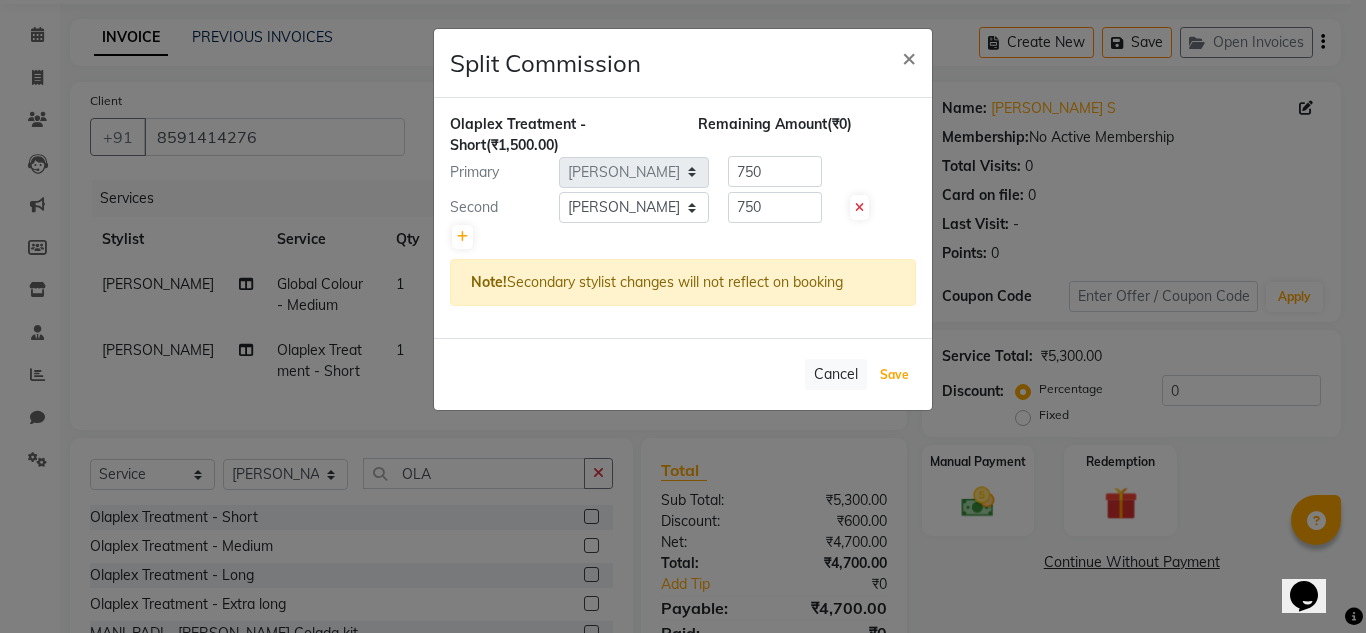 click on "Save" 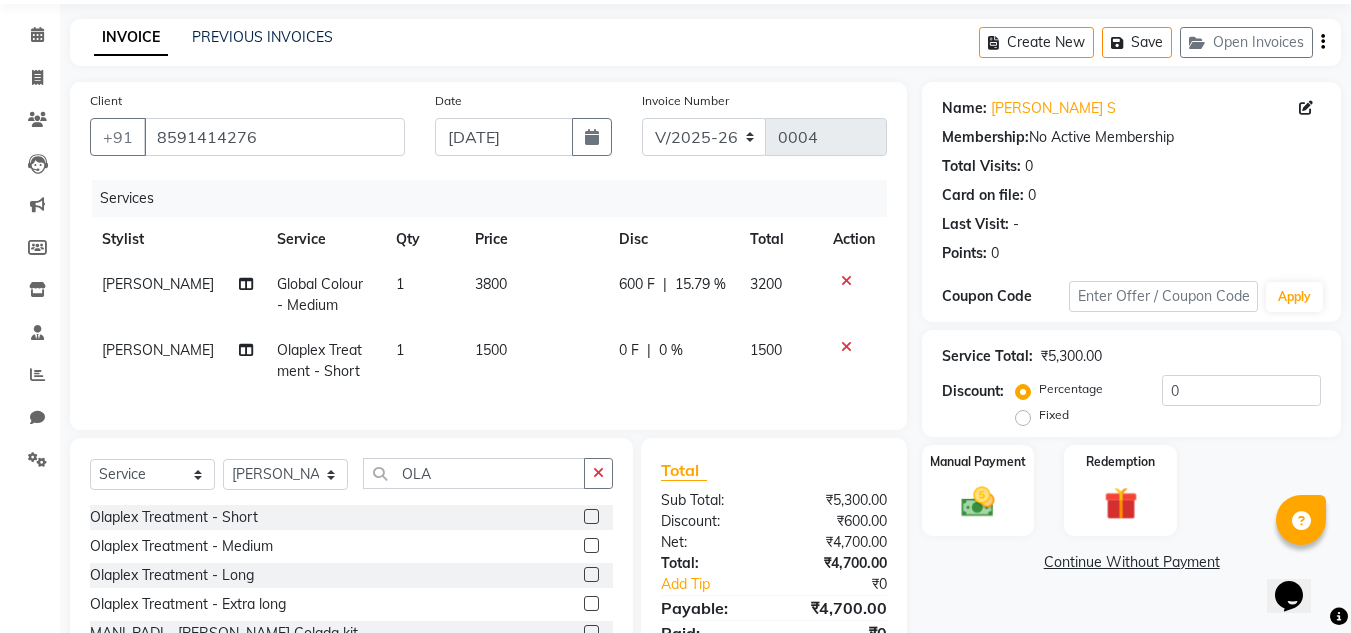 click on "0 %" 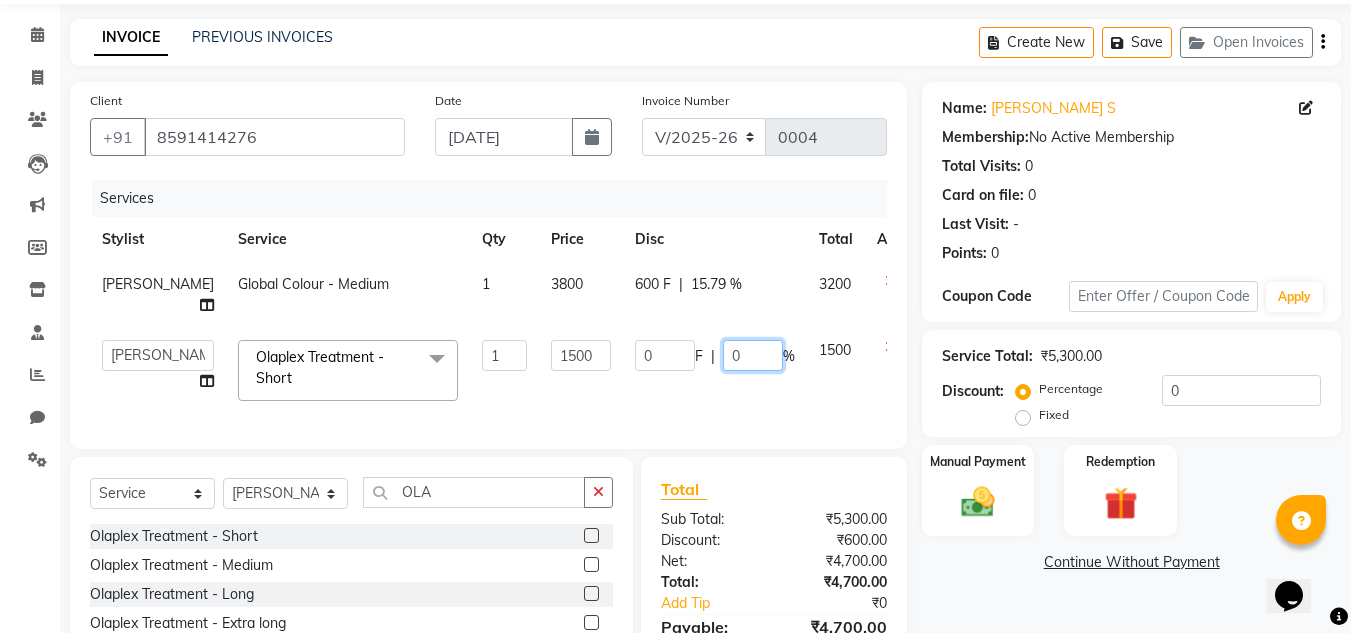 click on "0" 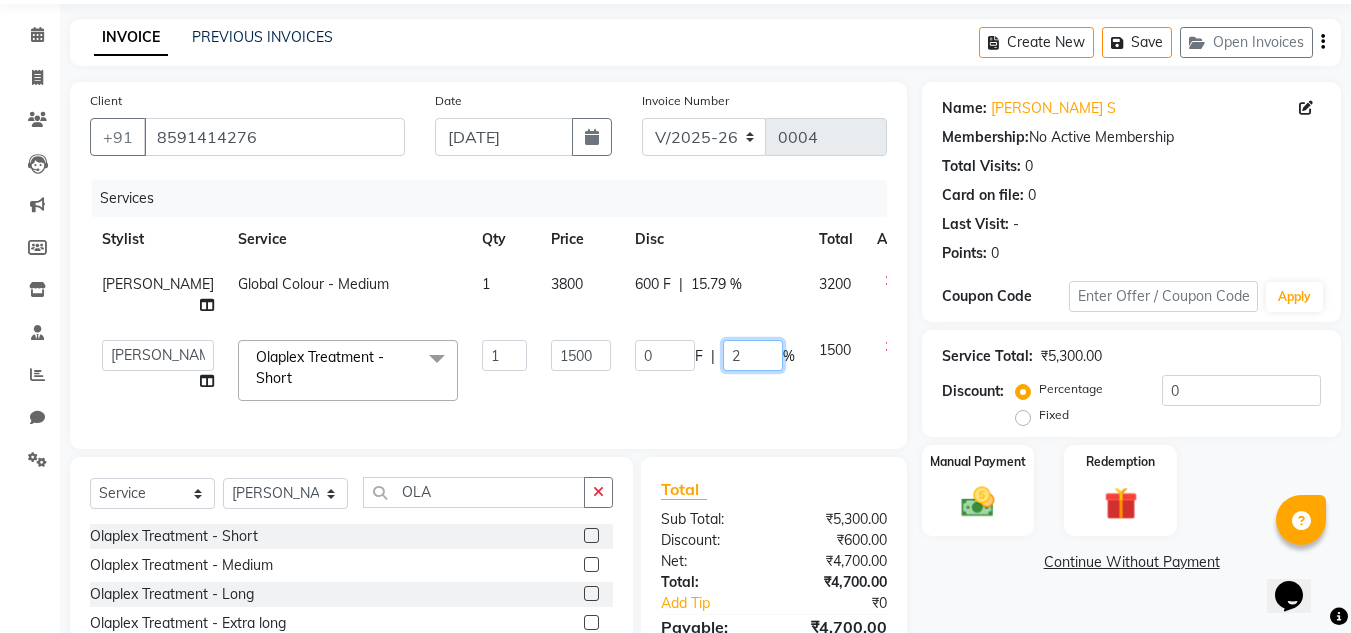 type on "20" 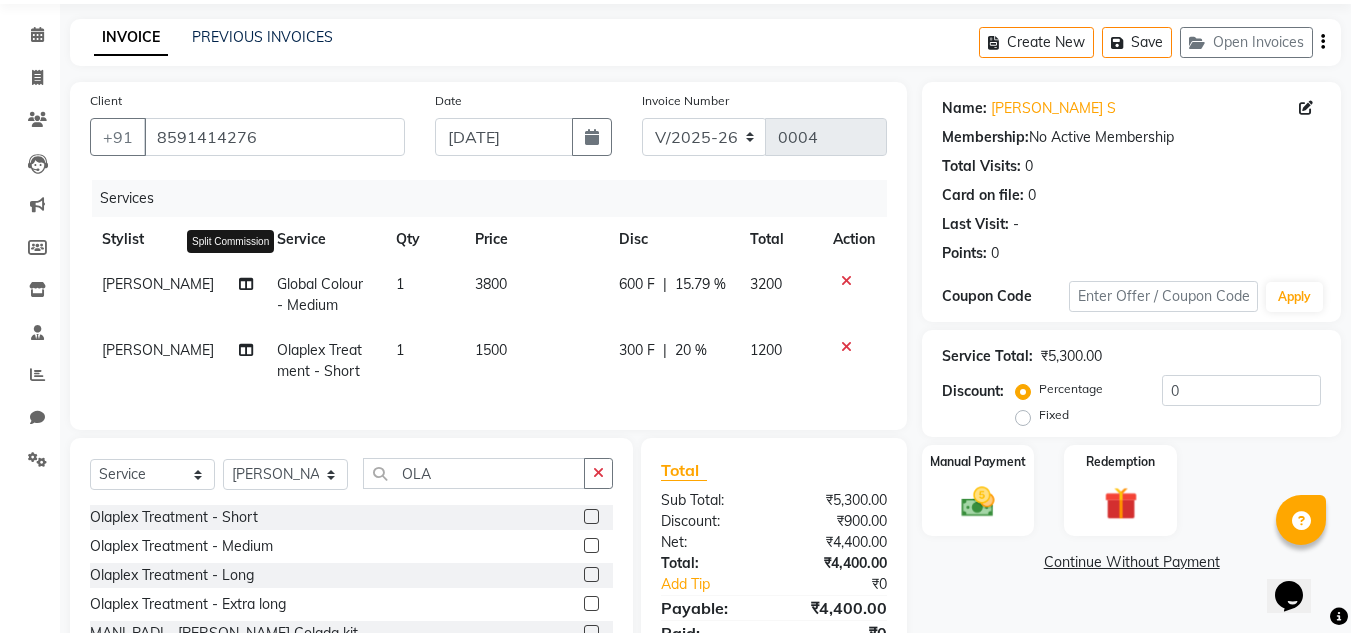 click 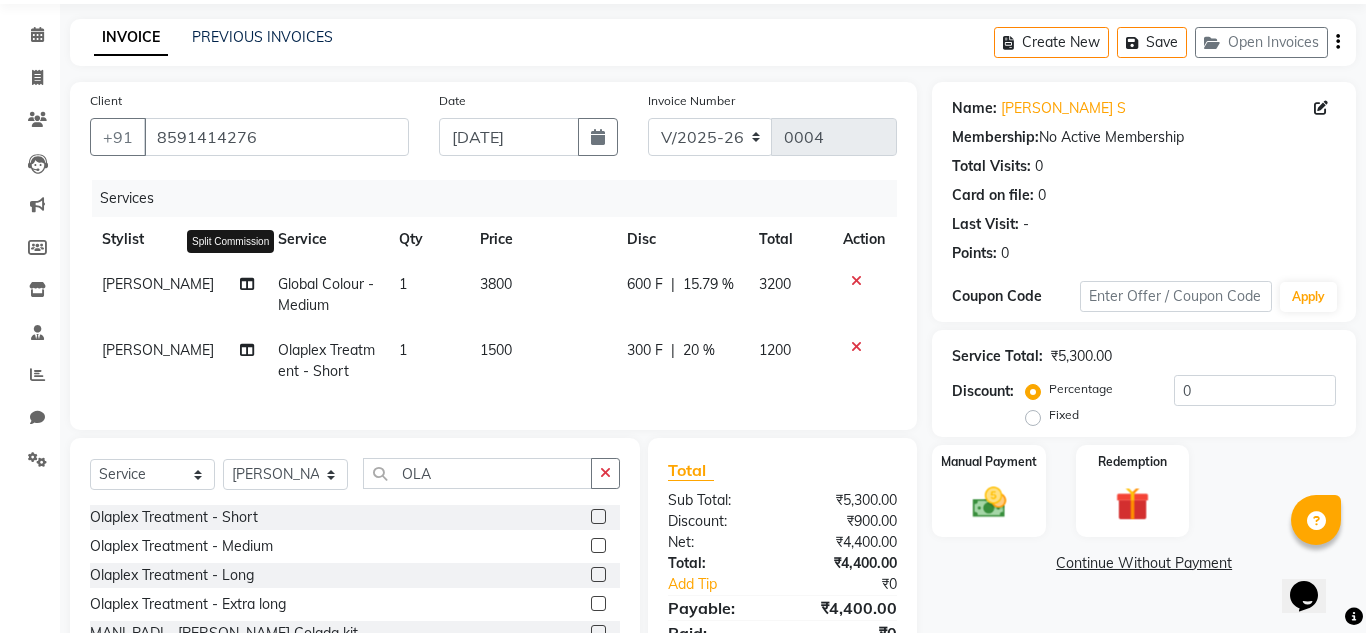 select on "85842" 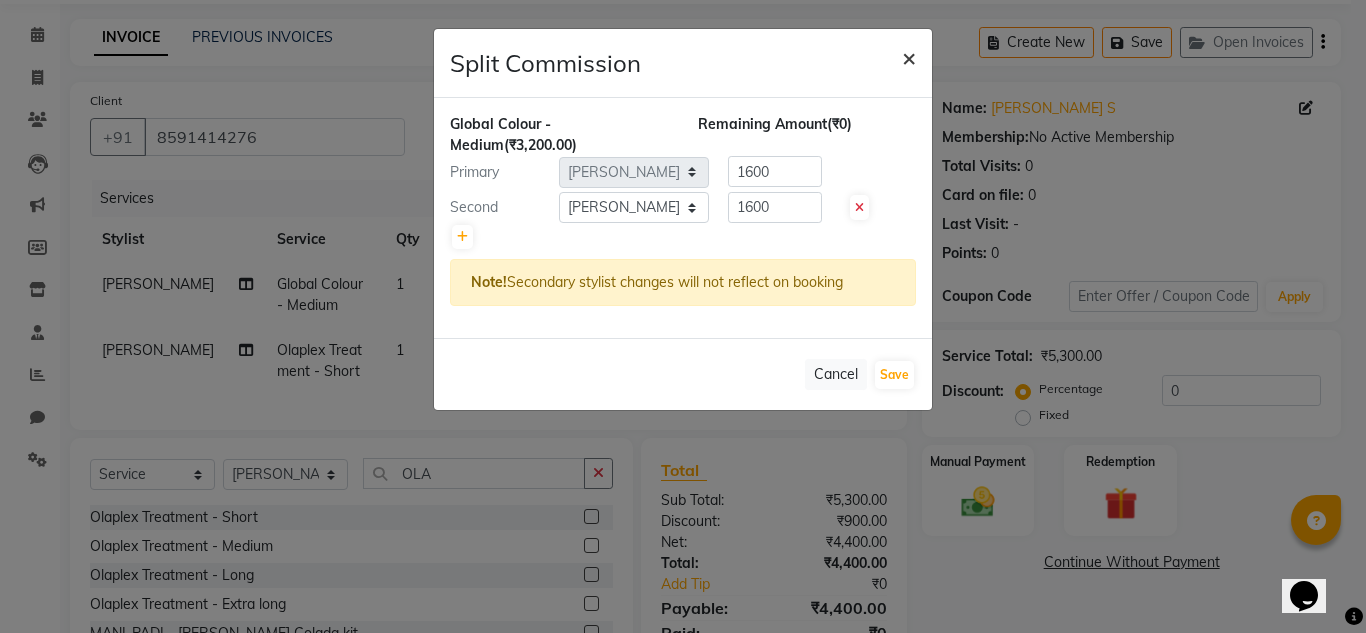 click on "×" 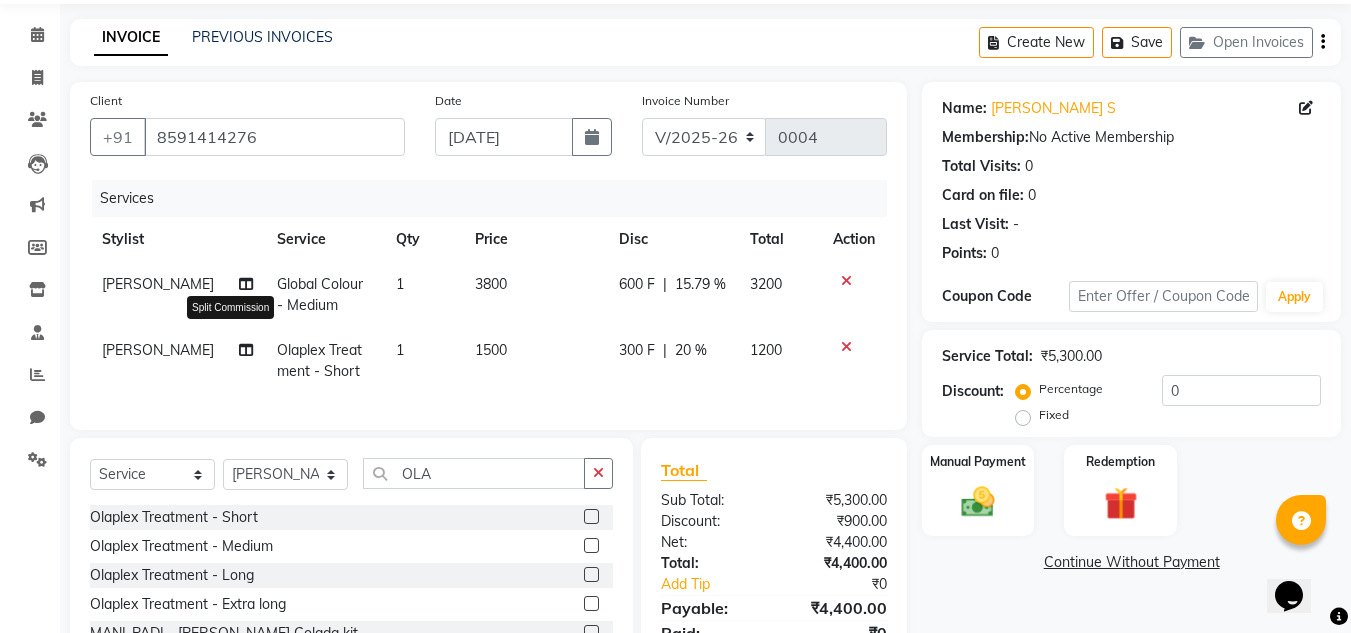 click 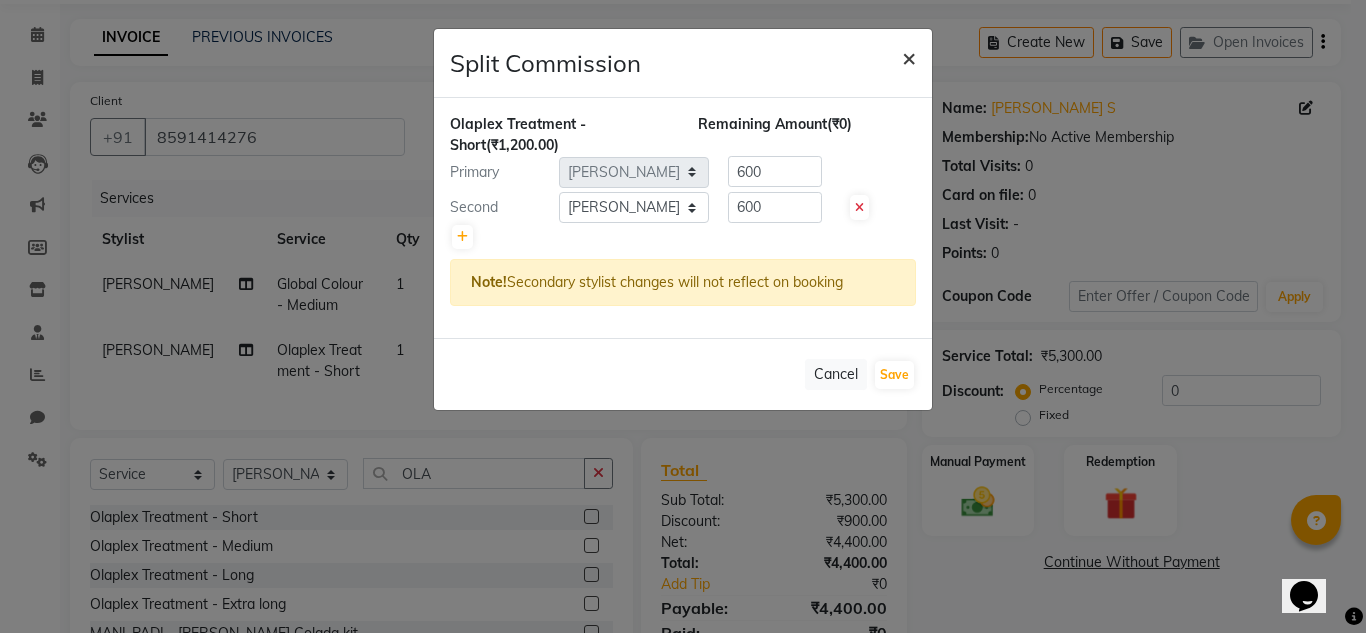 click on "×" 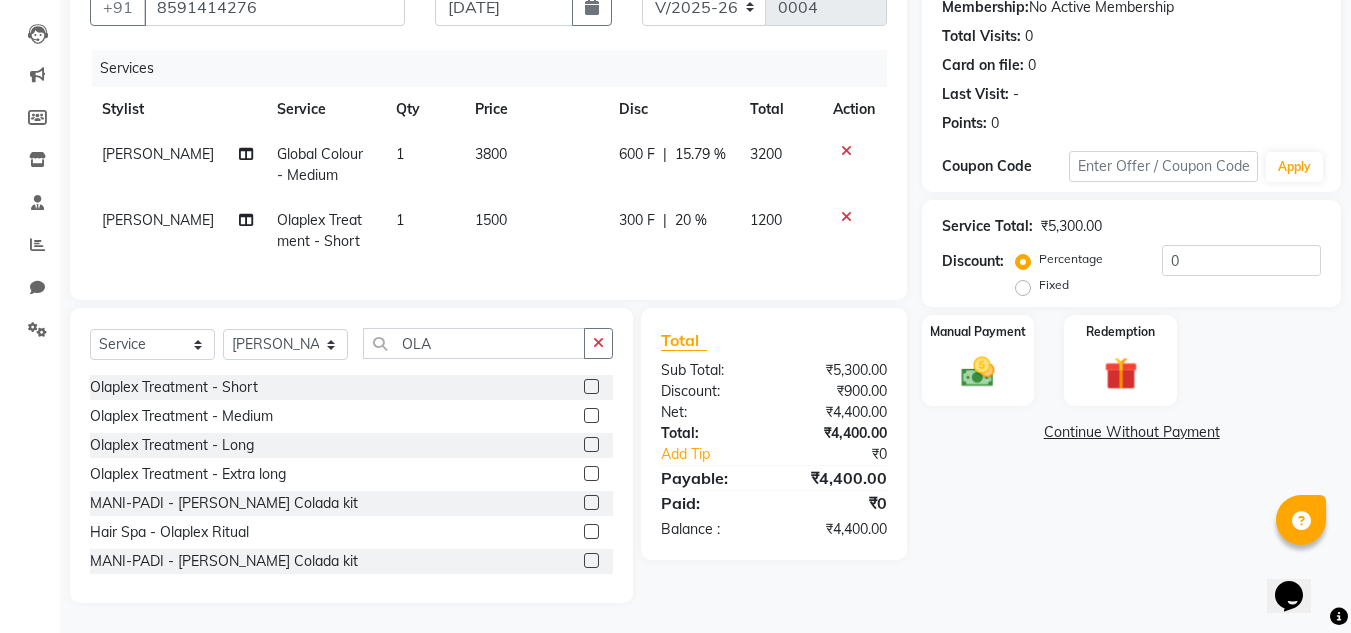 scroll, scrollTop: 213, scrollLeft: 0, axis: vertical 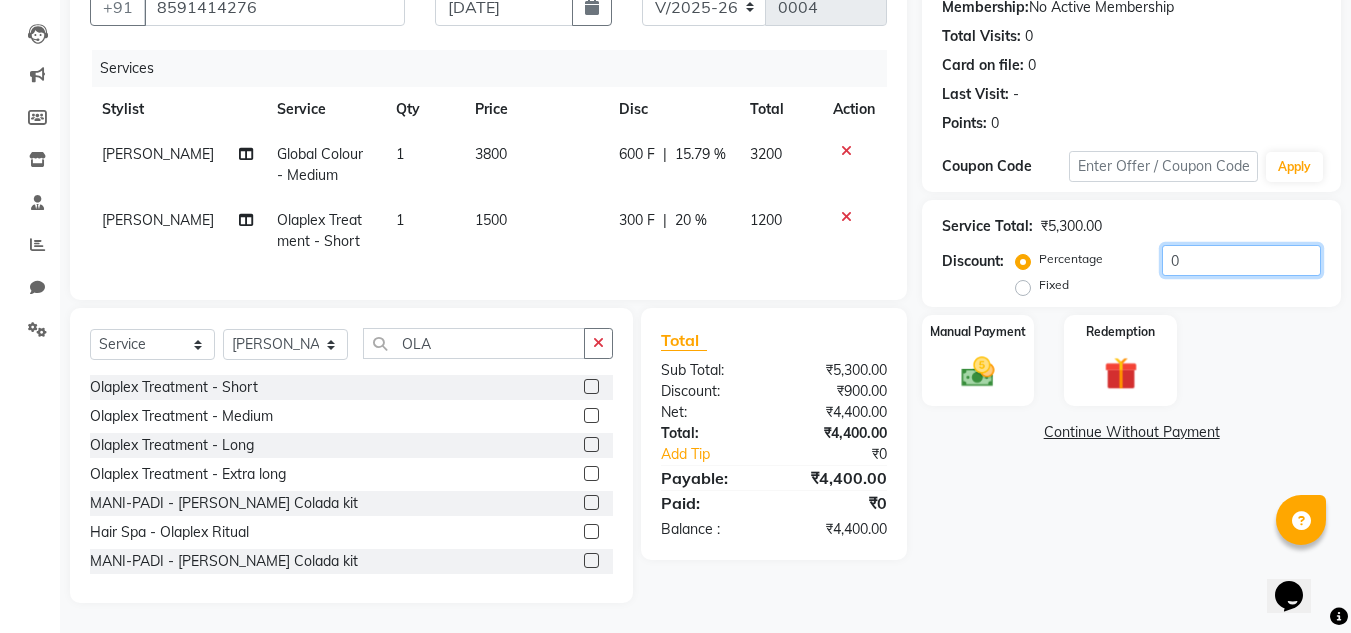 click on "0" 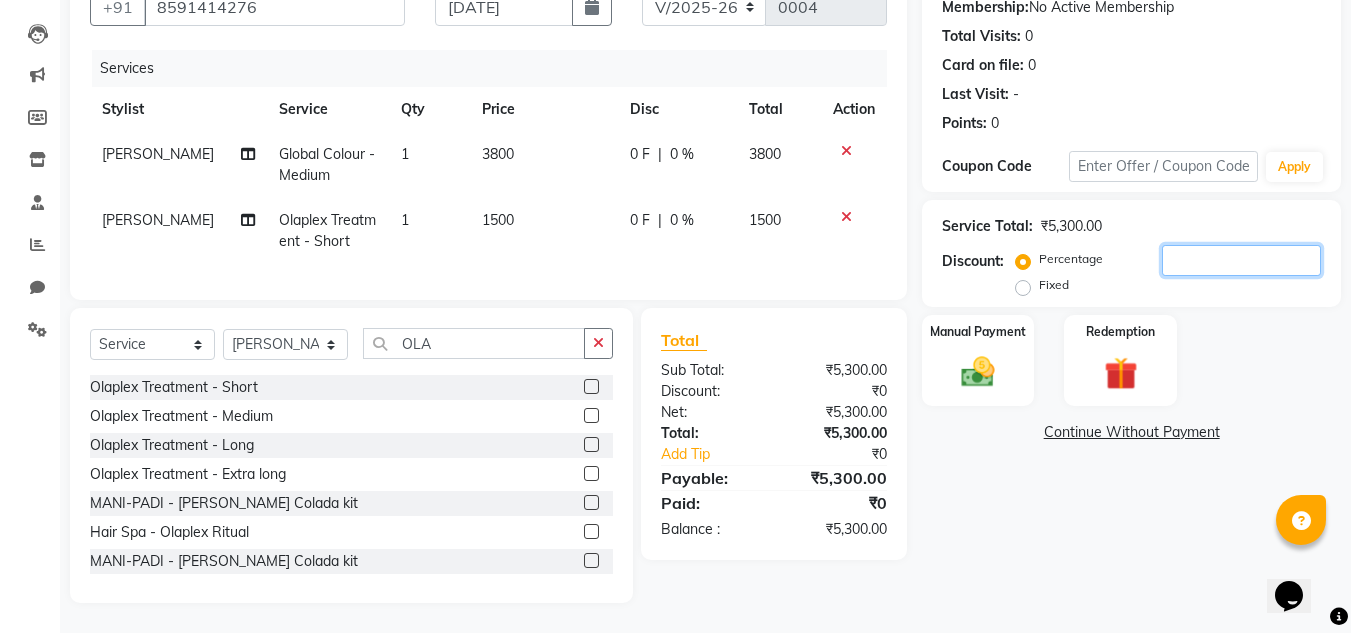type 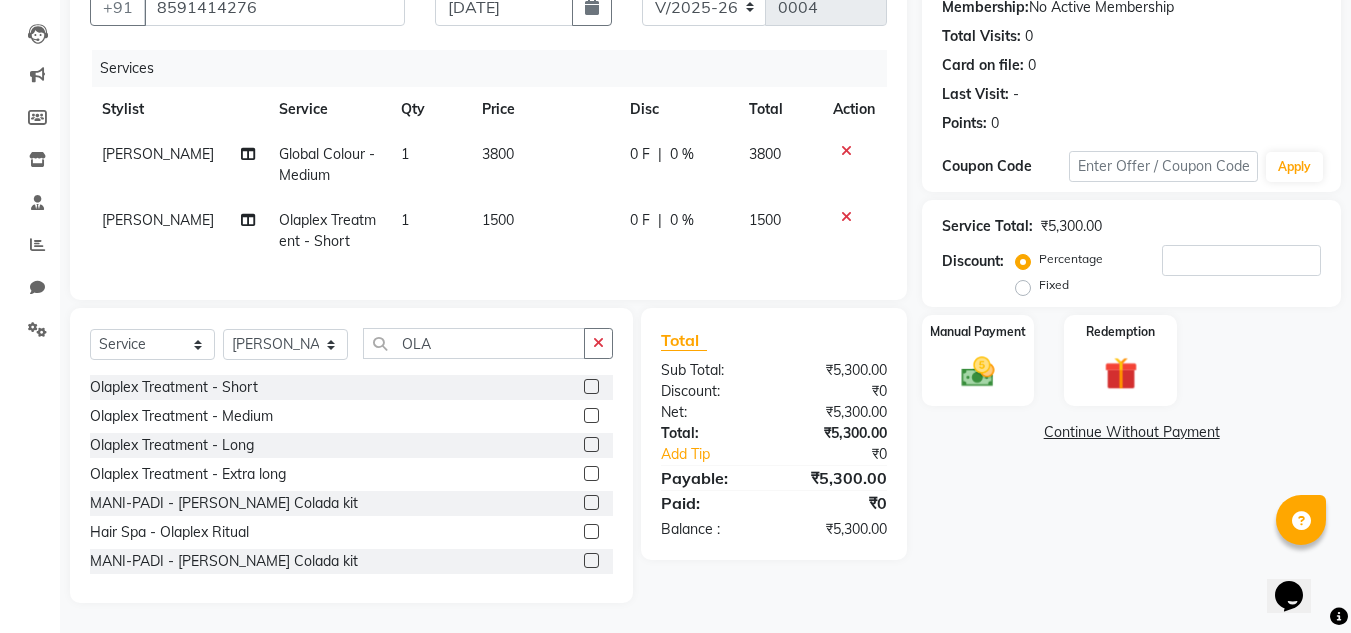 click on "0 %" 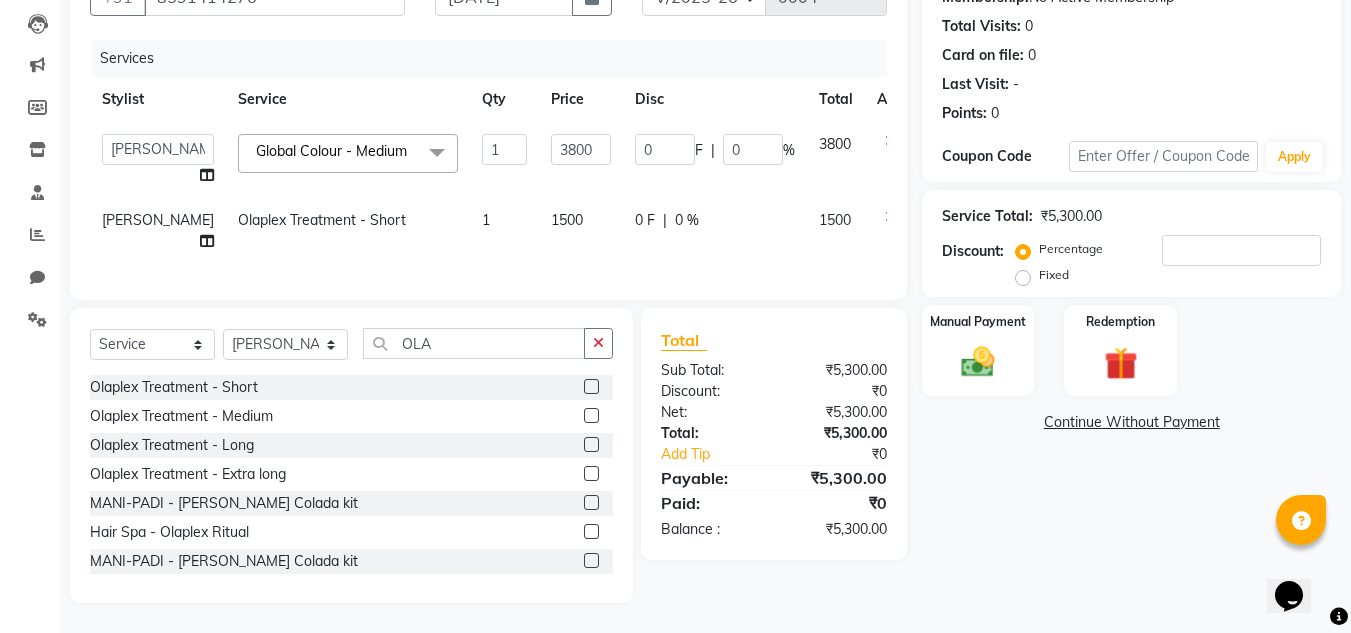 click on "0 F | 0 %" 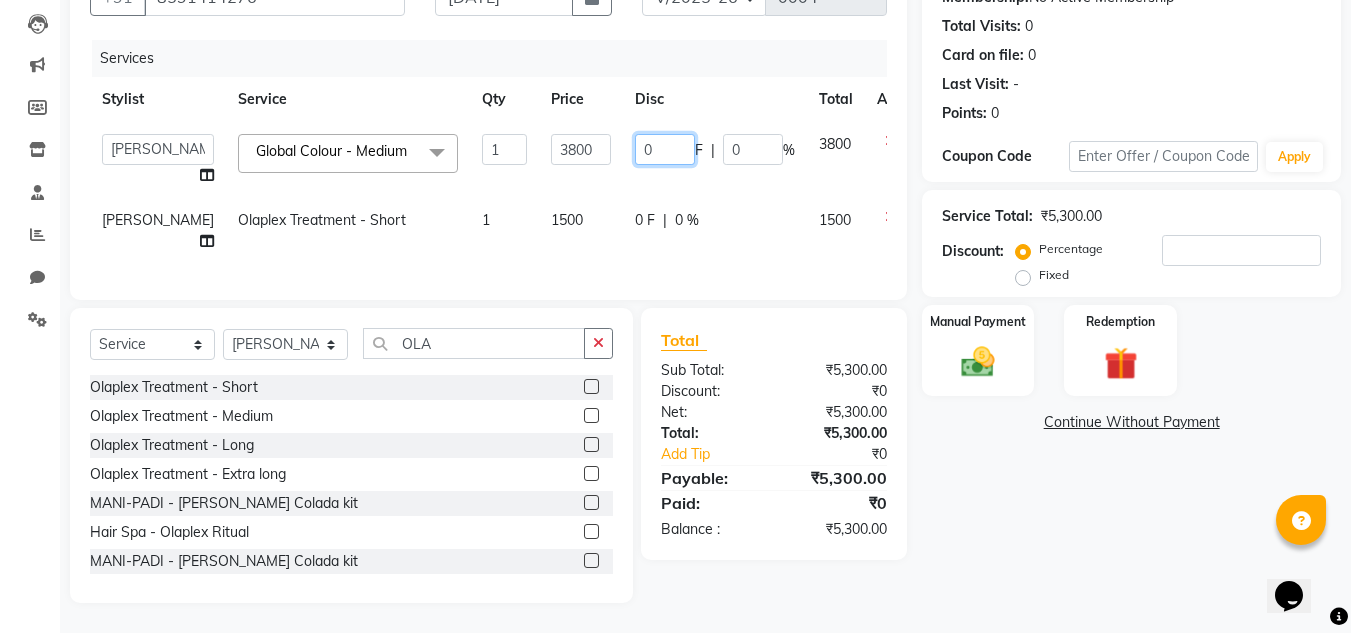 click on "0" 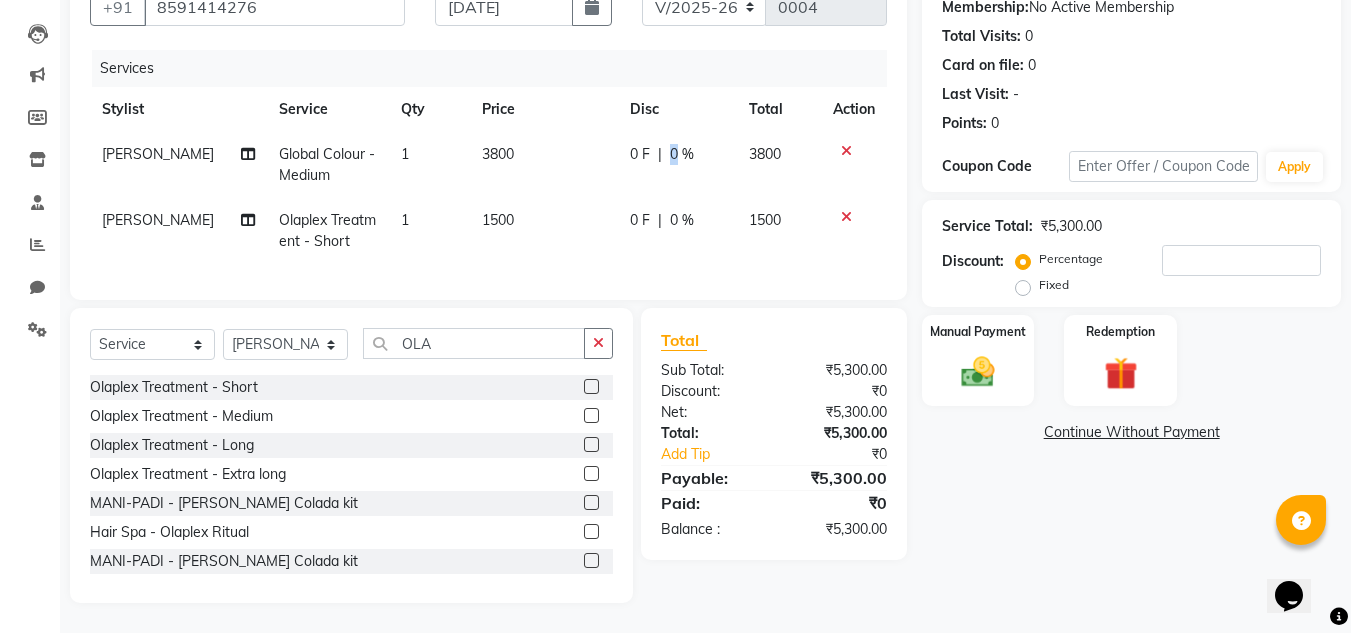 click on "0 %" 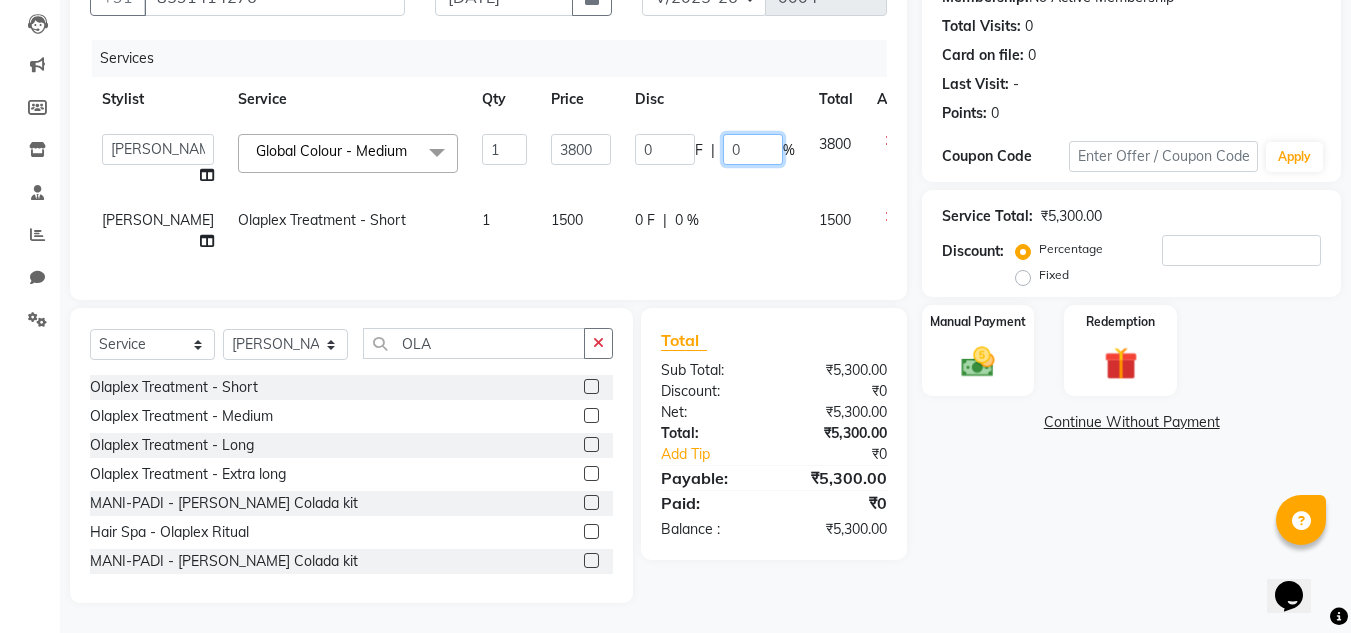 click on "0" 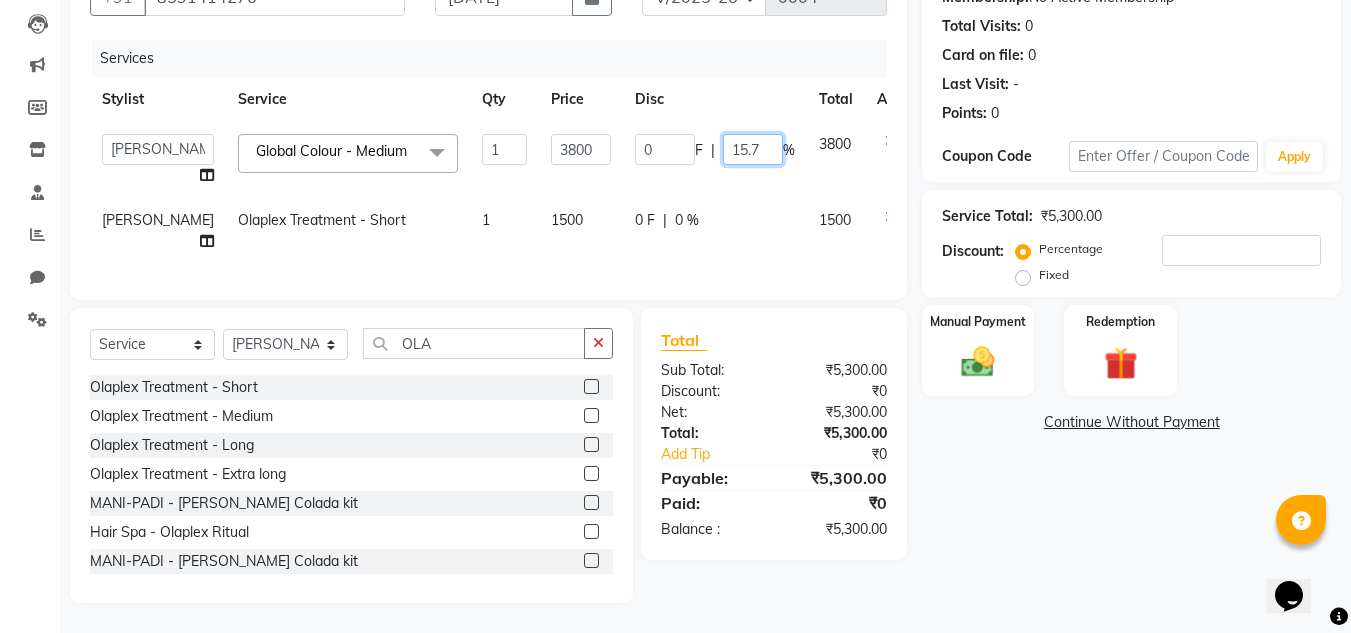 type on "15.79" 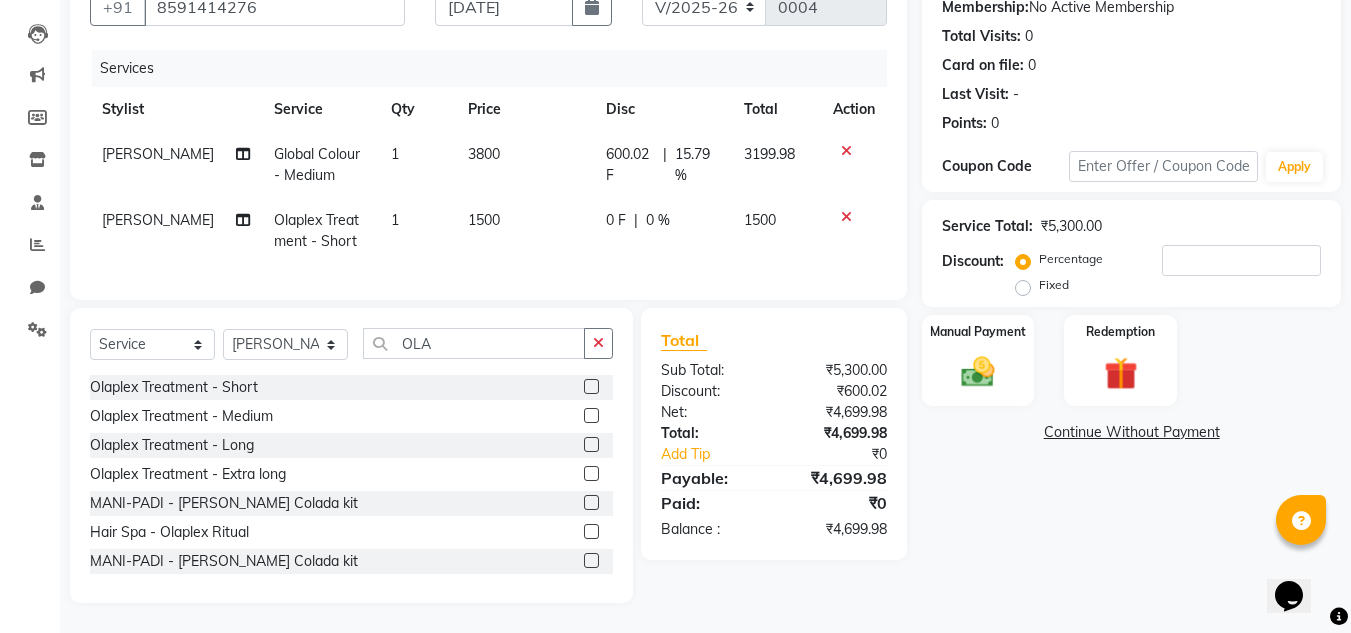 click on "0 F | 0 %" 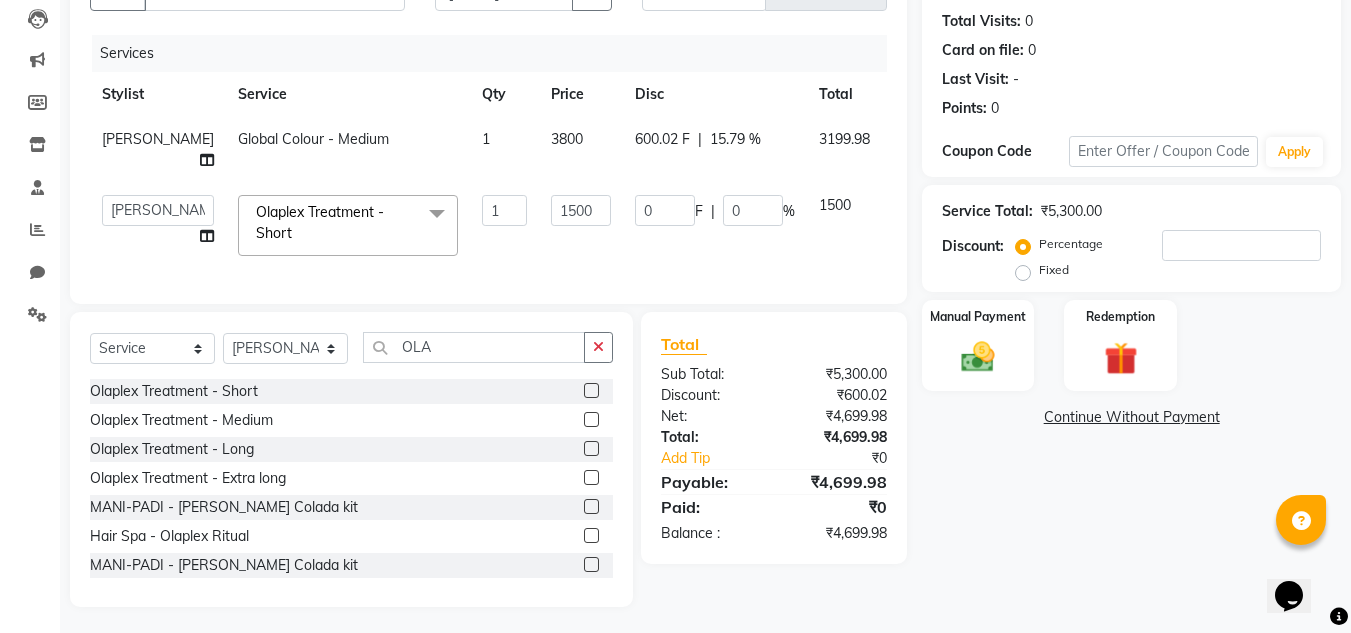 click on "15.79 %" 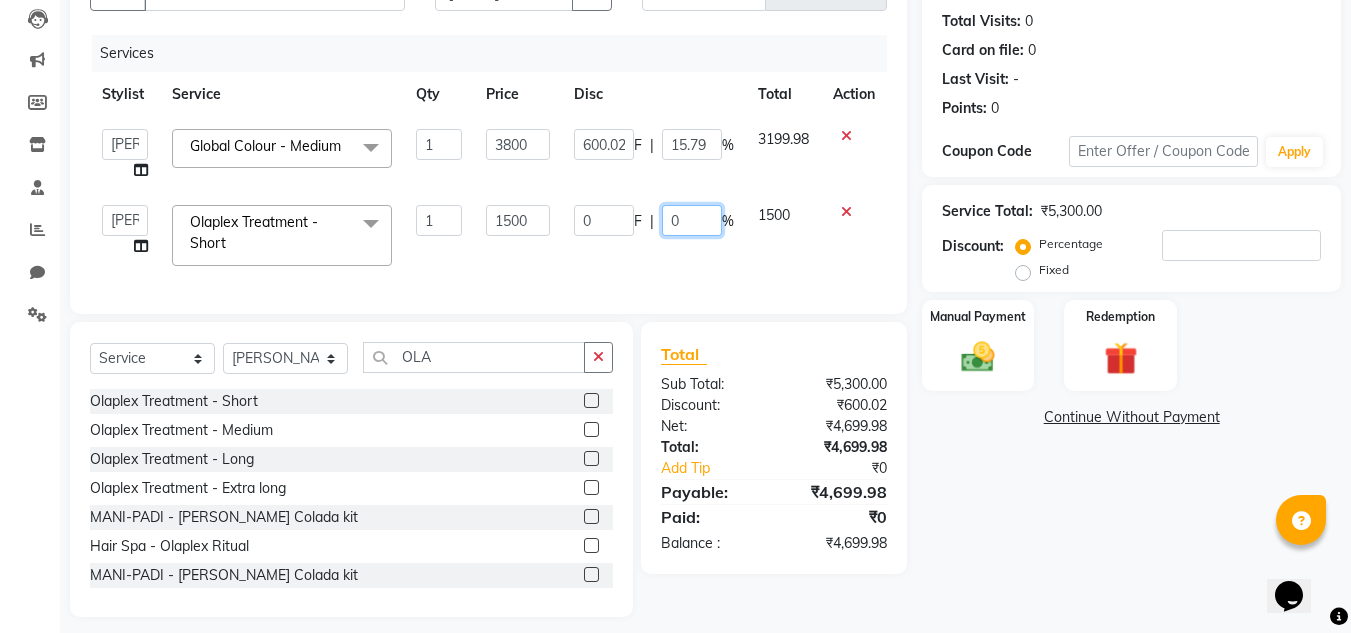 click on "0" 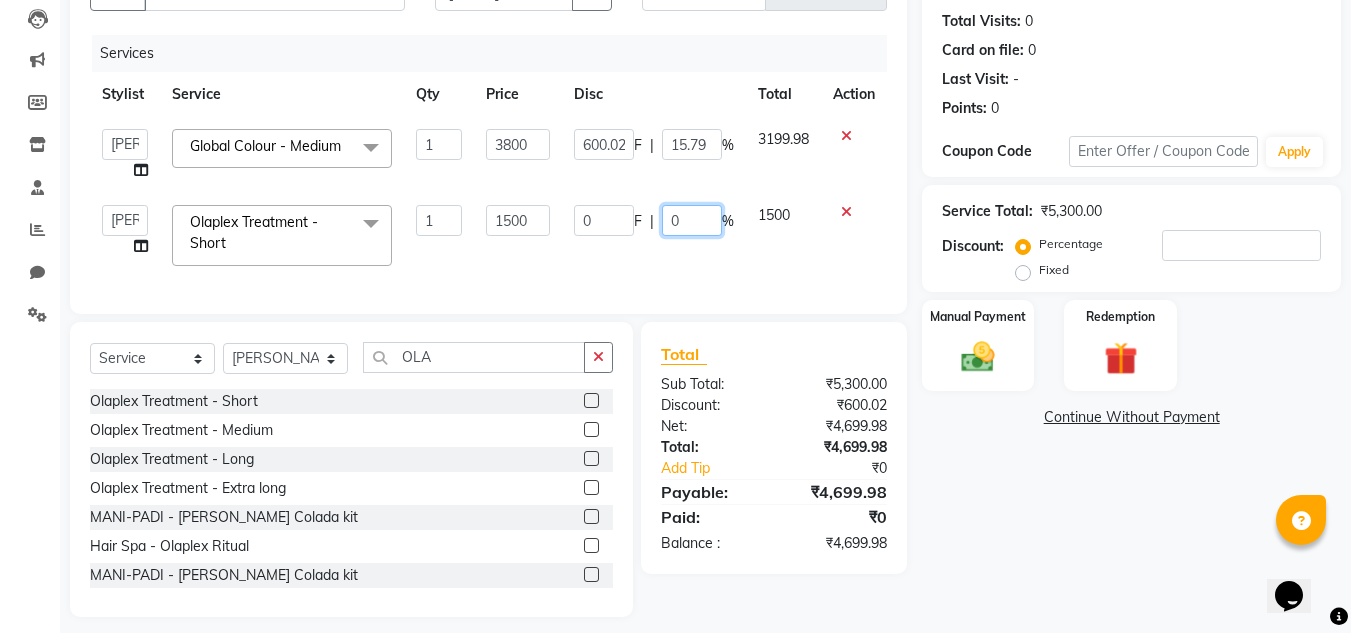 click on "0" 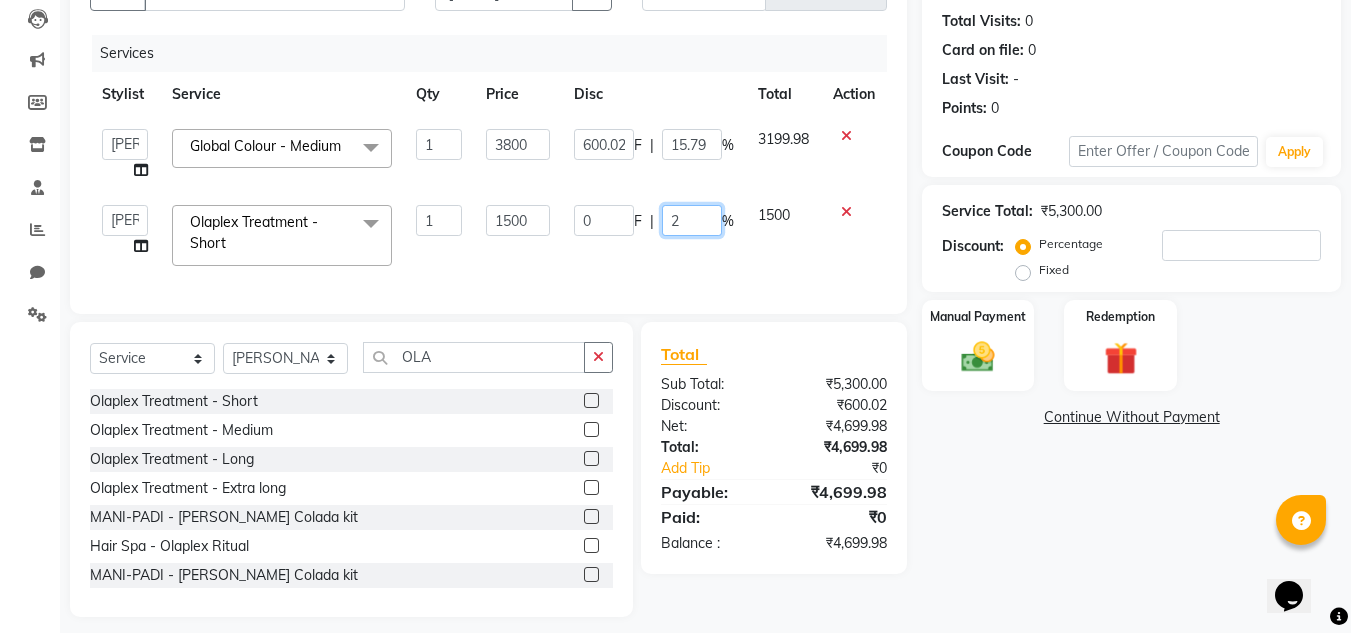 type on "20" 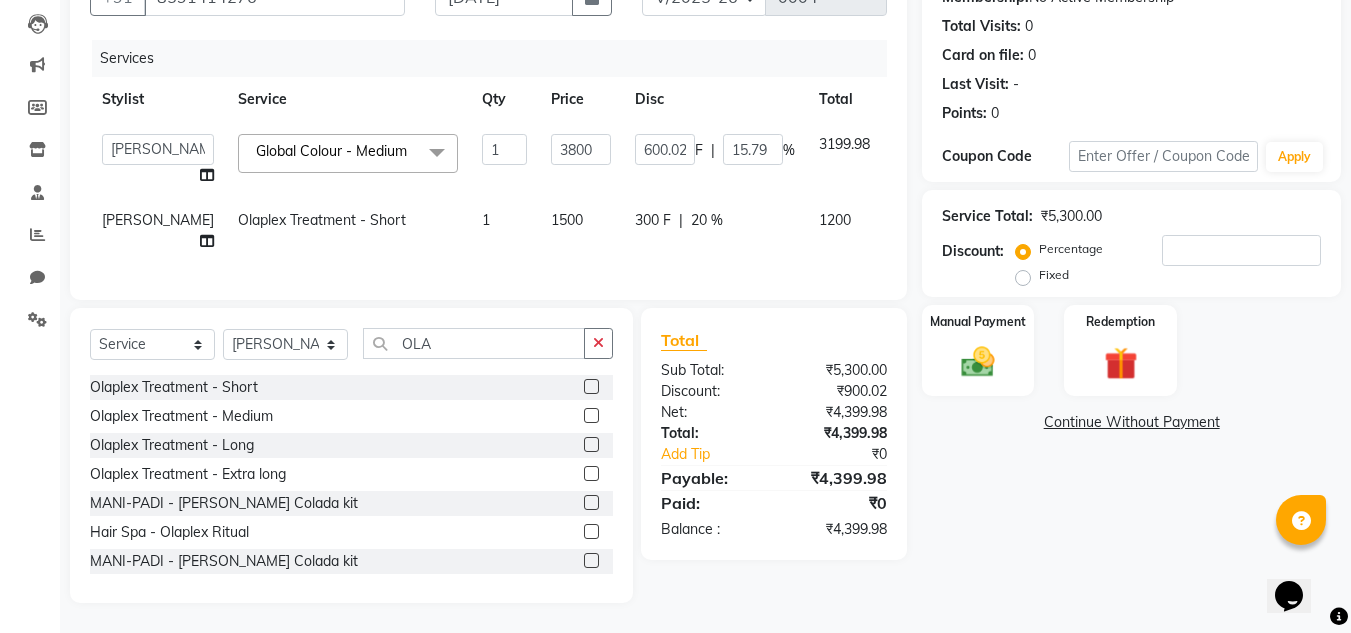 click on "1200" 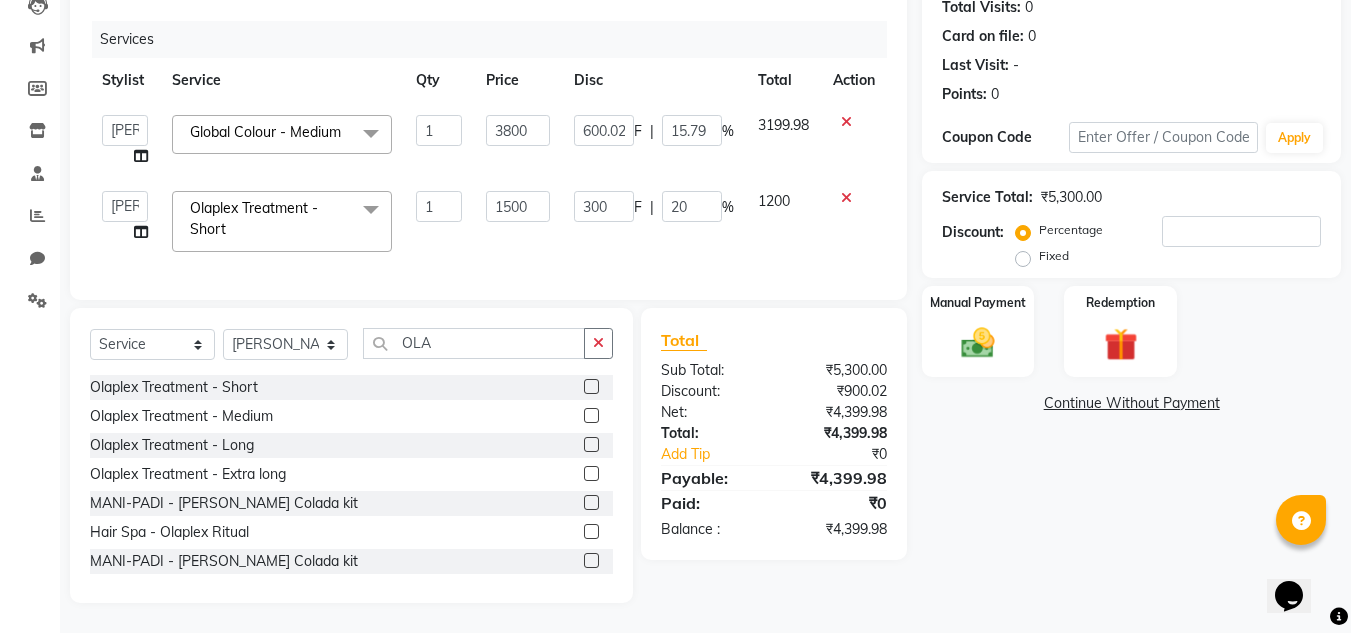 scroll, scrollTop: 242, scrollLeft: 0, axis: vertical 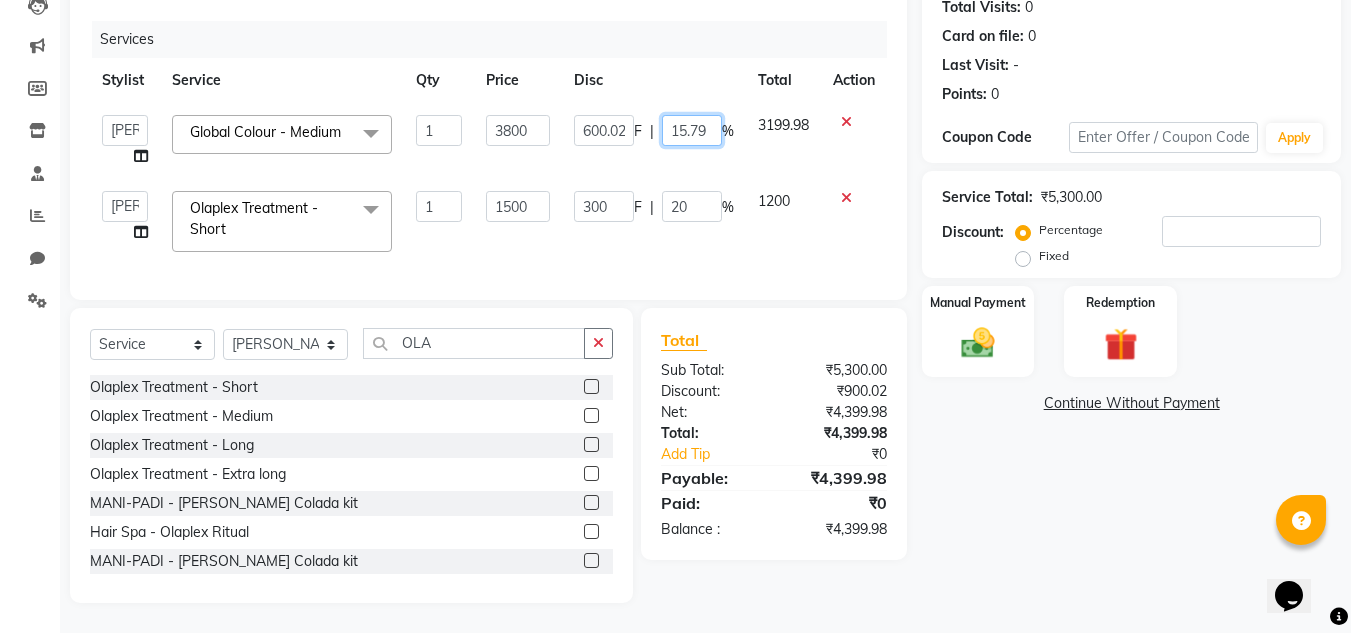 click on "15.79" 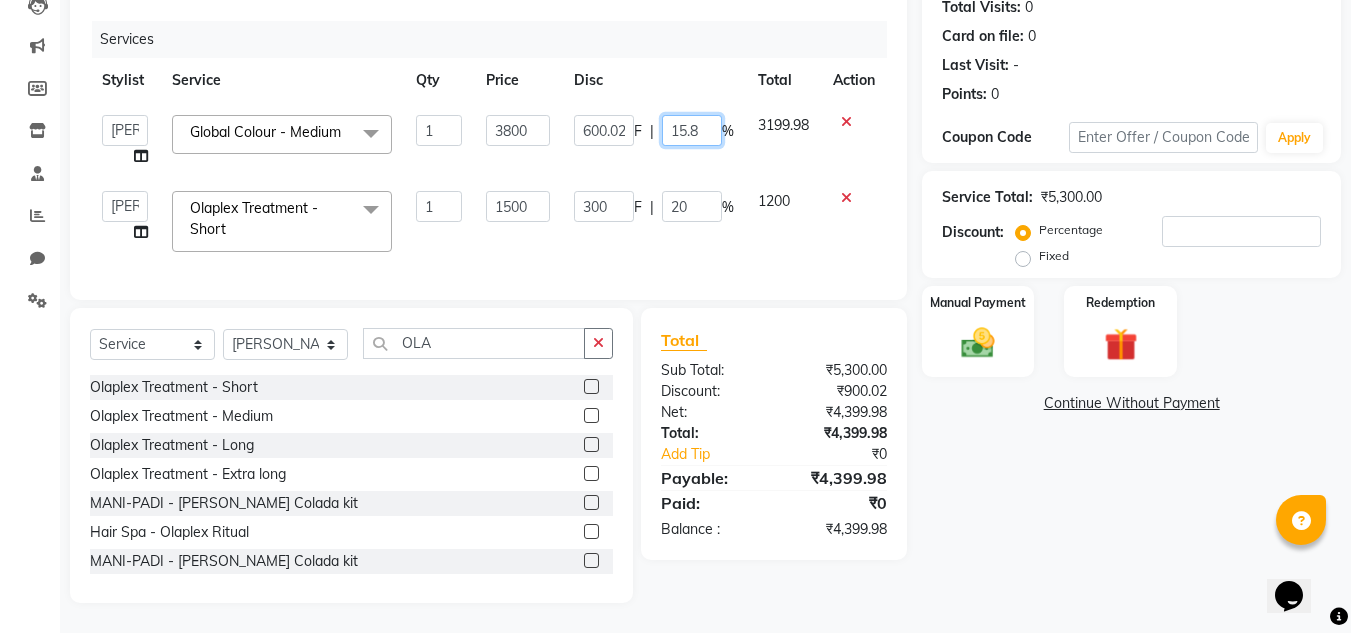 type on "15.80" 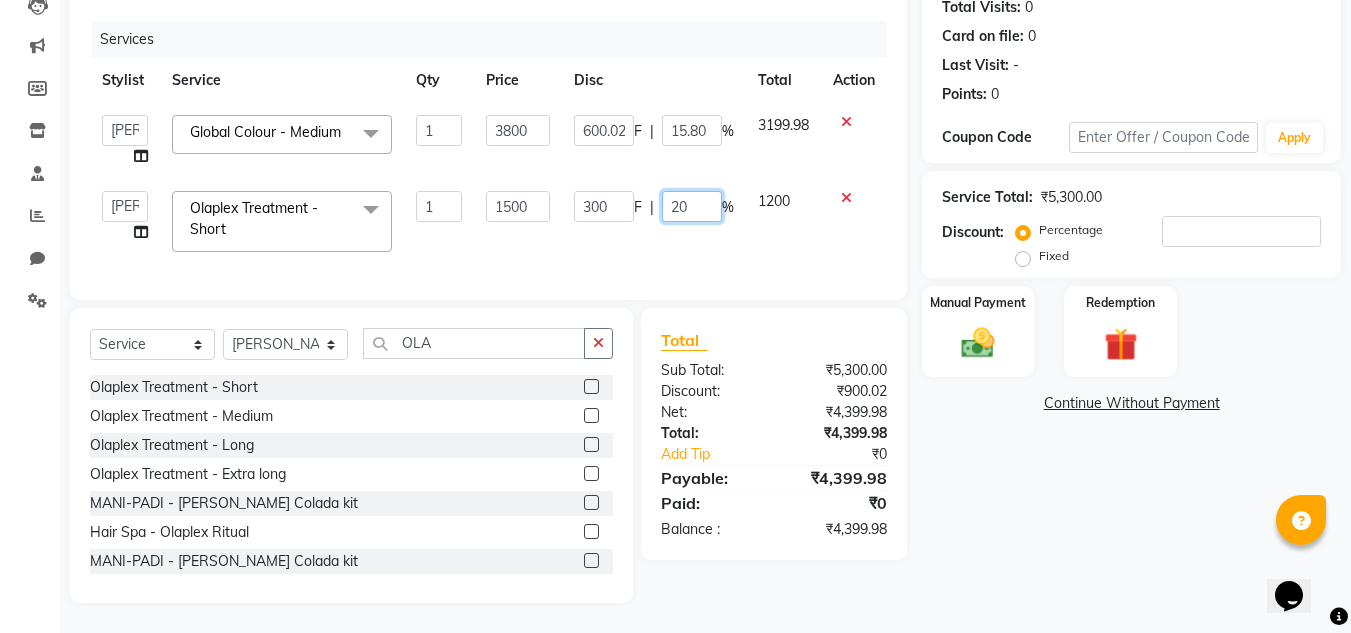 click on "20" 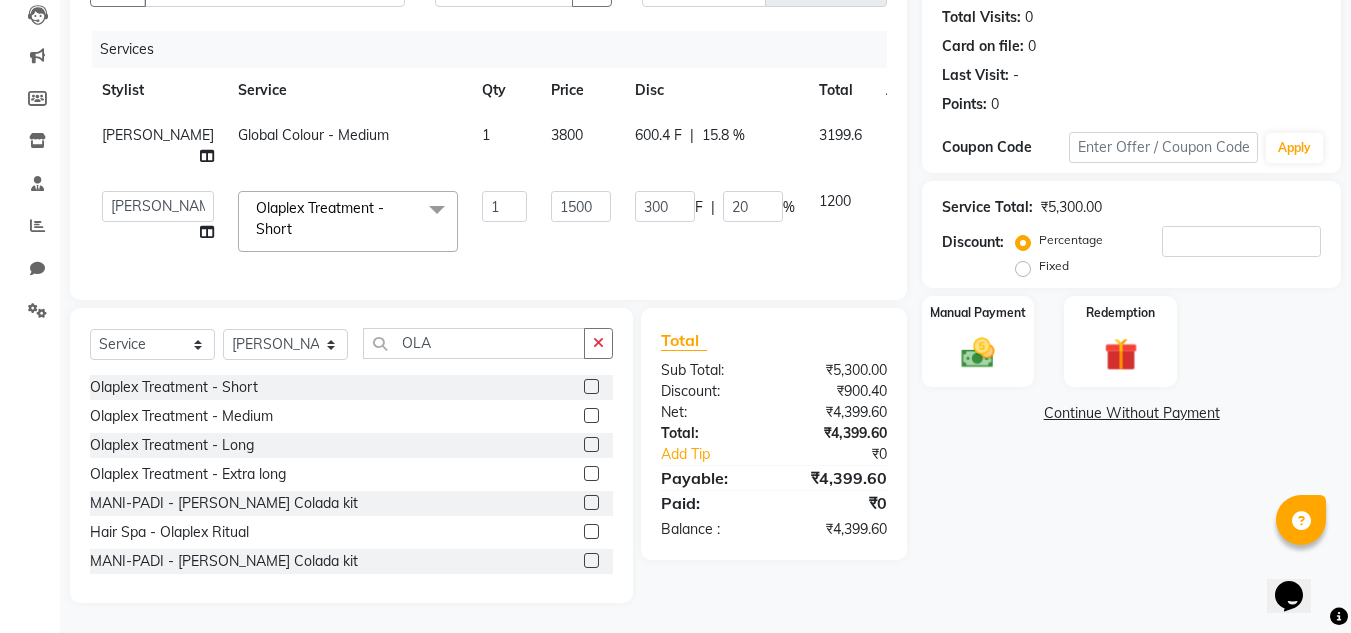 scroll, scrollTop: 213, scrollLeft: 0, axis: vertical 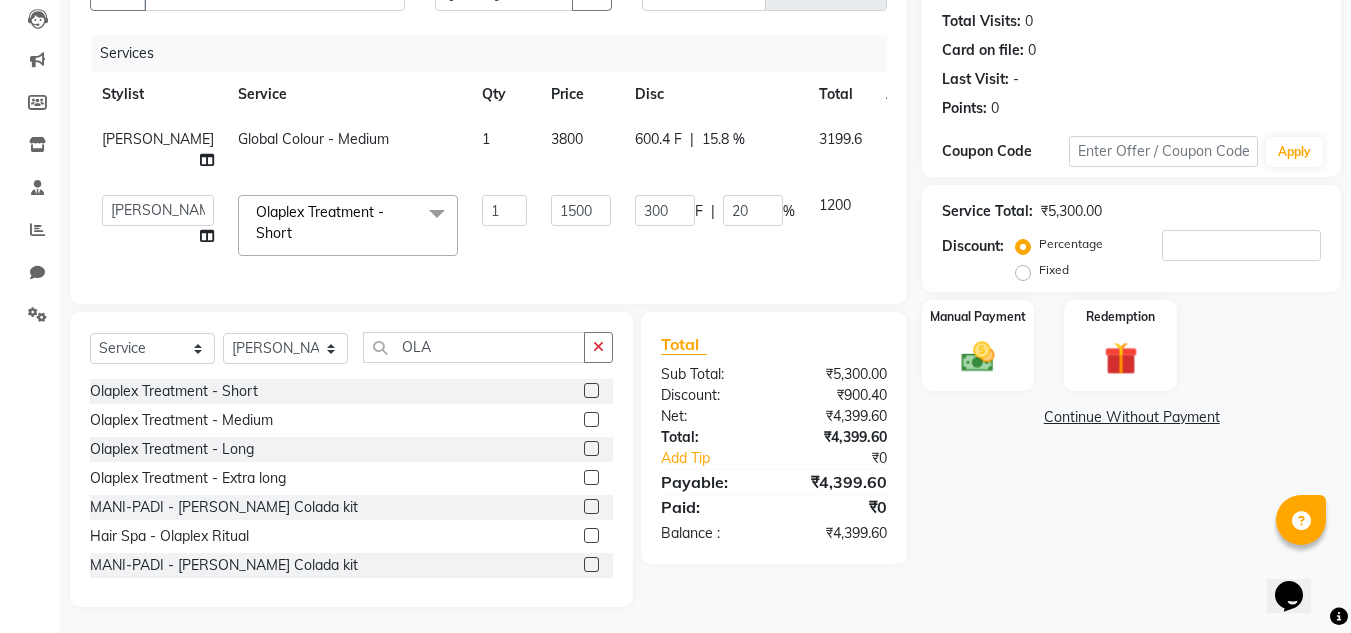 click on "Stylist Service Qty Price Disc Total Action [PERSON_NAME]	 Global Colour - Medium 1 3800 600.4 F | 15.8 % 3199.6  [PERSON_NAME]	   [PERSON_NAME]	   KAJAL JATHE	   [PERSON_NAME]	   [PERSON_NAME]	   [PERSON_NAME]	   [PERSON_NAME]	   [PERSON_NAME]	   SHWETA [PERSON_NAME] [PERSON_NAME] [PERSON_NAME]	  Olaplex Treatment - Short  x HAIR SERVICES - Fringe / Bangs Cut HAIR SERVICES - Girls Haircut HAIR SERVICES - One Length Trimming HAIR SERVICES - Haircut Hairwash - Short Hairwash - Medium Hairwash - Long Hairwash - Extra long Keratin / Smoothening Wash - Short Keratin / Smoothening Wash - Medium Keratin / Smoothening Wash - Long Keratin / Smoothening Wash - Extra long Deep Conditioning - Short Deep Conditioning - Medium Deep Conditioning - Long Deep Conditioning - Extra long Blow Dry Curls / Straight - Short Blow Dry Curls / Straight - Medium Blow Dry Curls / Straight - Long Blow Dry Curls / Straight - Extra long Ironing - Short Ironing - Medium Ironing - Long Ironing - Extra long Crimping - Short 1 1500 300" 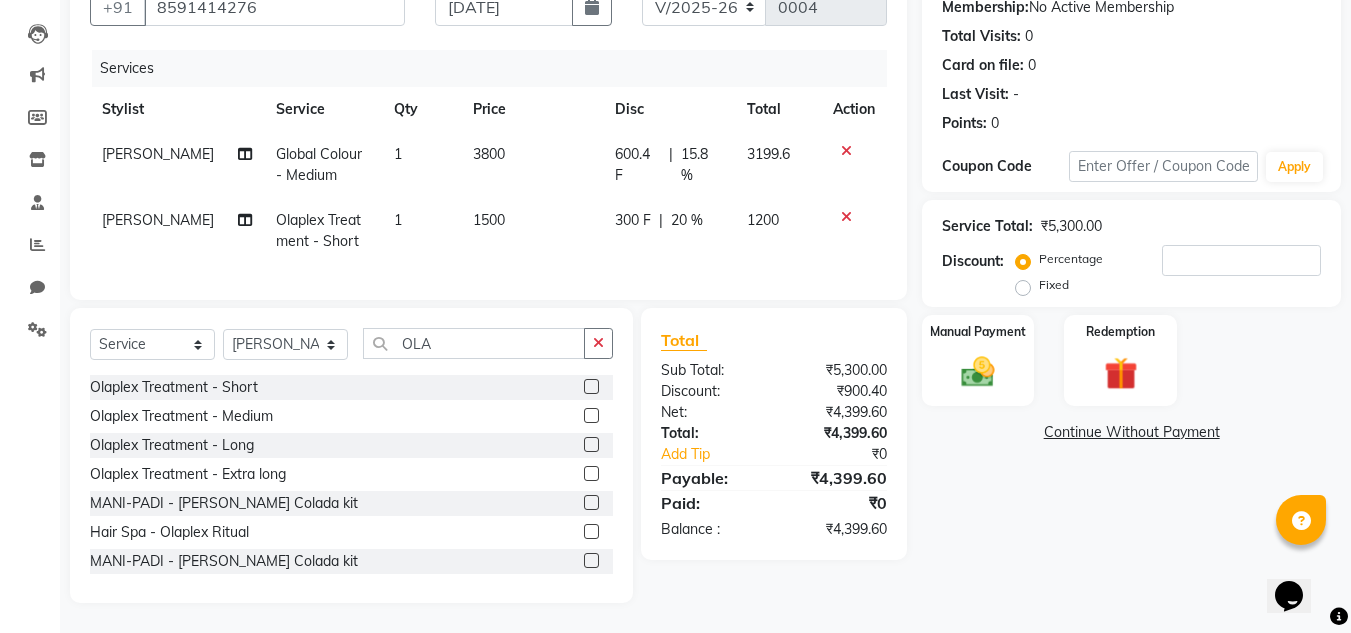 click on "15.8 %" 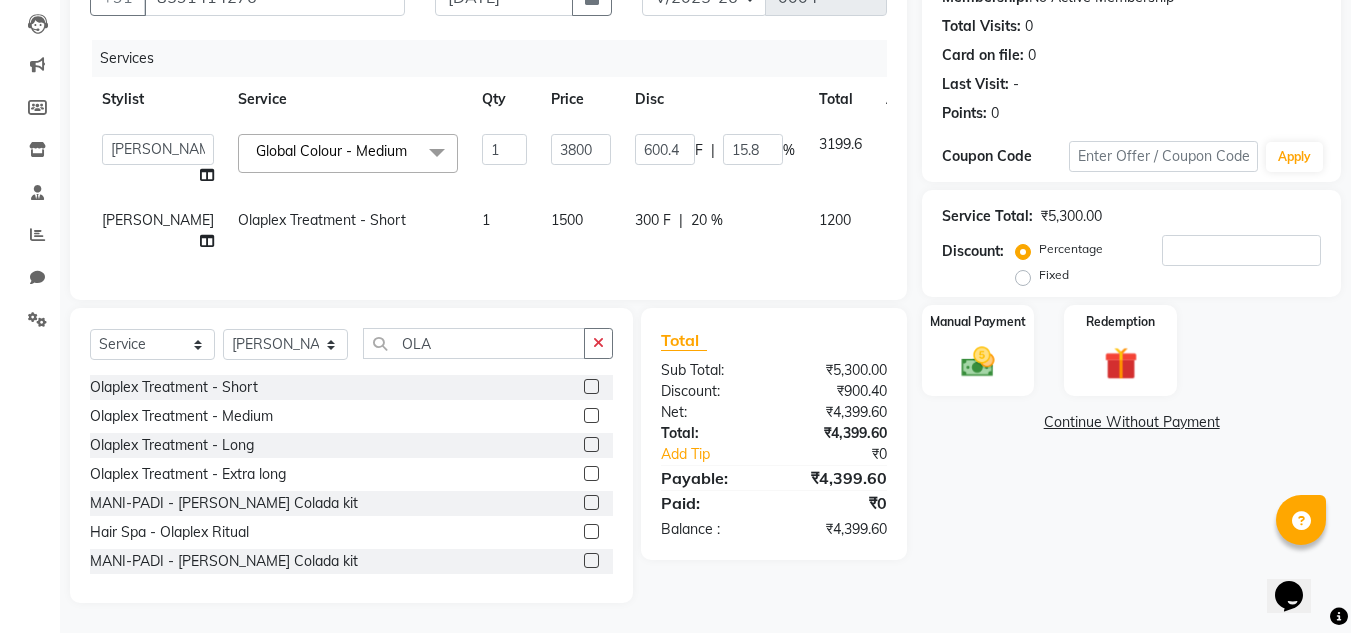 click on "600.4 F | 15.8 %" 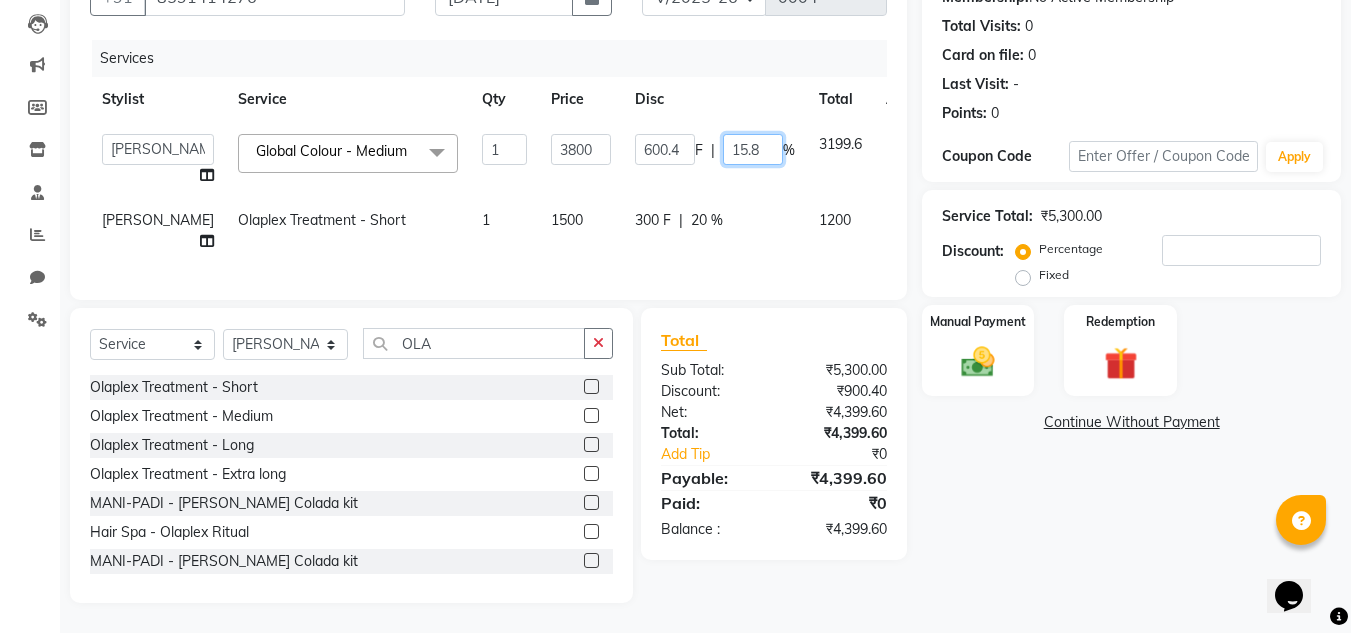 click on "15.8" 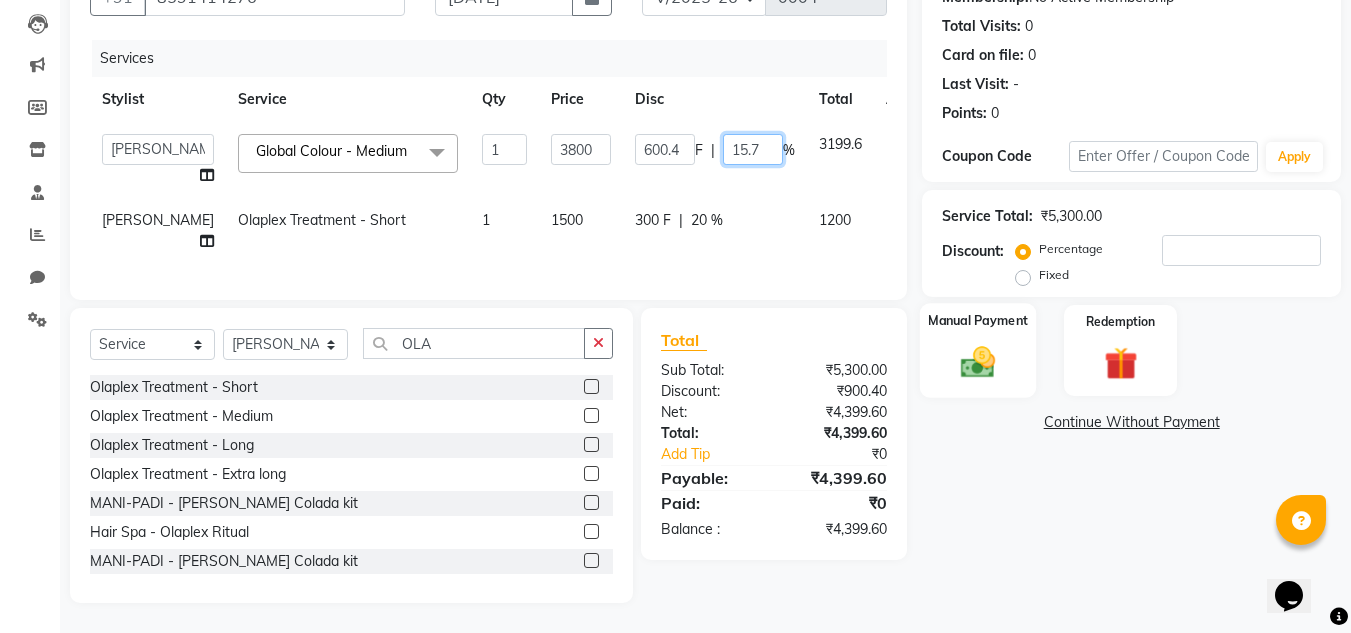 type on "15.79" 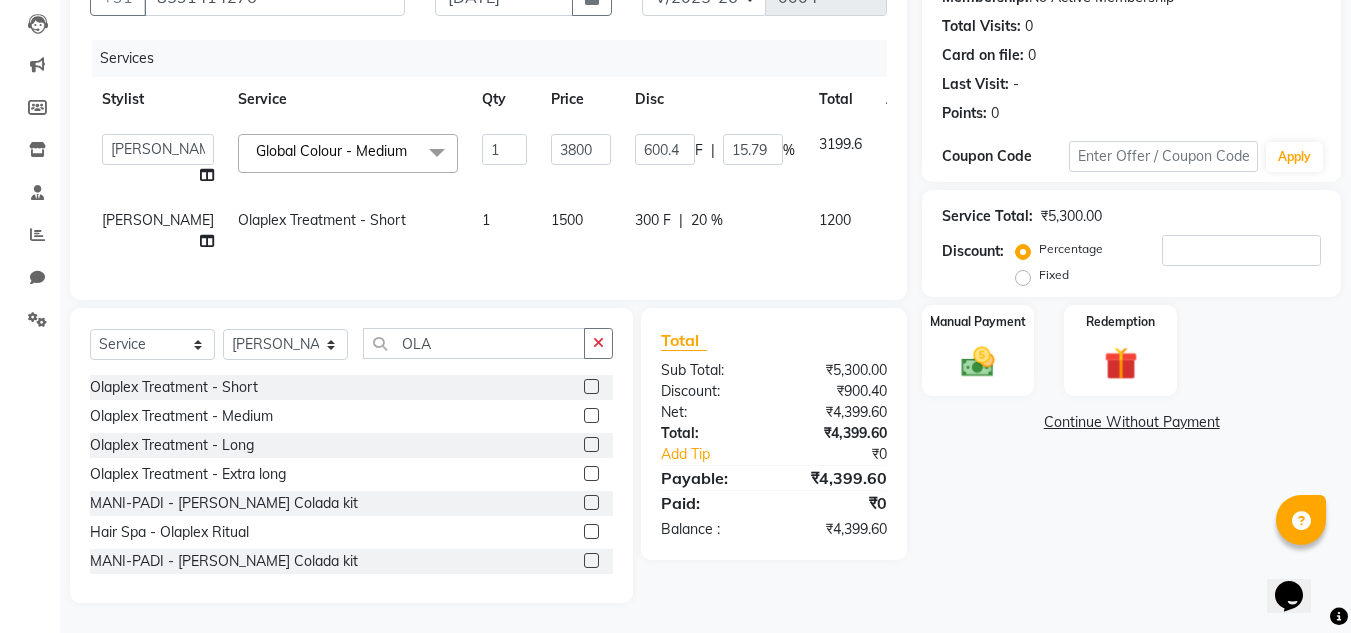 scroll, scrollTop: 213, scrollLeft: 0, axis: vertical 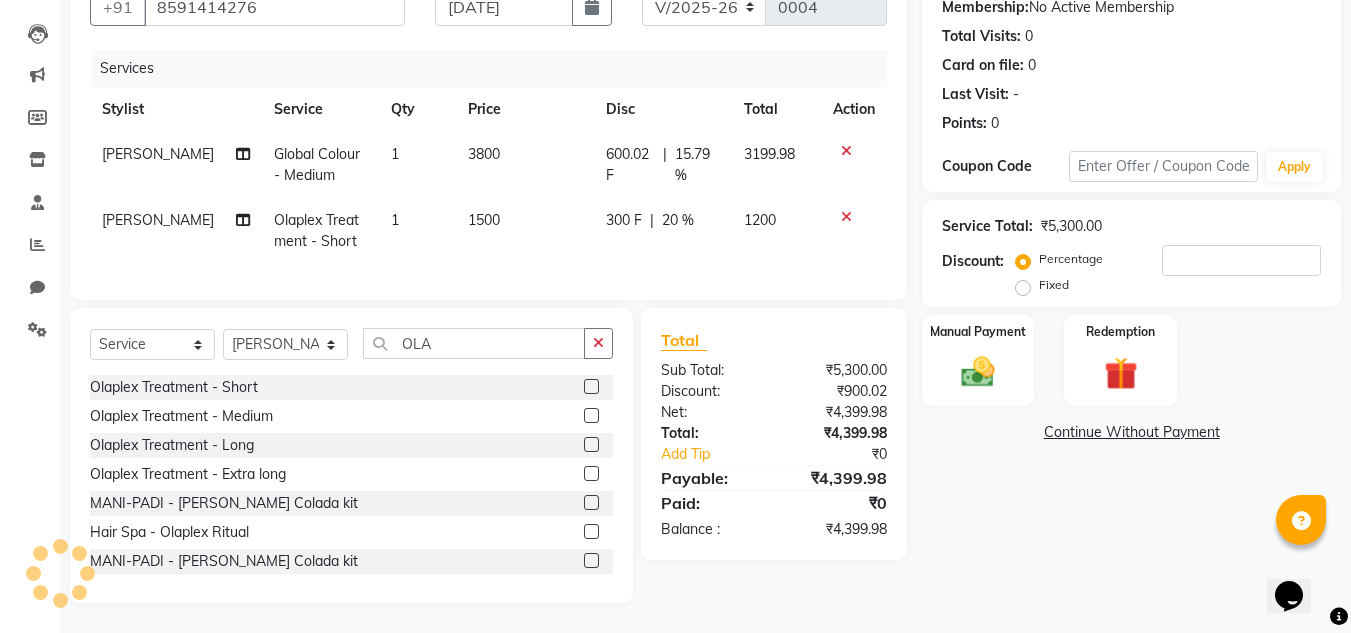 click on "600.02 F" 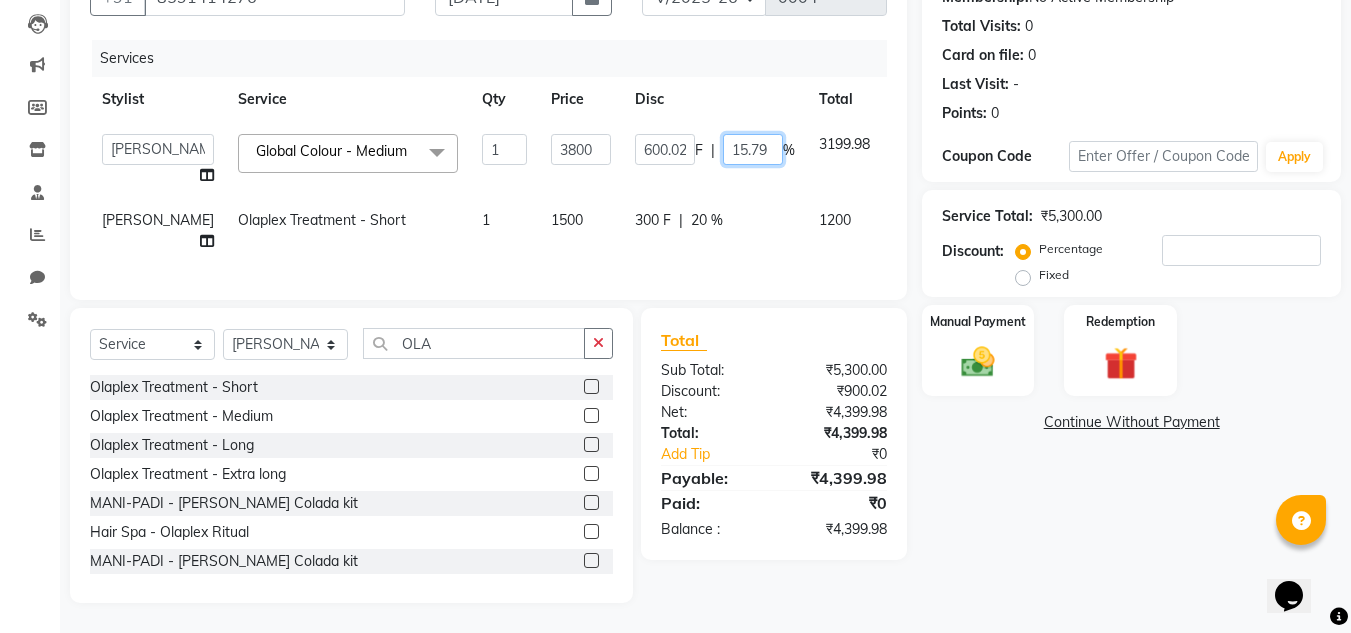 click on "15.79" 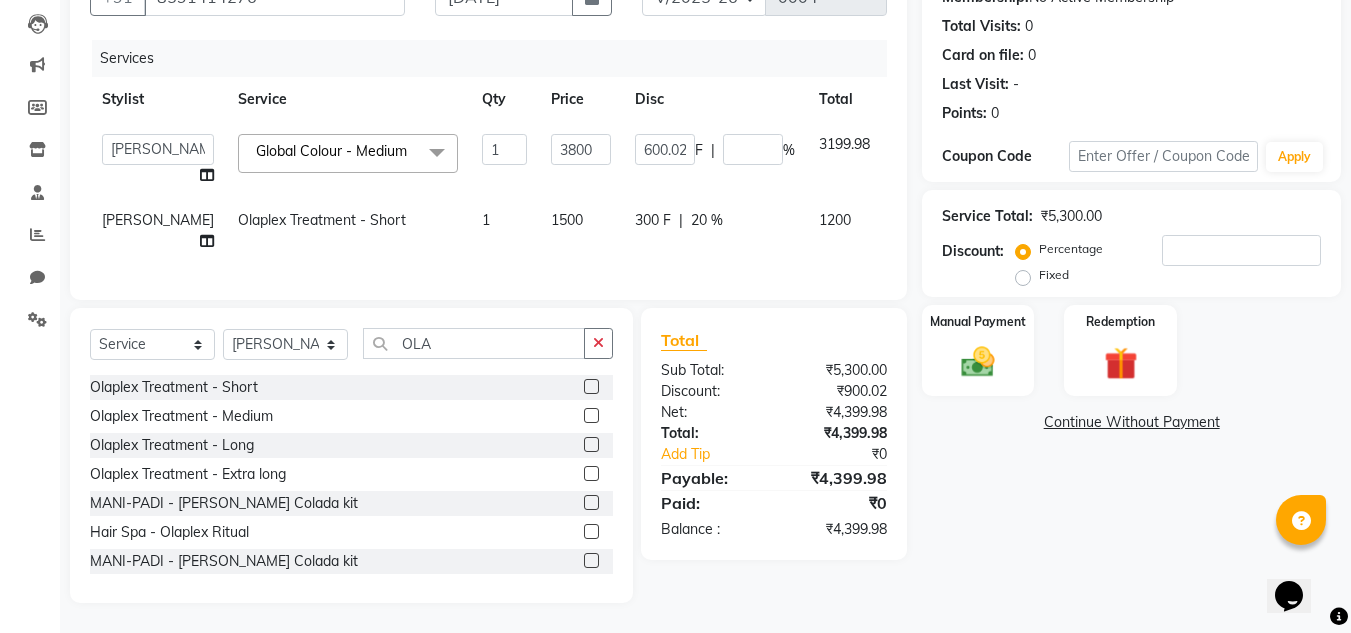 scroll, scrollTop: 213, scrollLeft: 0, axis: vertical 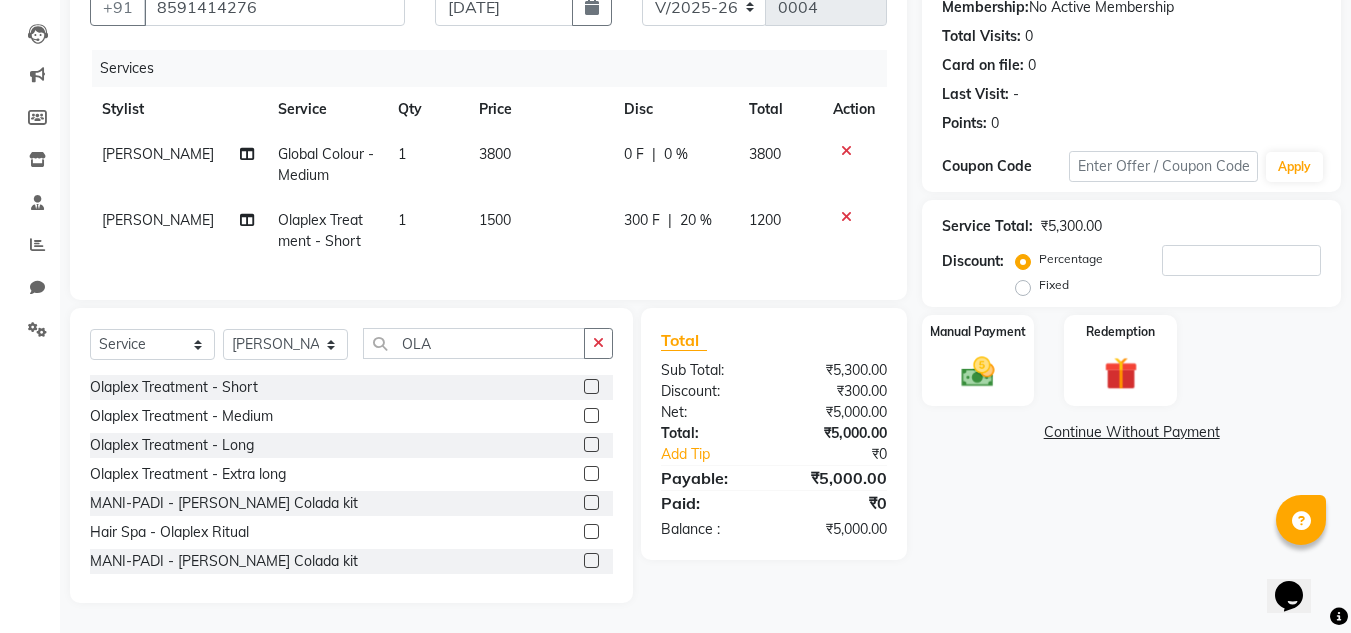 click on "|" 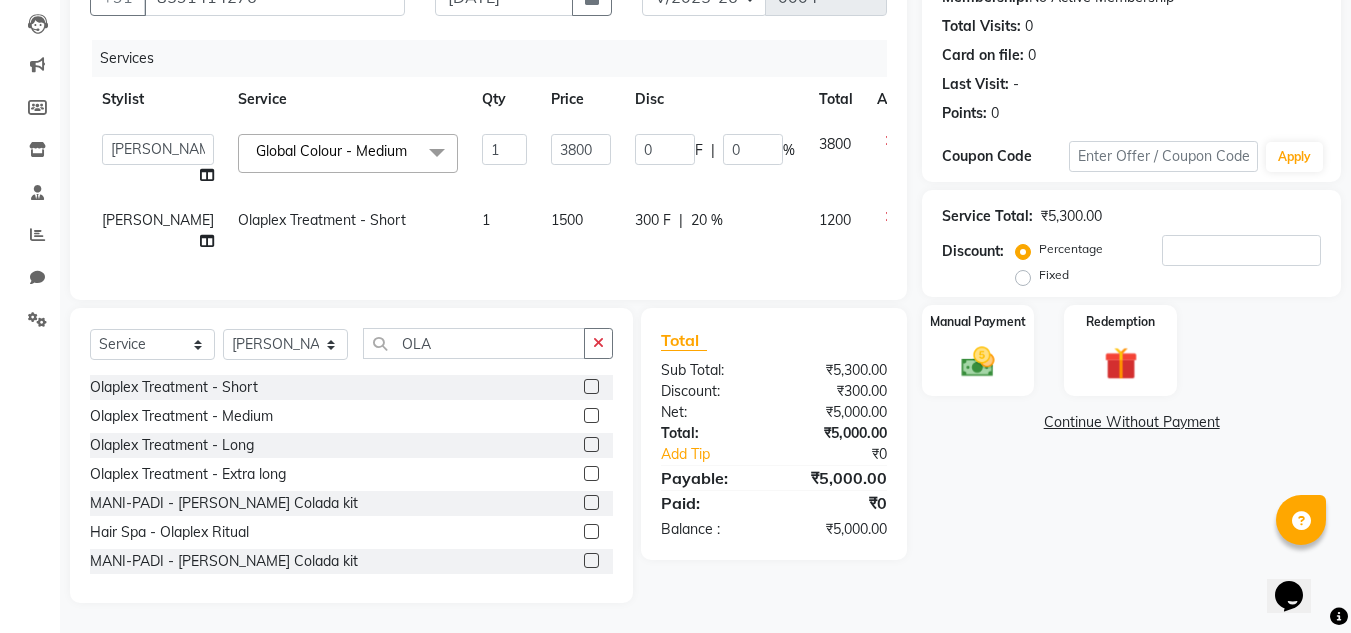 scroll, scrollTop: 242, scrollLeft: 0, axis: vertical 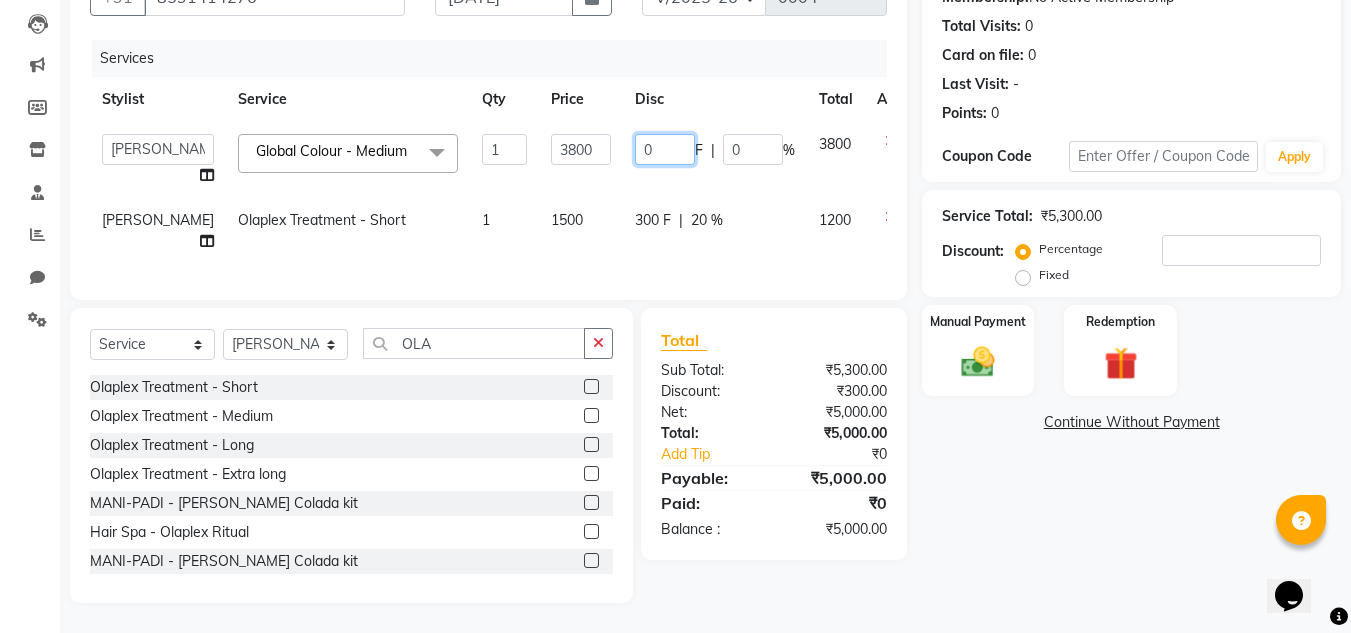 click on "0" 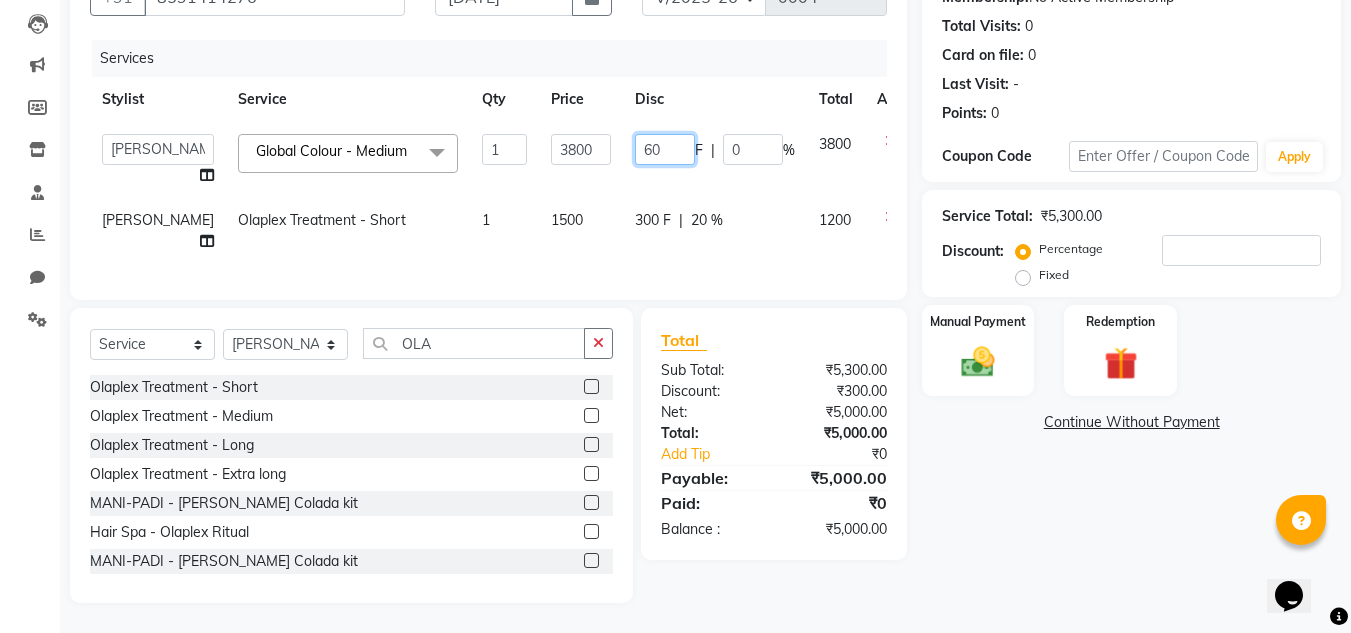 type on "600" 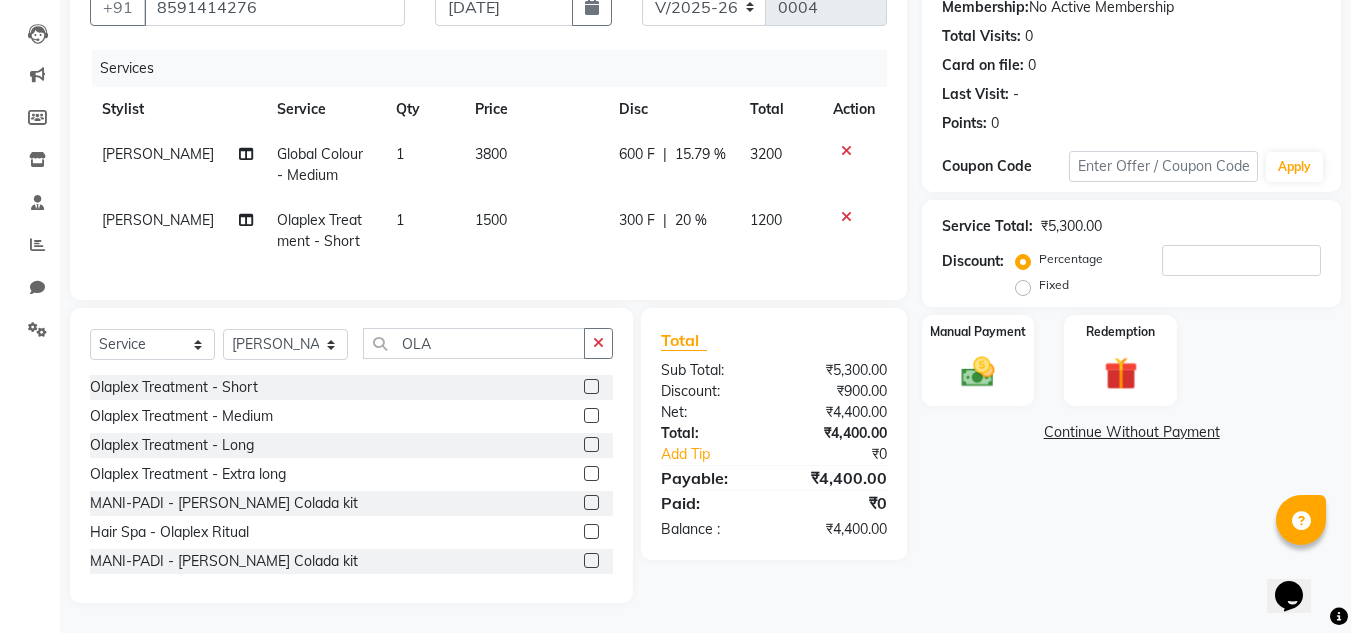 scroll, scrollTop: 213, scrollLeft: 0, axis: vertical 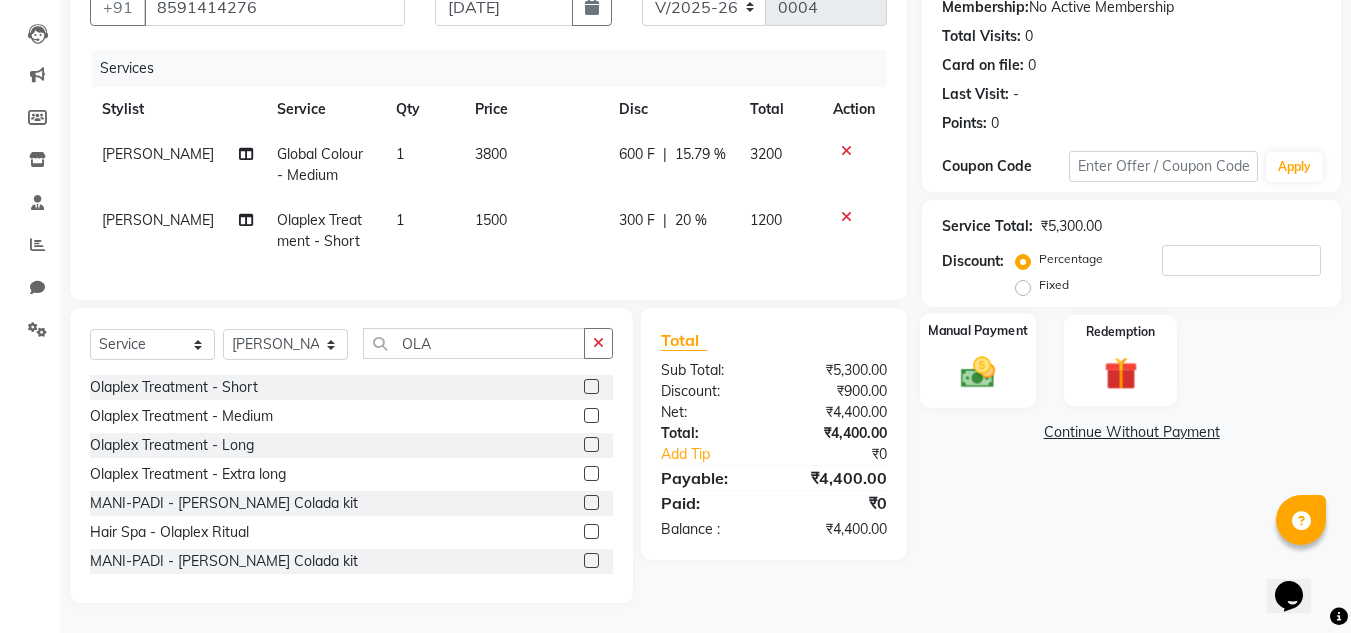 click 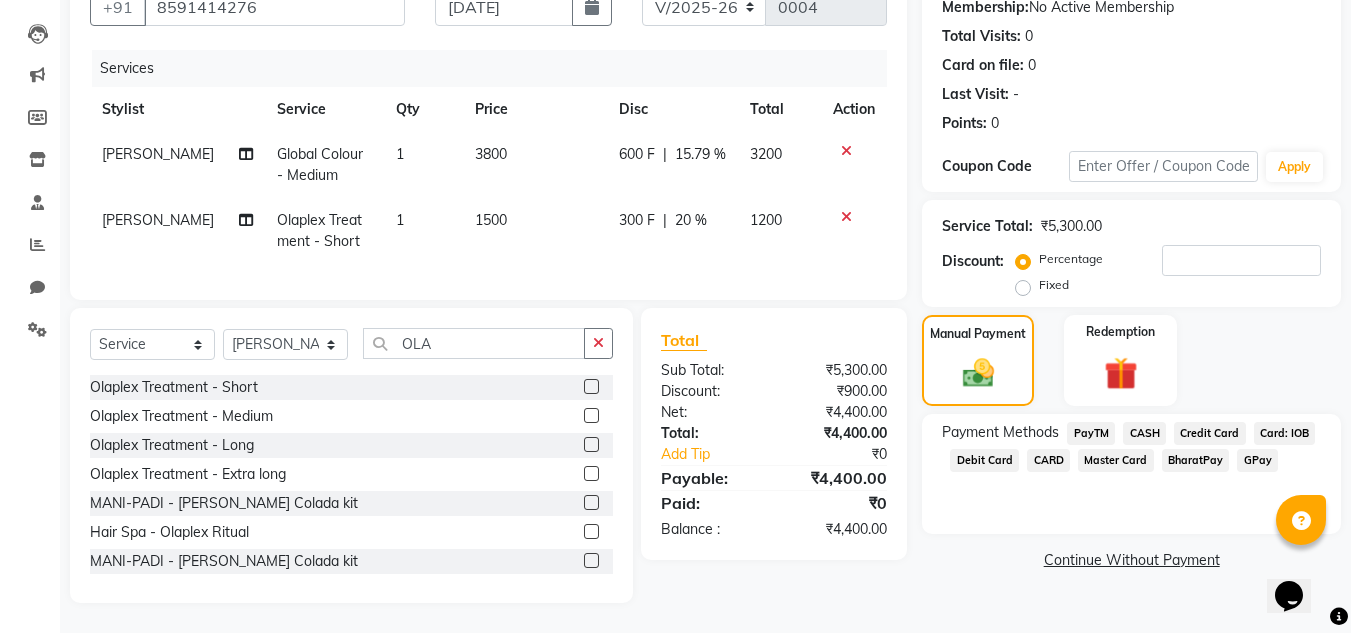 click on "GPay" 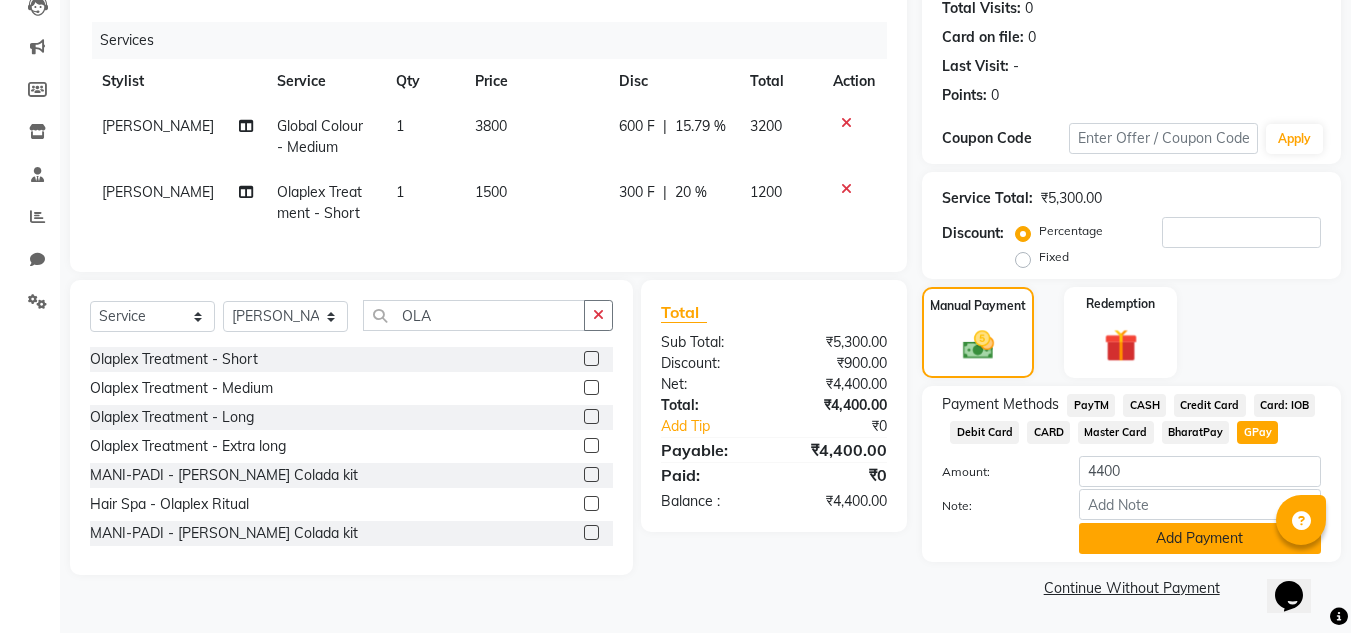 click on "Add Payment" 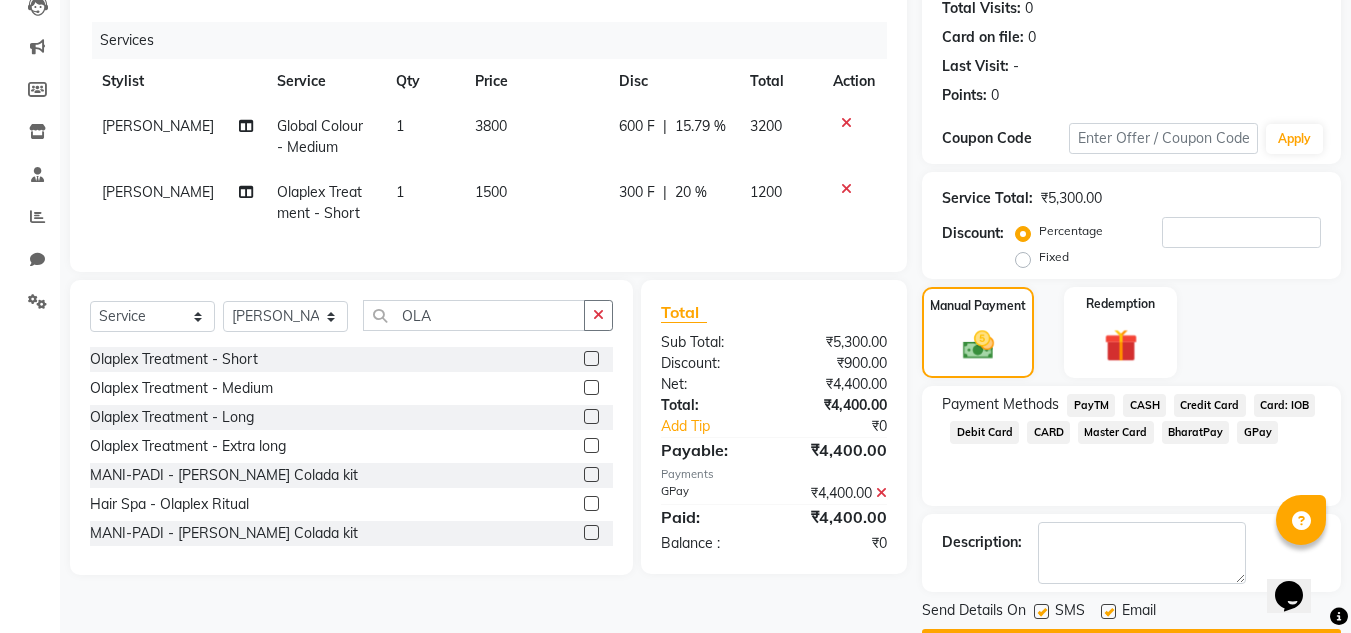 scroll, scrollTop: 283, scrollLeft: 0, axis: vertical 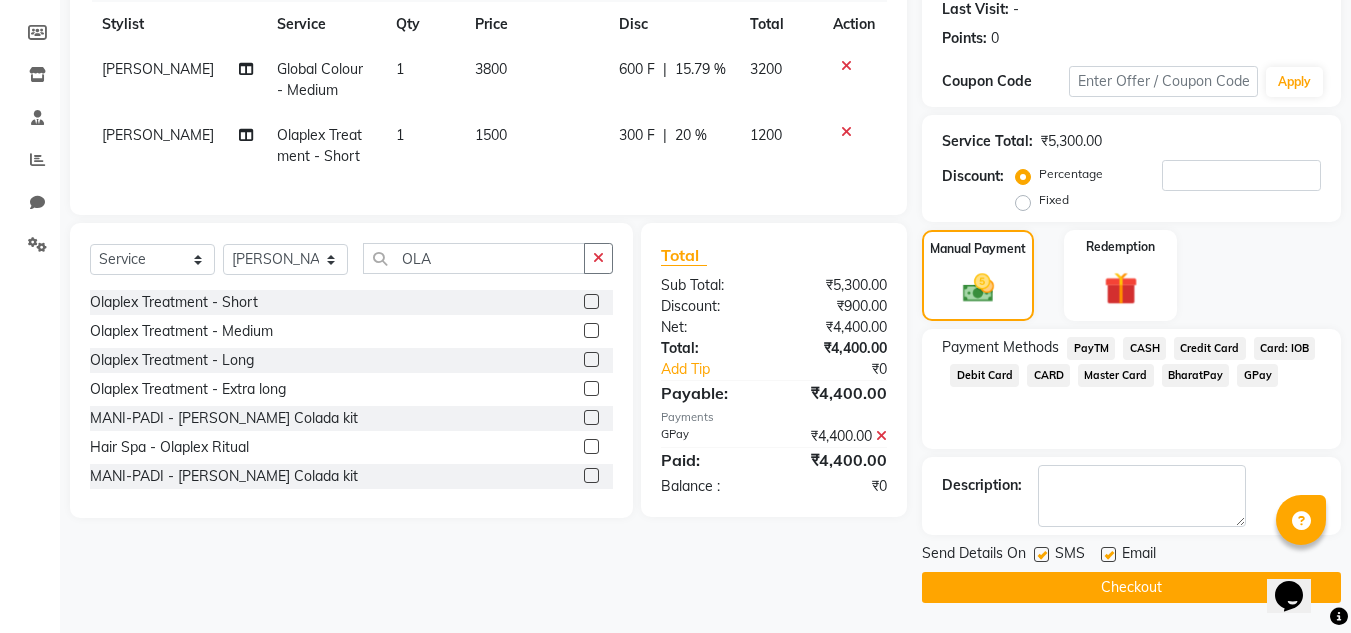 click on "Checkout" 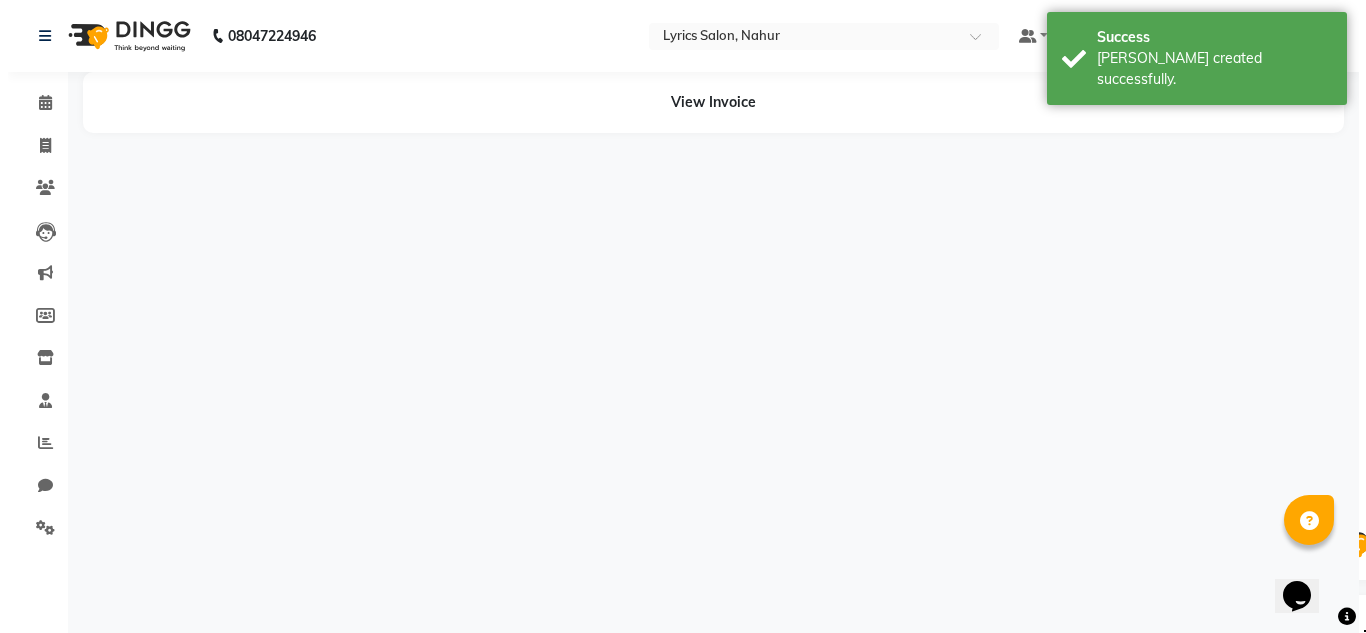 scroll, scrollTop: 0, scrollLeft: 0, axis: both 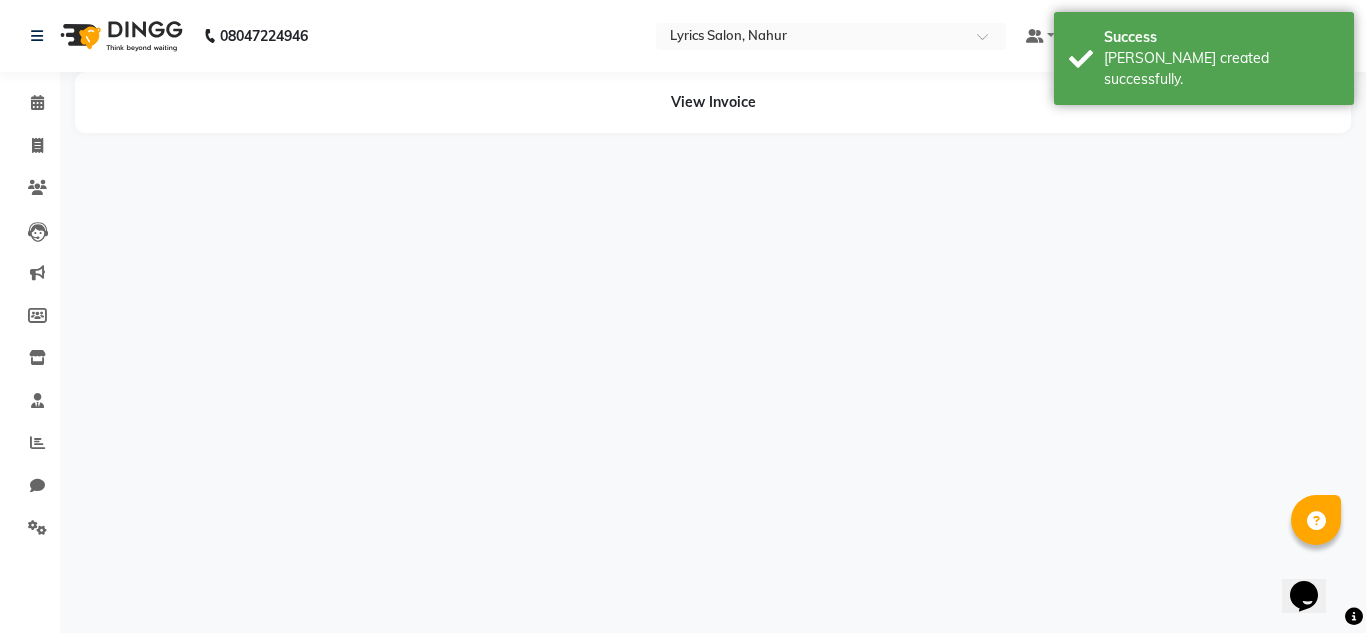 select on "85842" 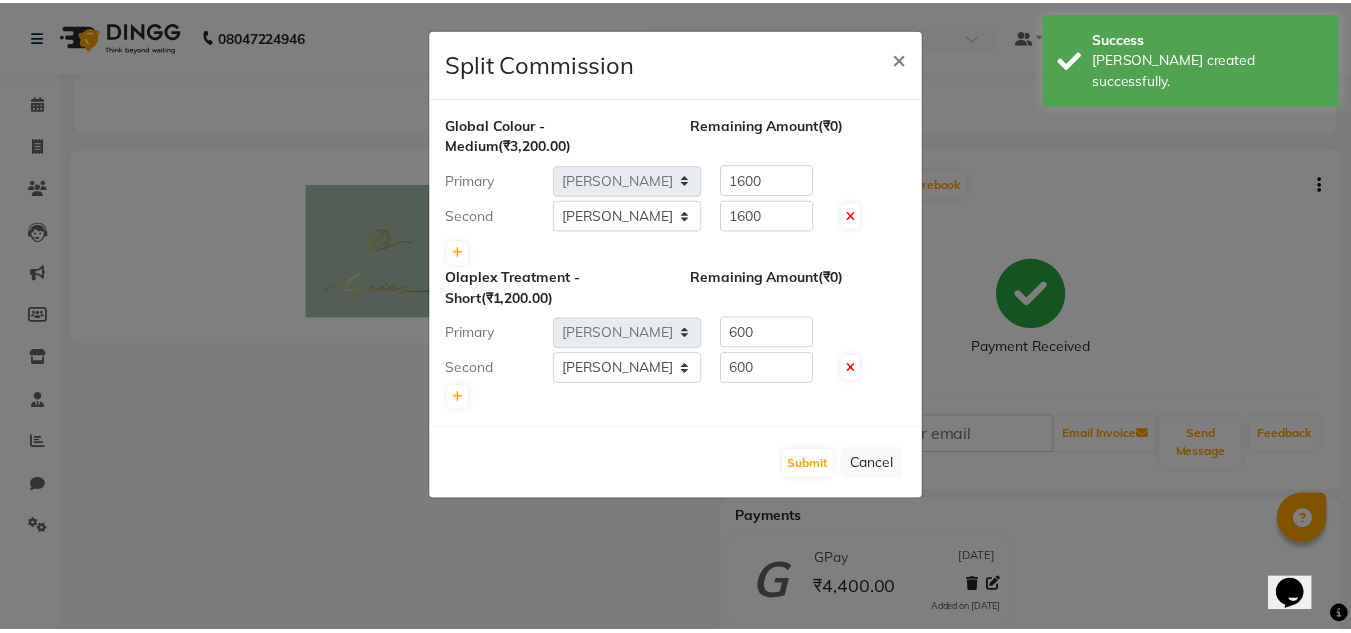 scroll, scrollTop: 0, scrollLeft: 0, axis: both 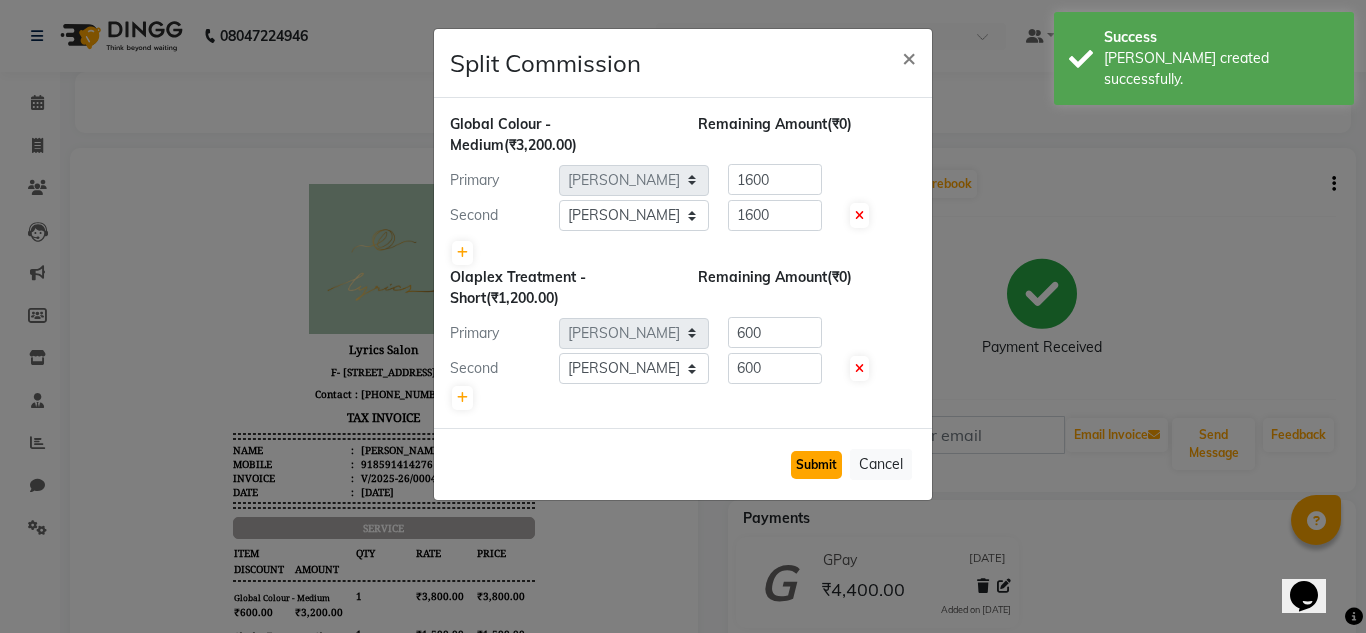 click on "Submit" 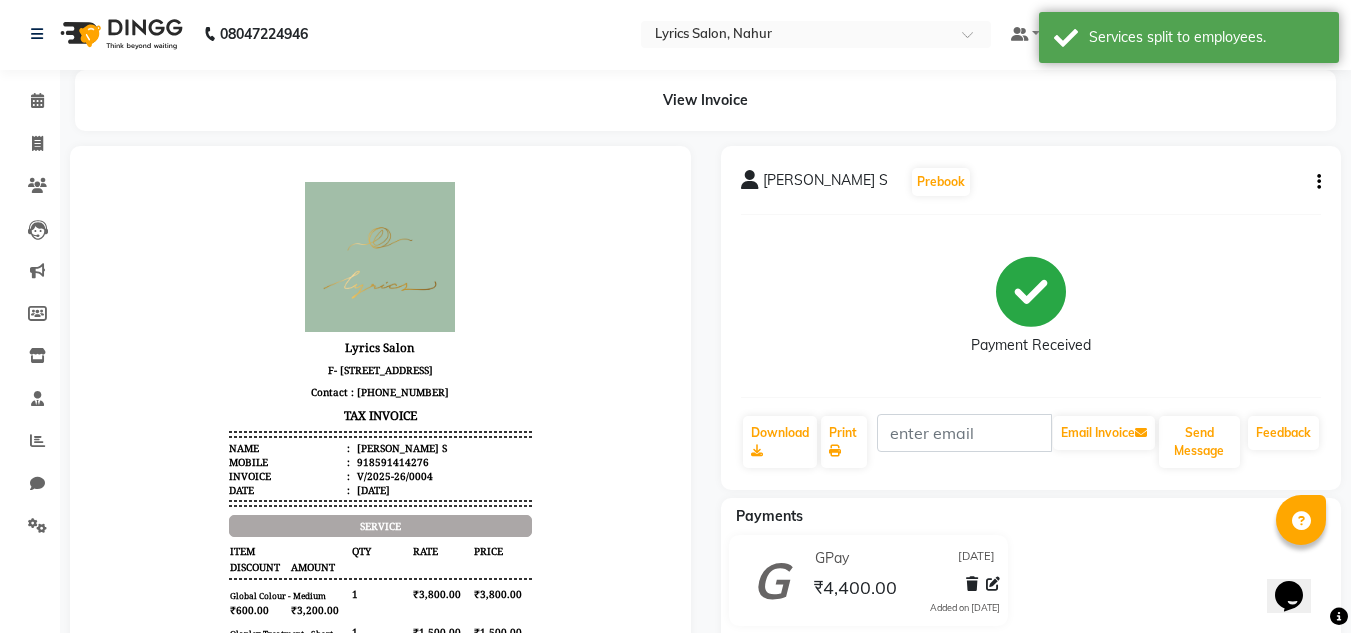 scroll, scrollTop: 0, scrollLeft: 0, axis: both 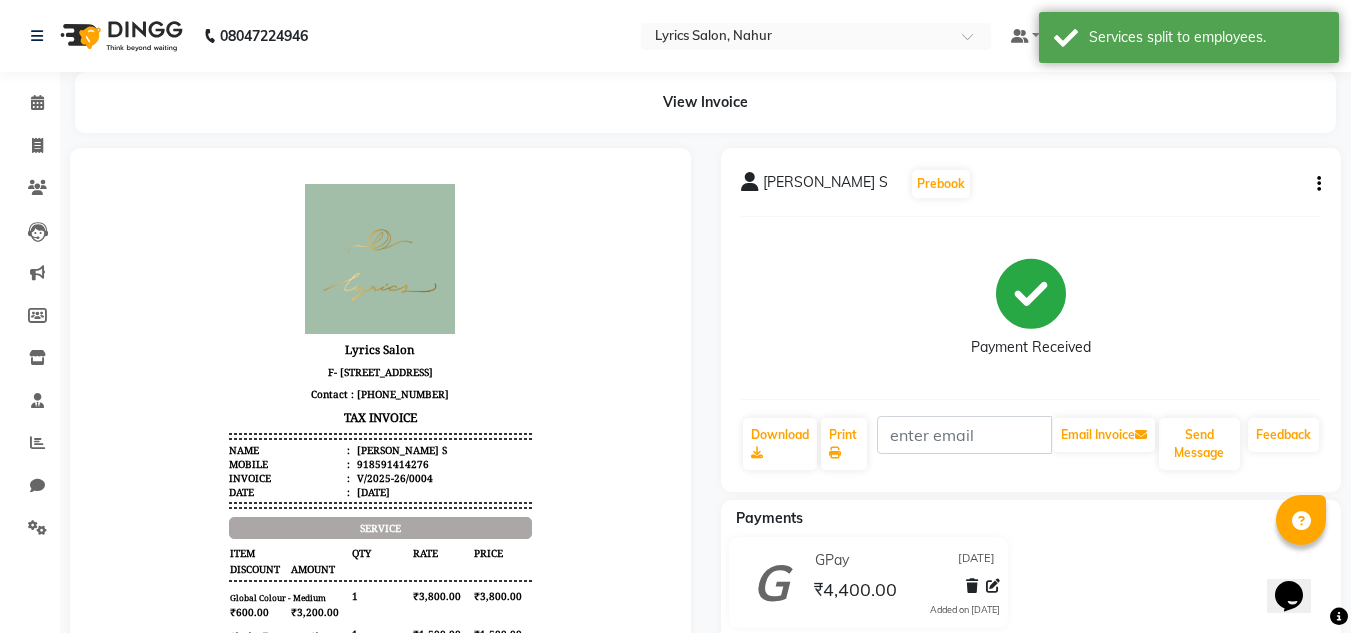 click 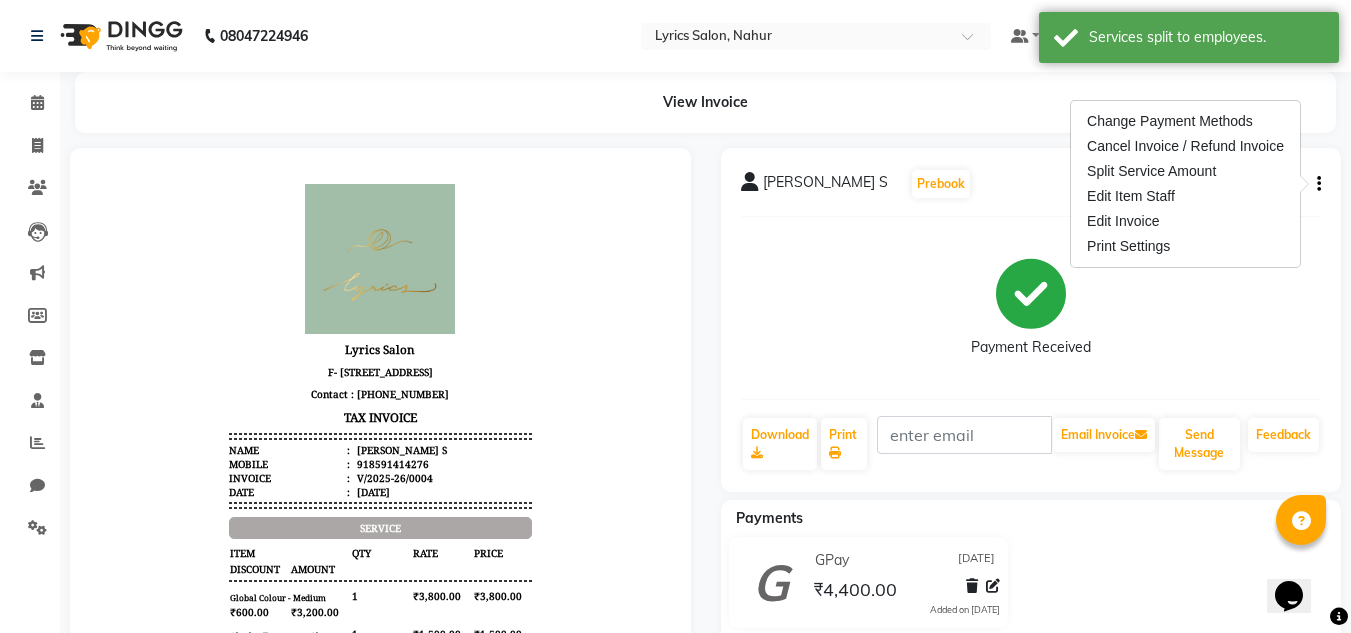 click on "Payment Received" 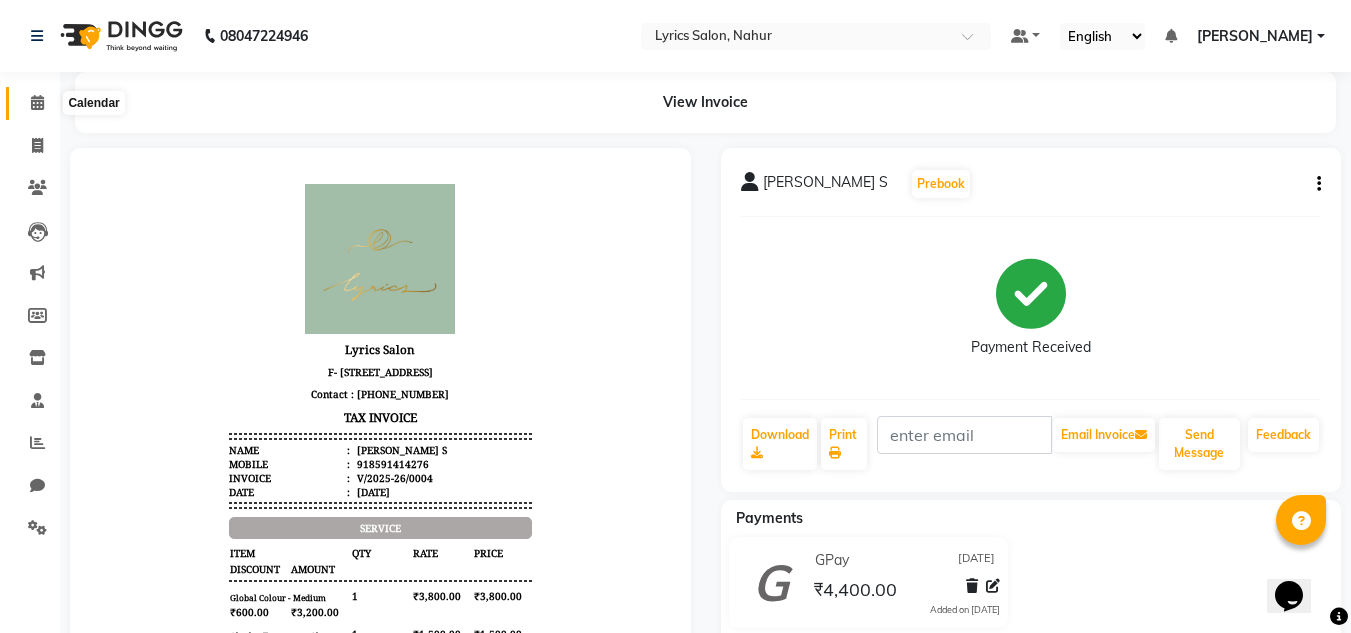 click 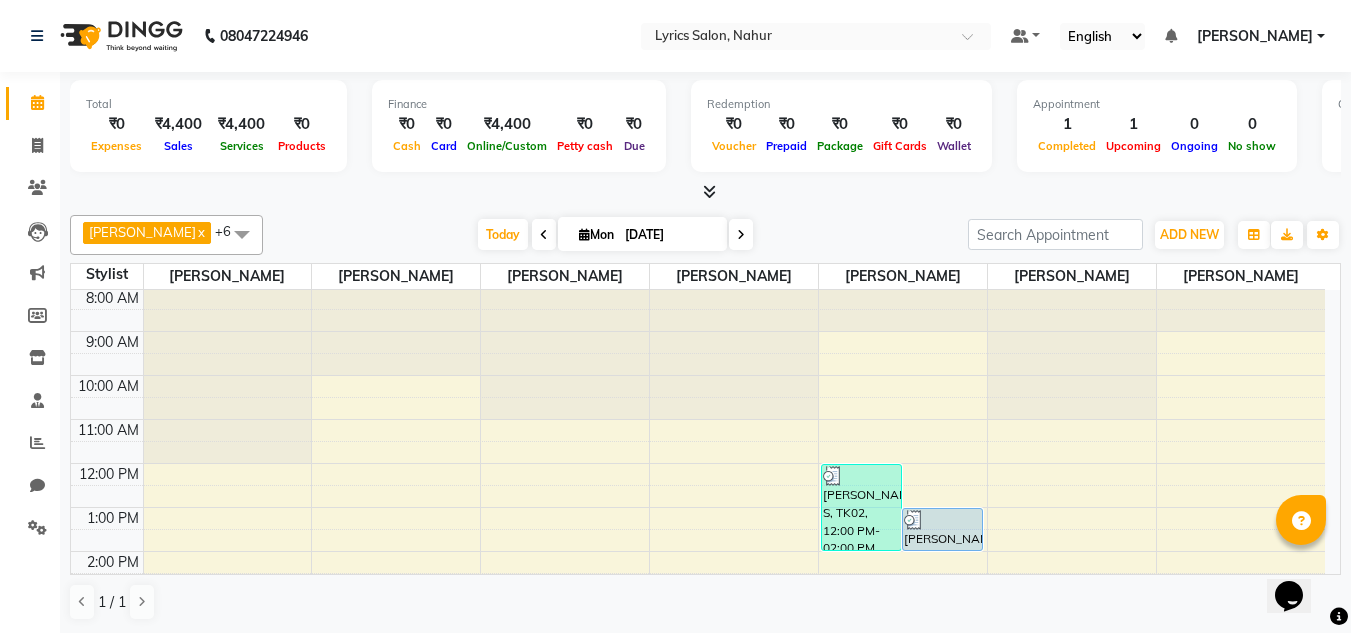 scroll, scrollTop: 0, scrollLeft: 0, axis: both 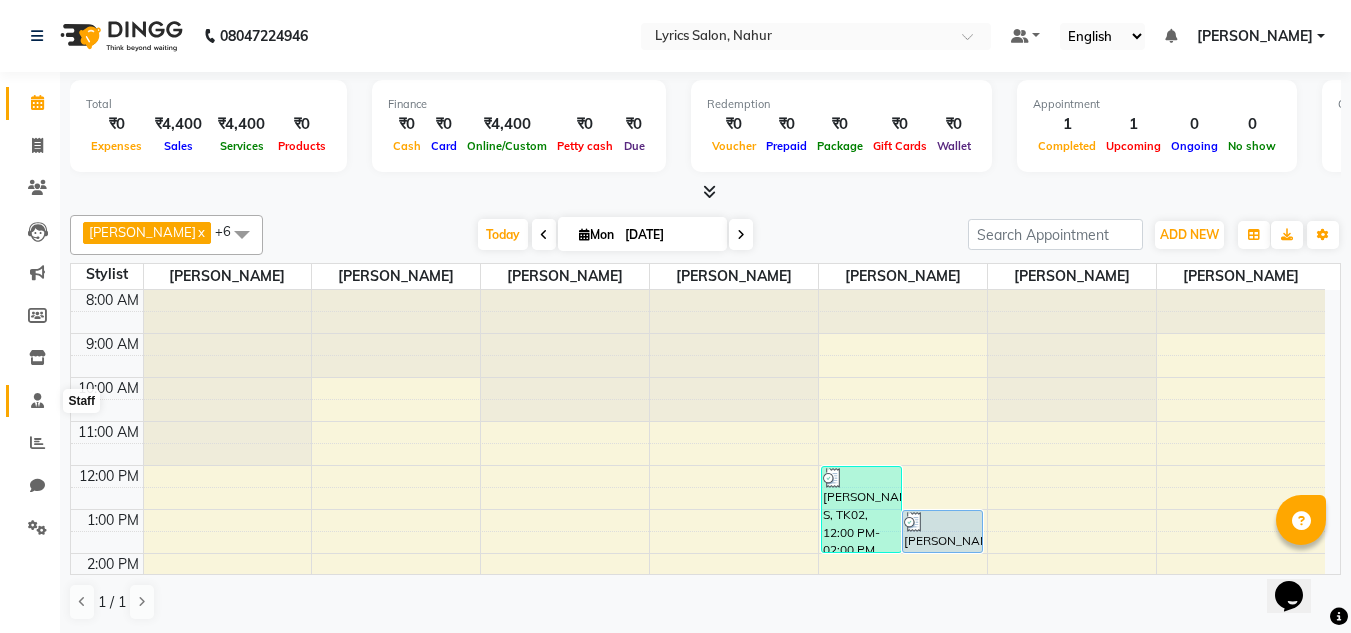 click 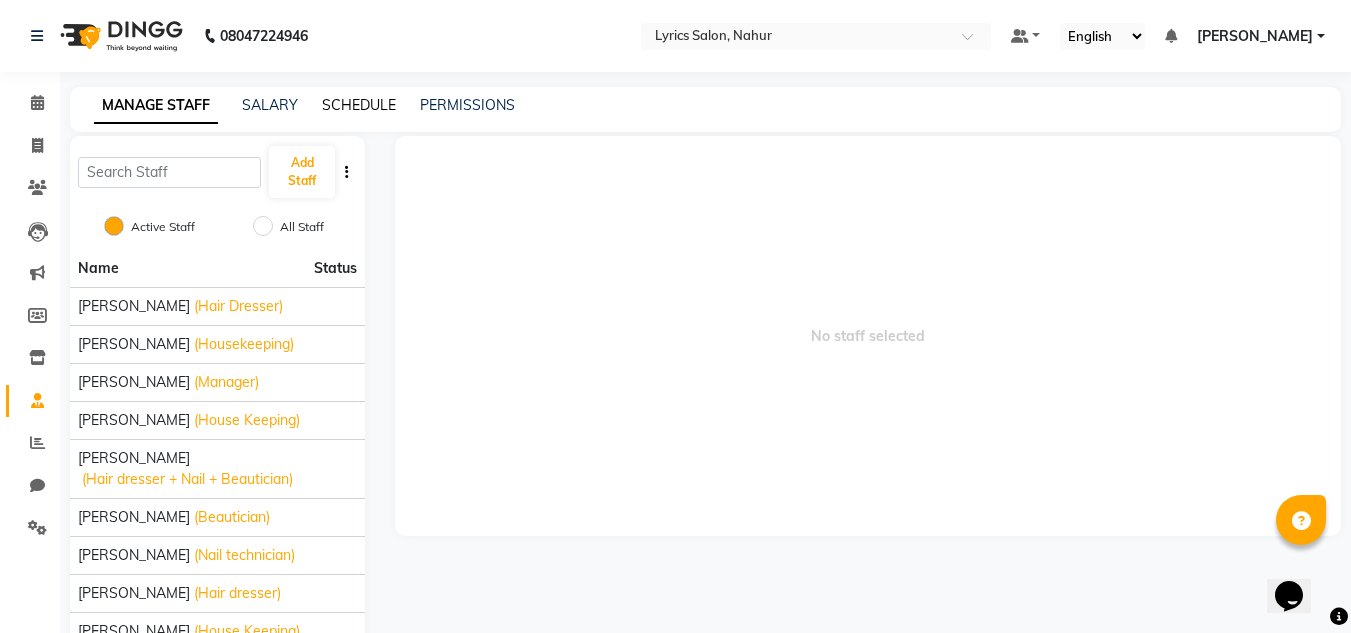 click on "SCHEDULE" 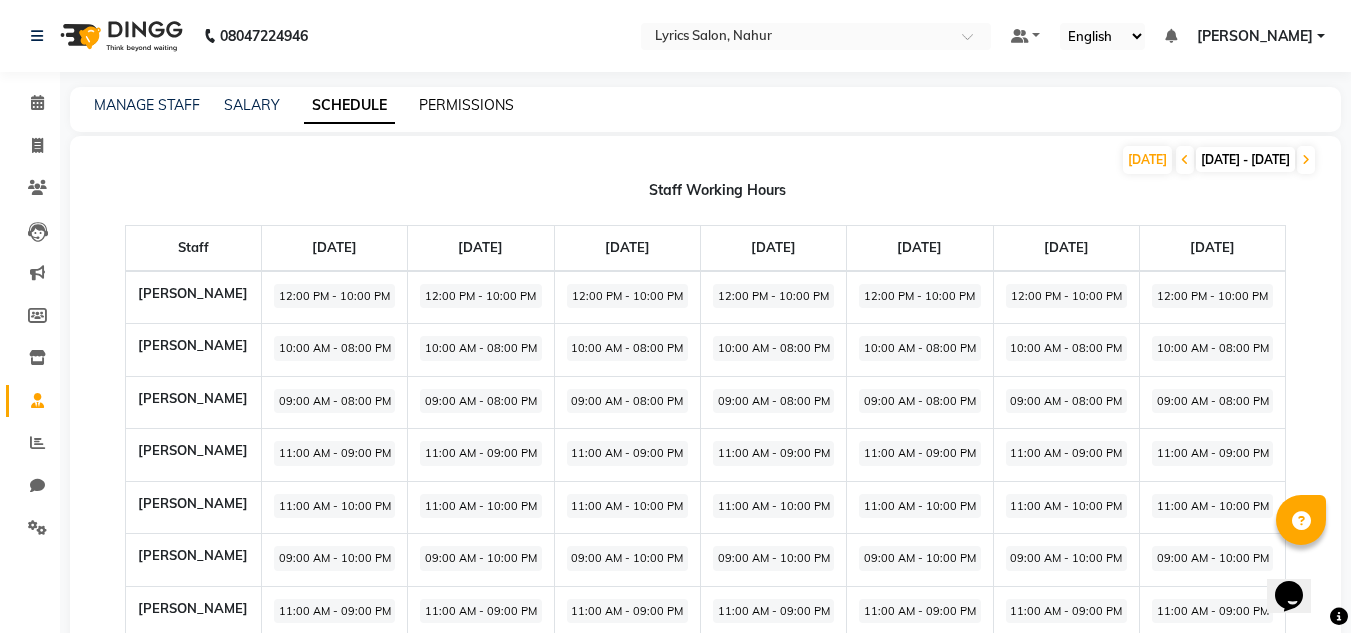 click on "PERMISSIONS" 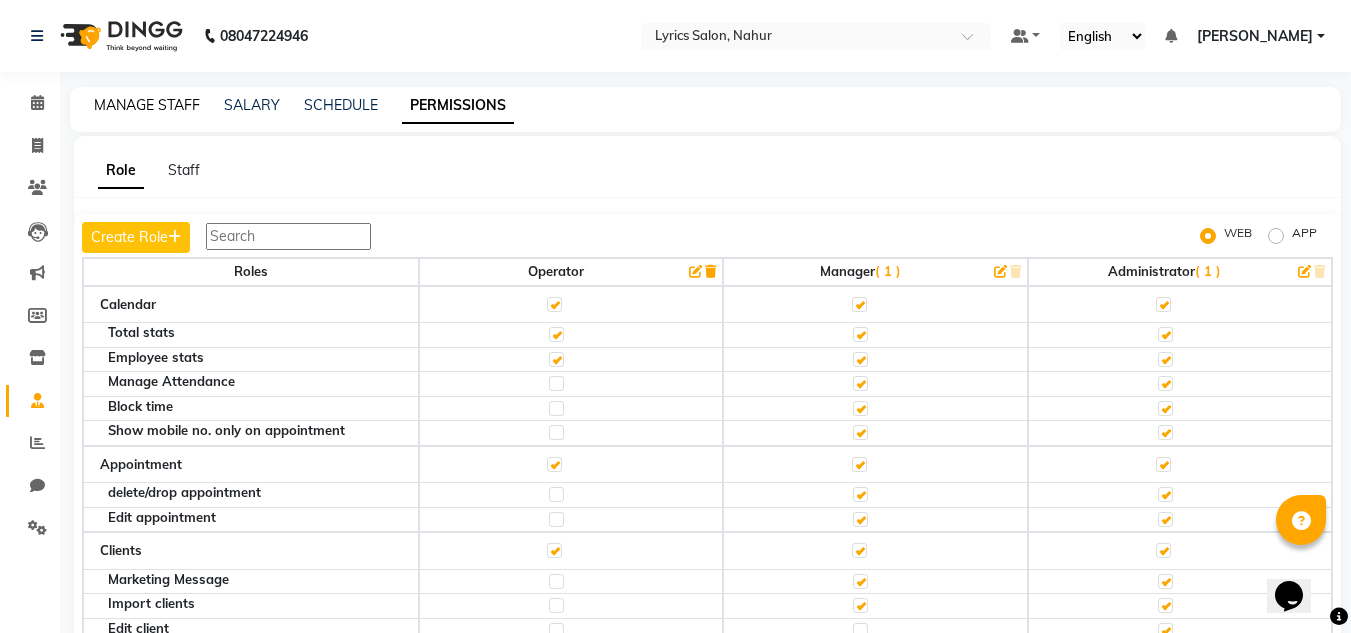 click on "MANAGE STAFF" 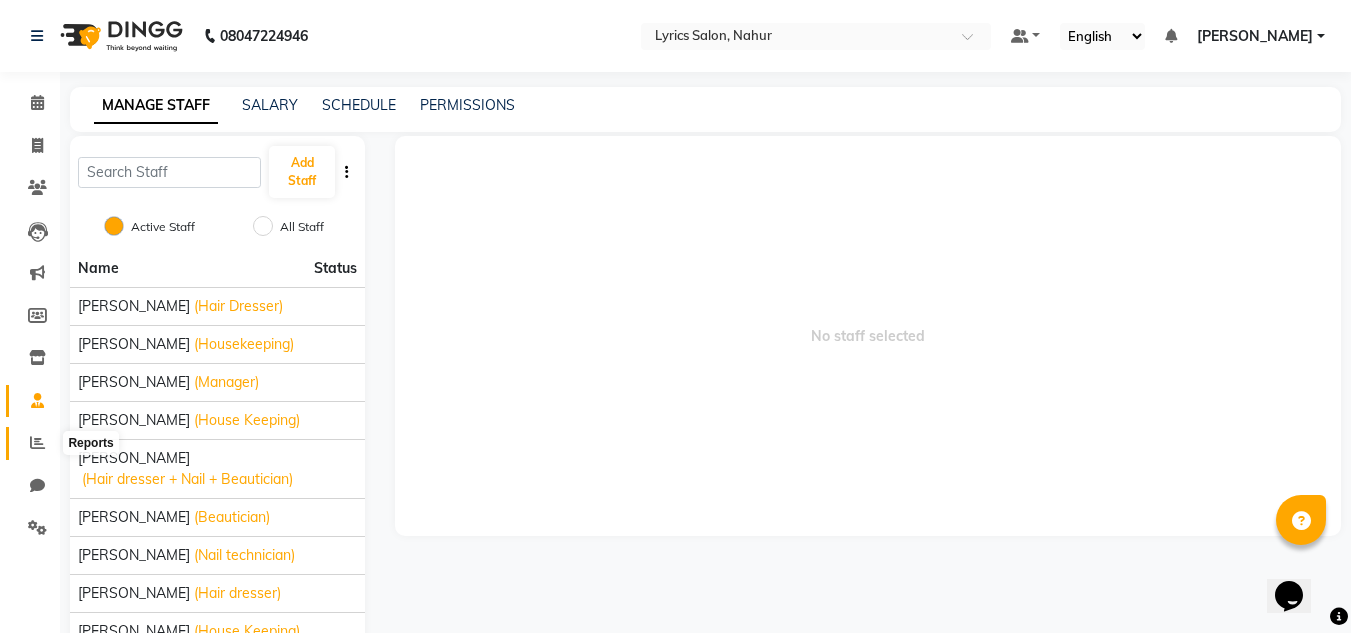 click 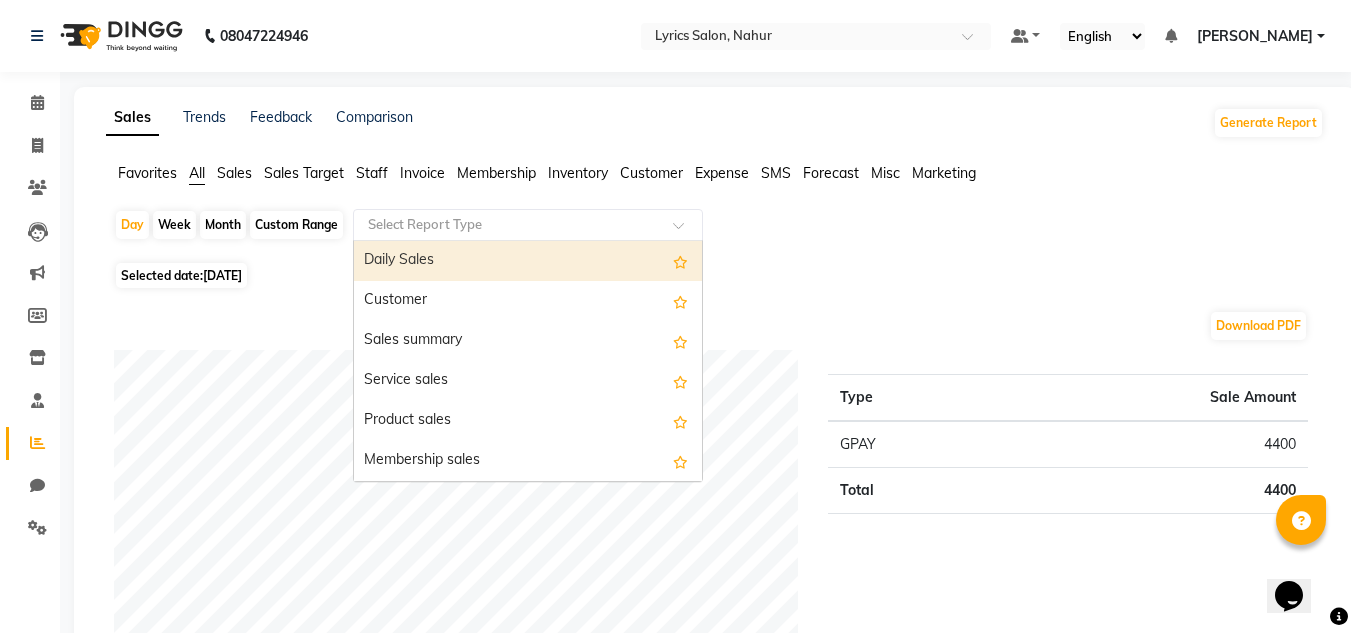 click 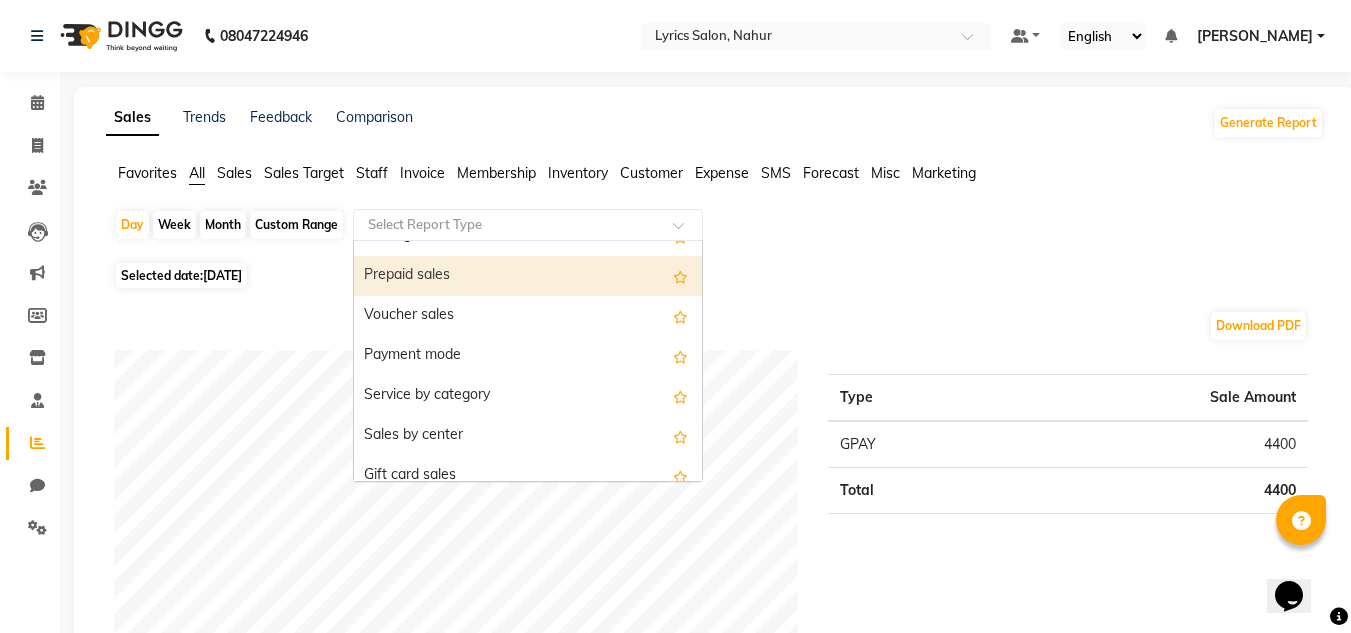 scroll, scrollTop: 300, scrollLeft: 0, axis: vertical 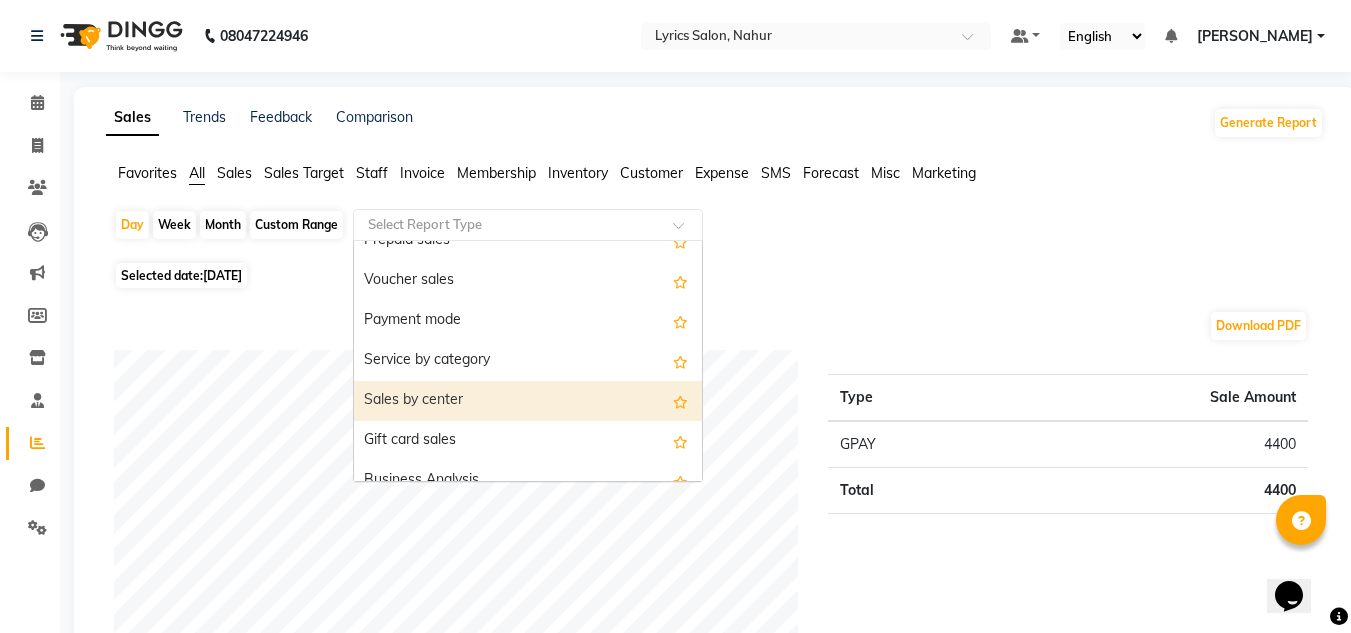 click on "Sales by center" at bounding box center (528, 401) 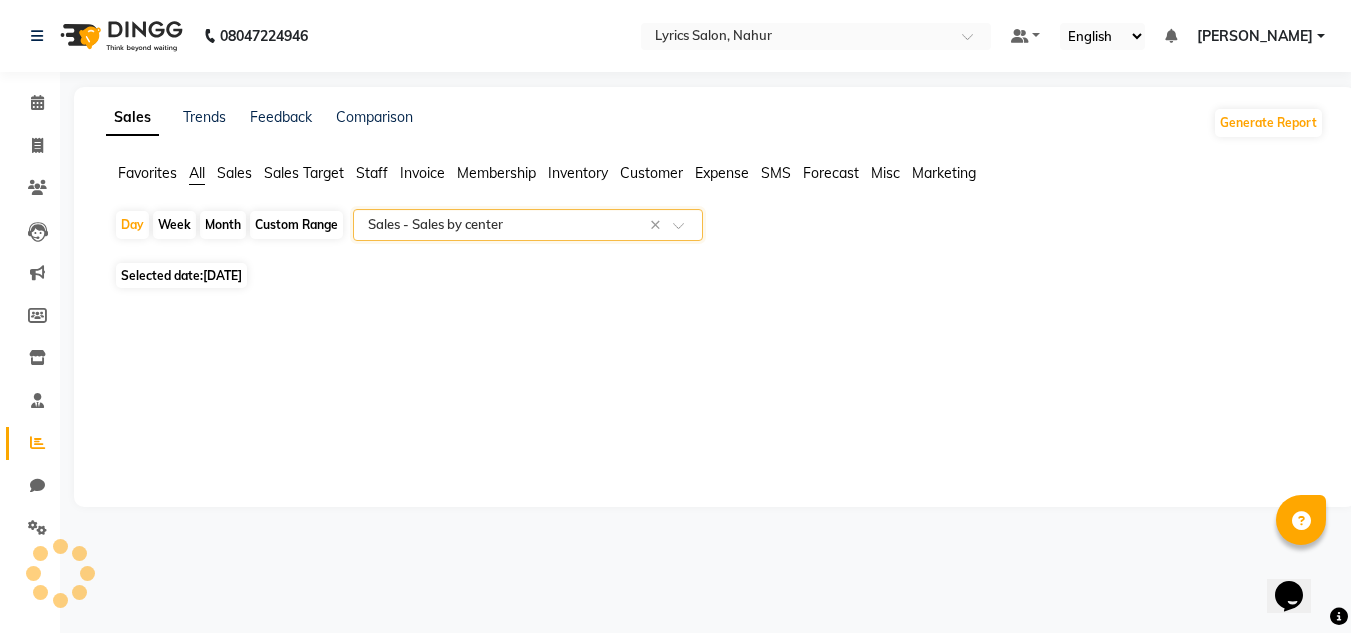 select on "full_report" 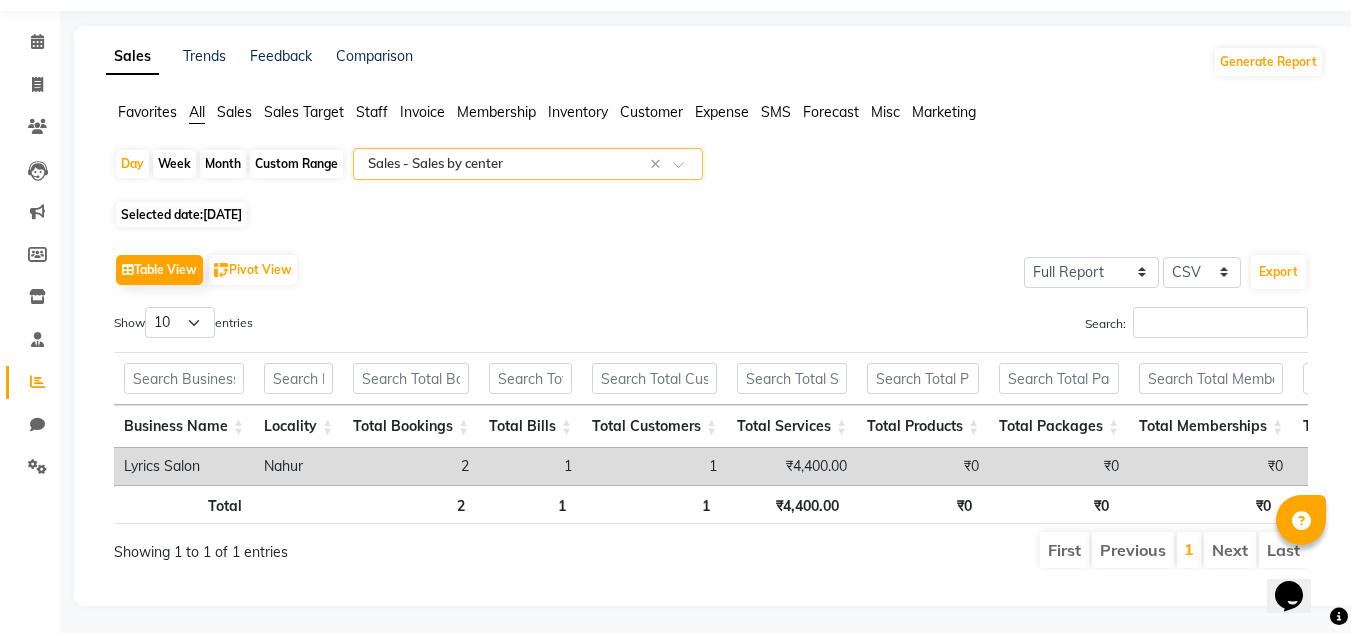 scroll, scrollTop: 94, scrollLeft: 0, axis: vertical 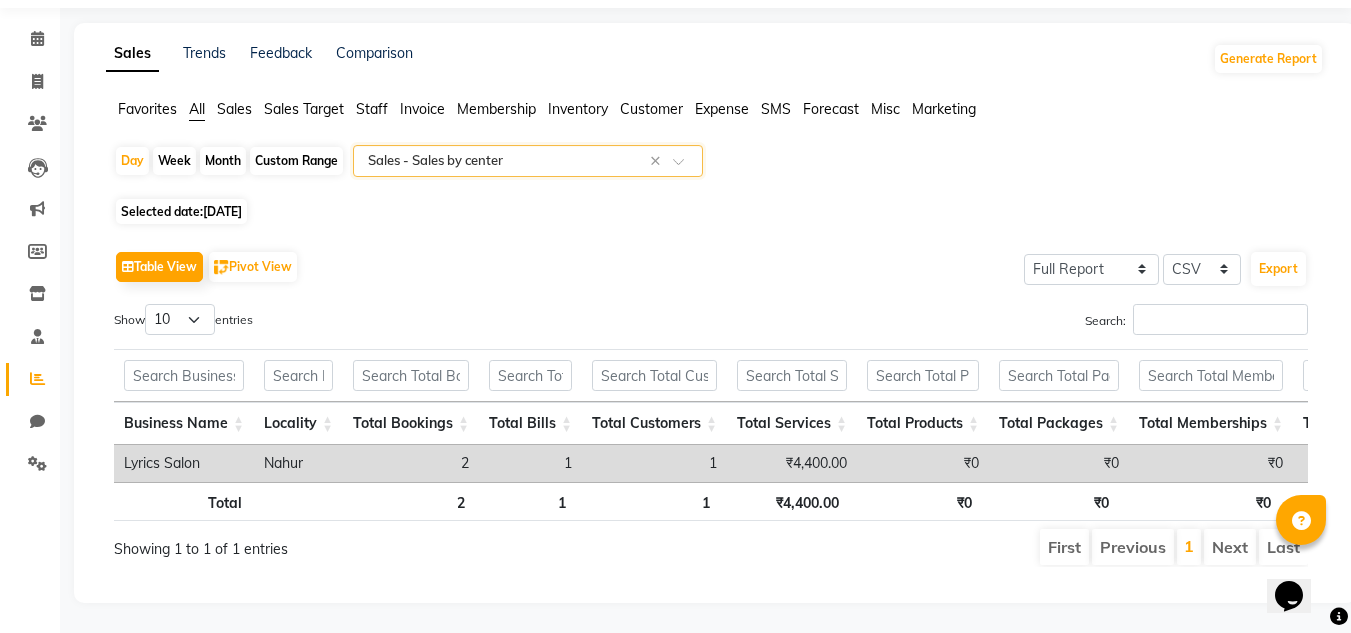 click 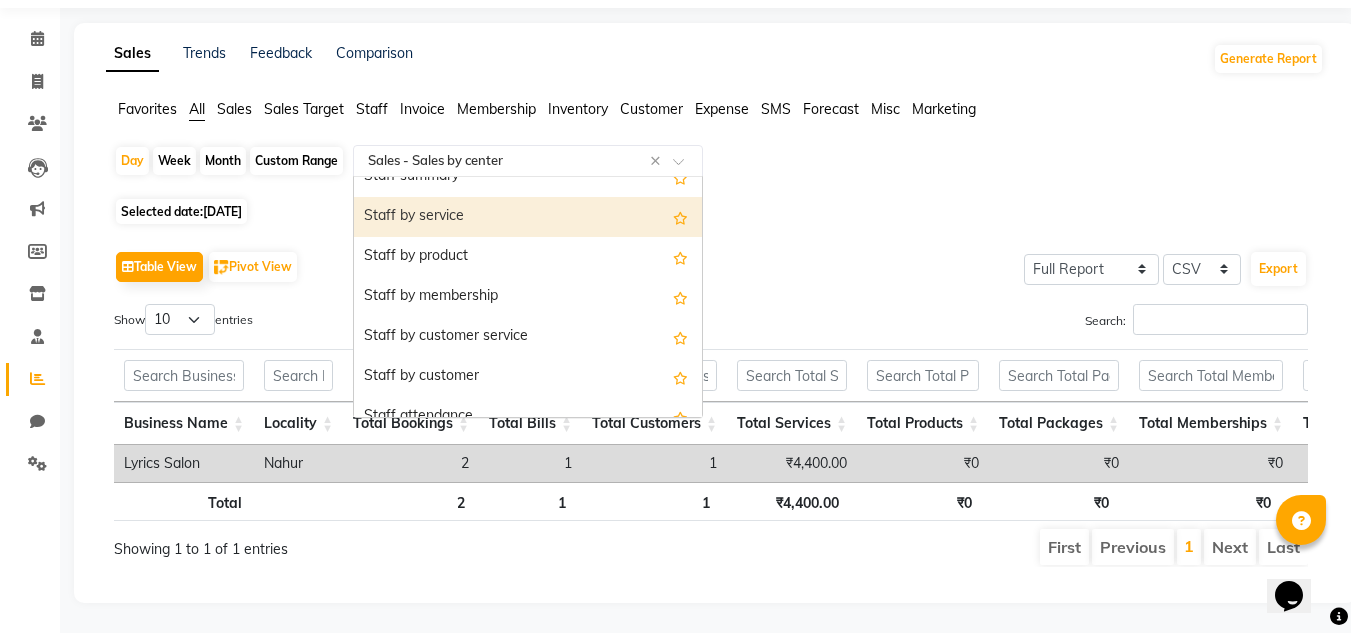 click on "Staff by service" at bounding box center (528, 217) 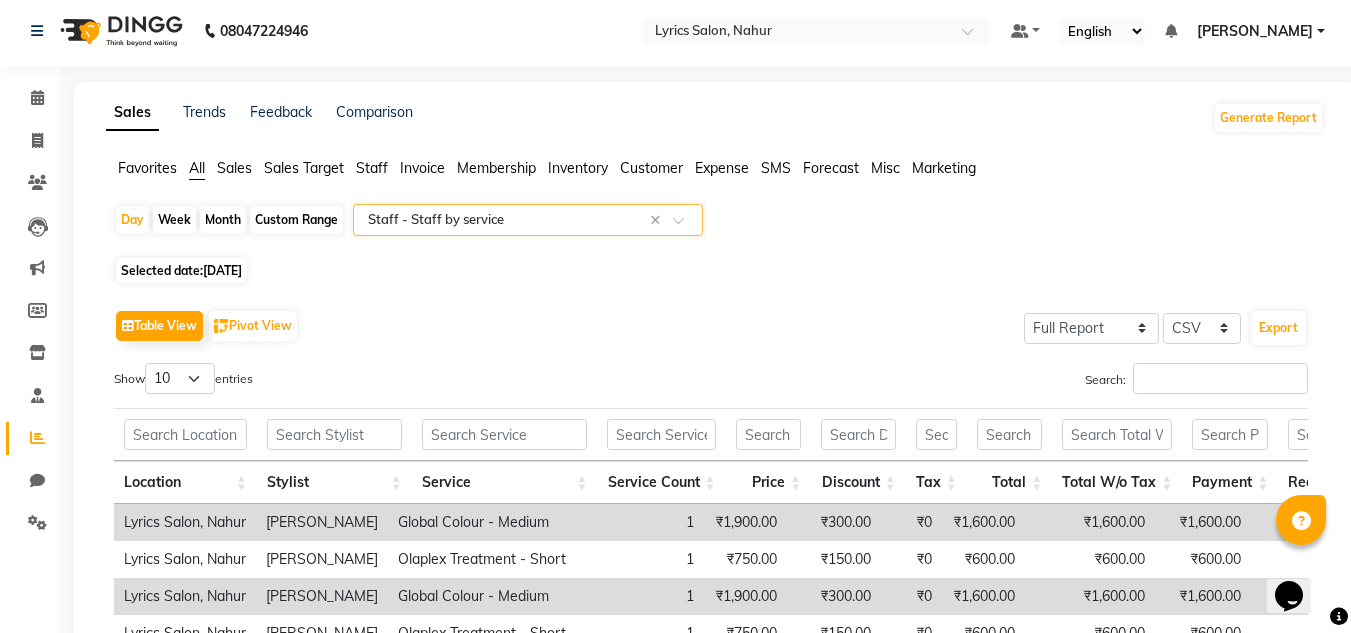scroll, scrollTop: 0, scrollLeft: 0, axis: both 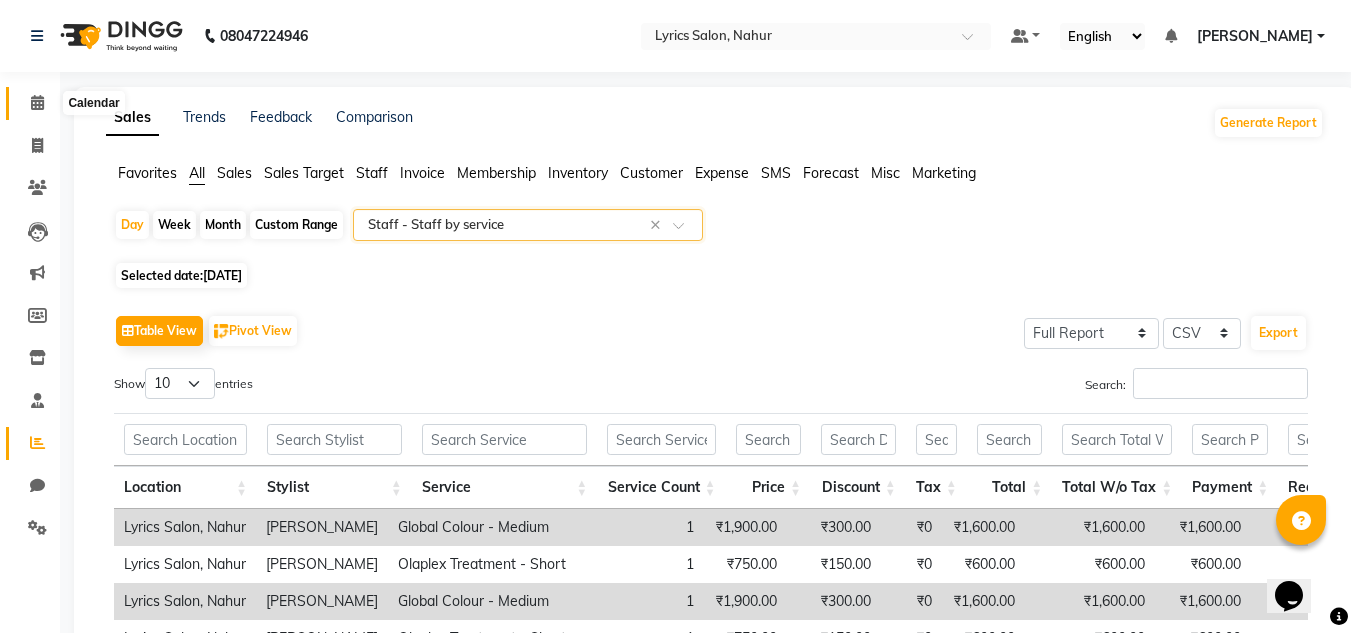 click 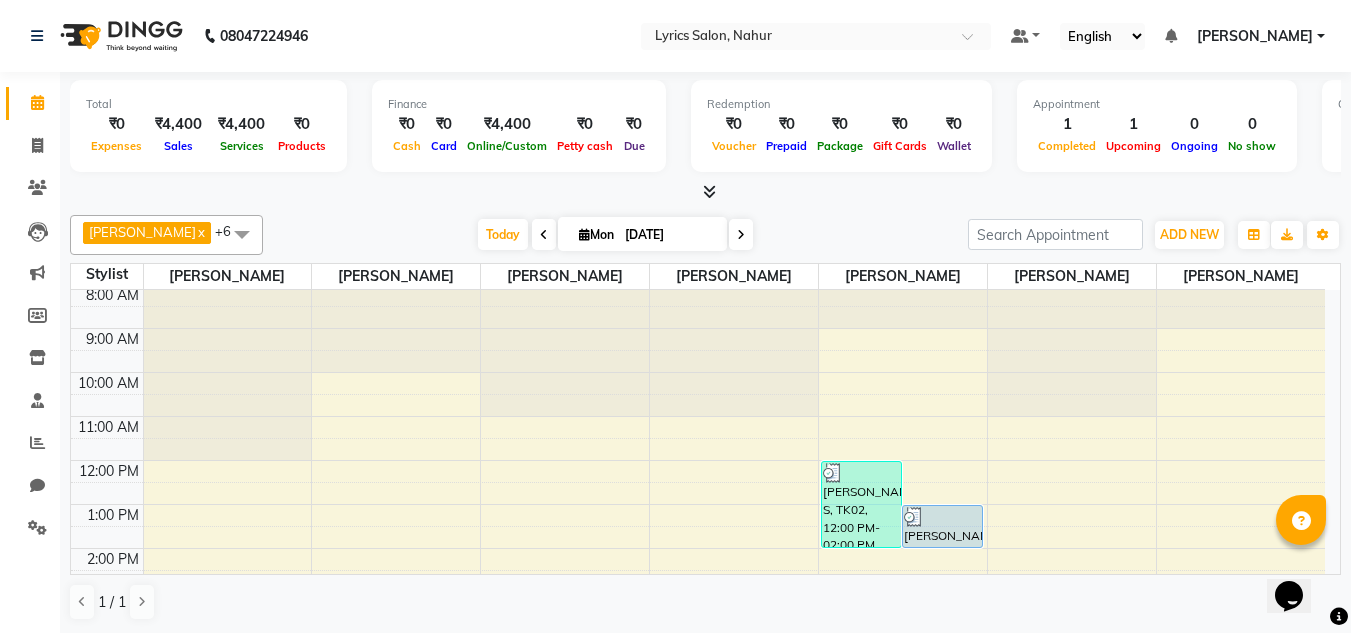 scroll, scrollTop: 0, scrollLeft: 0, axis: both 